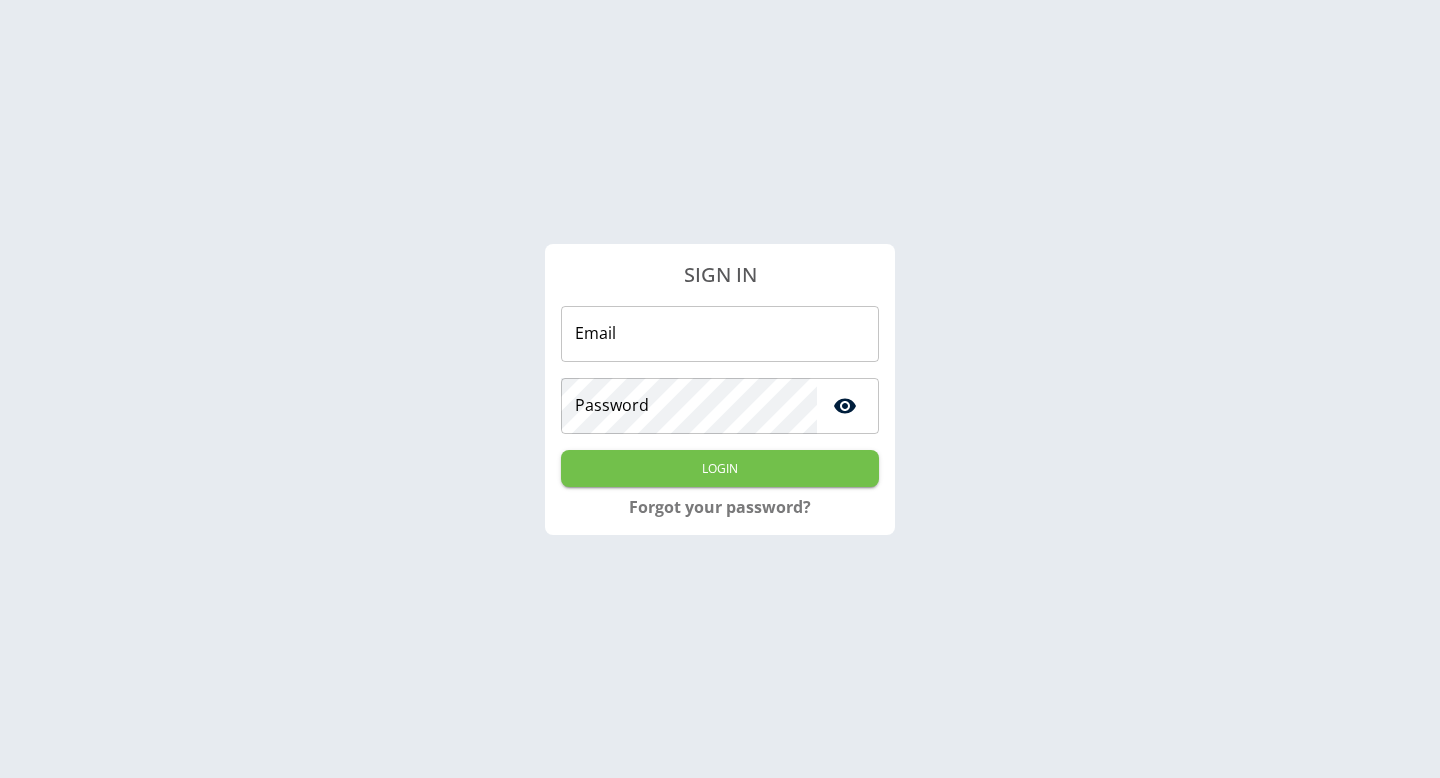scroll, scrollTop: 0, scrollLeft: 0, axis: both 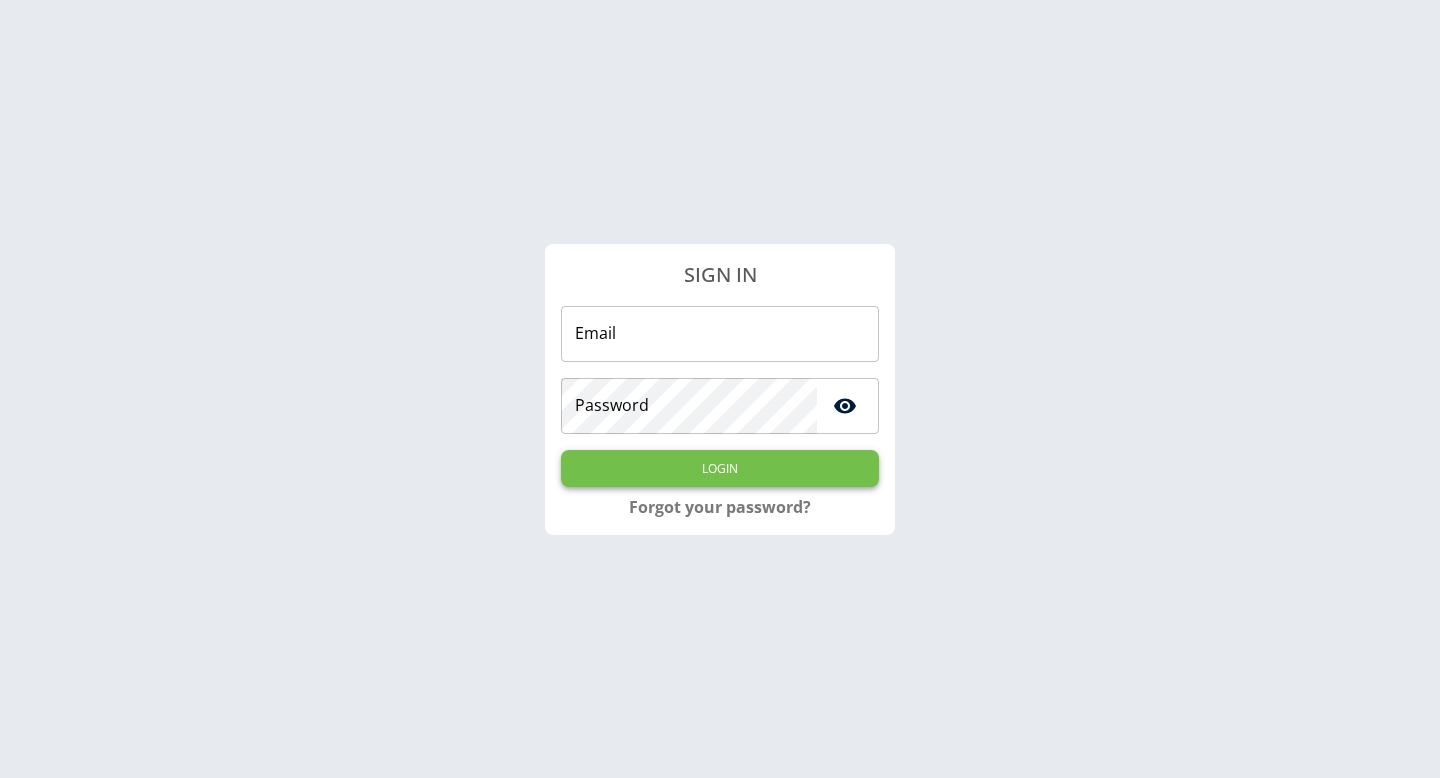 type on "**********" 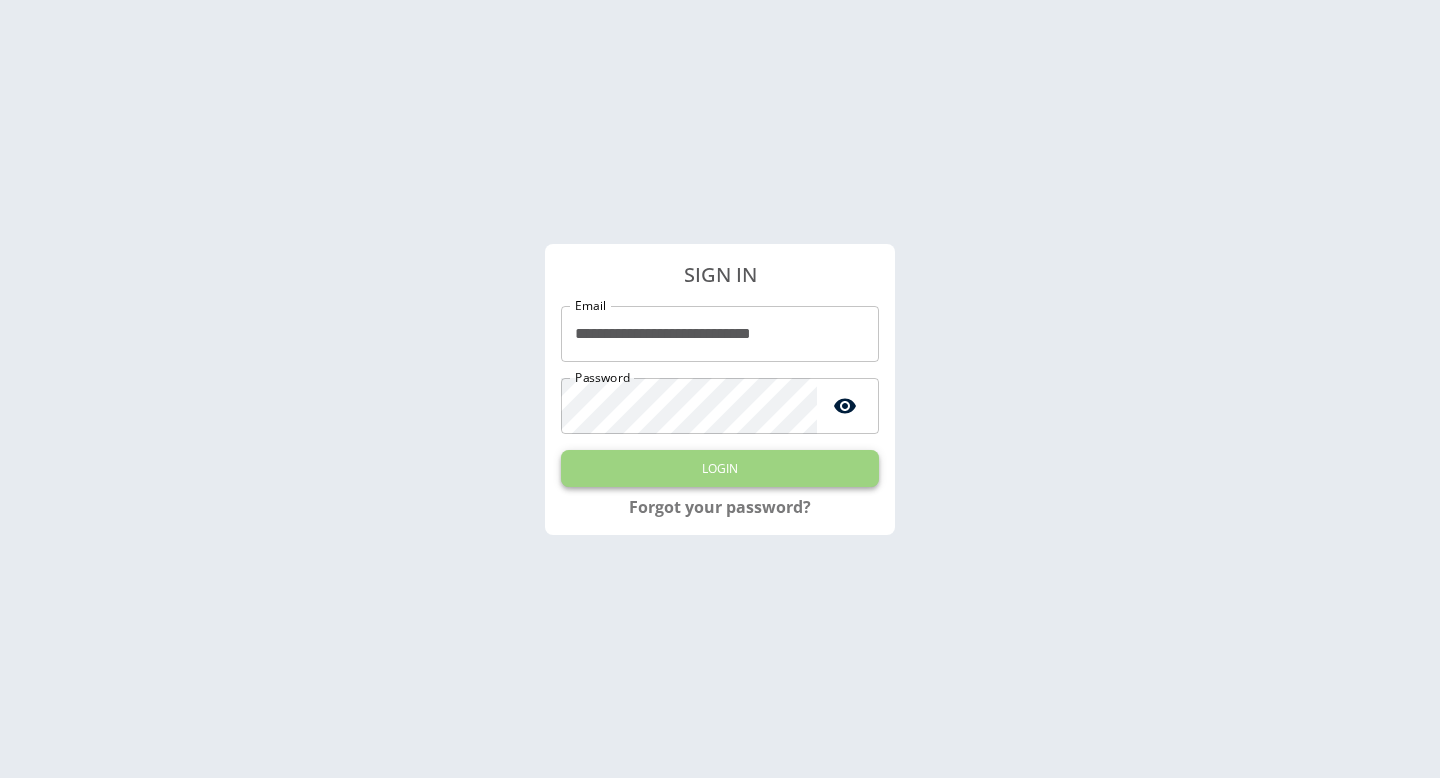 click on "Login" at bounding box center [720, 468] 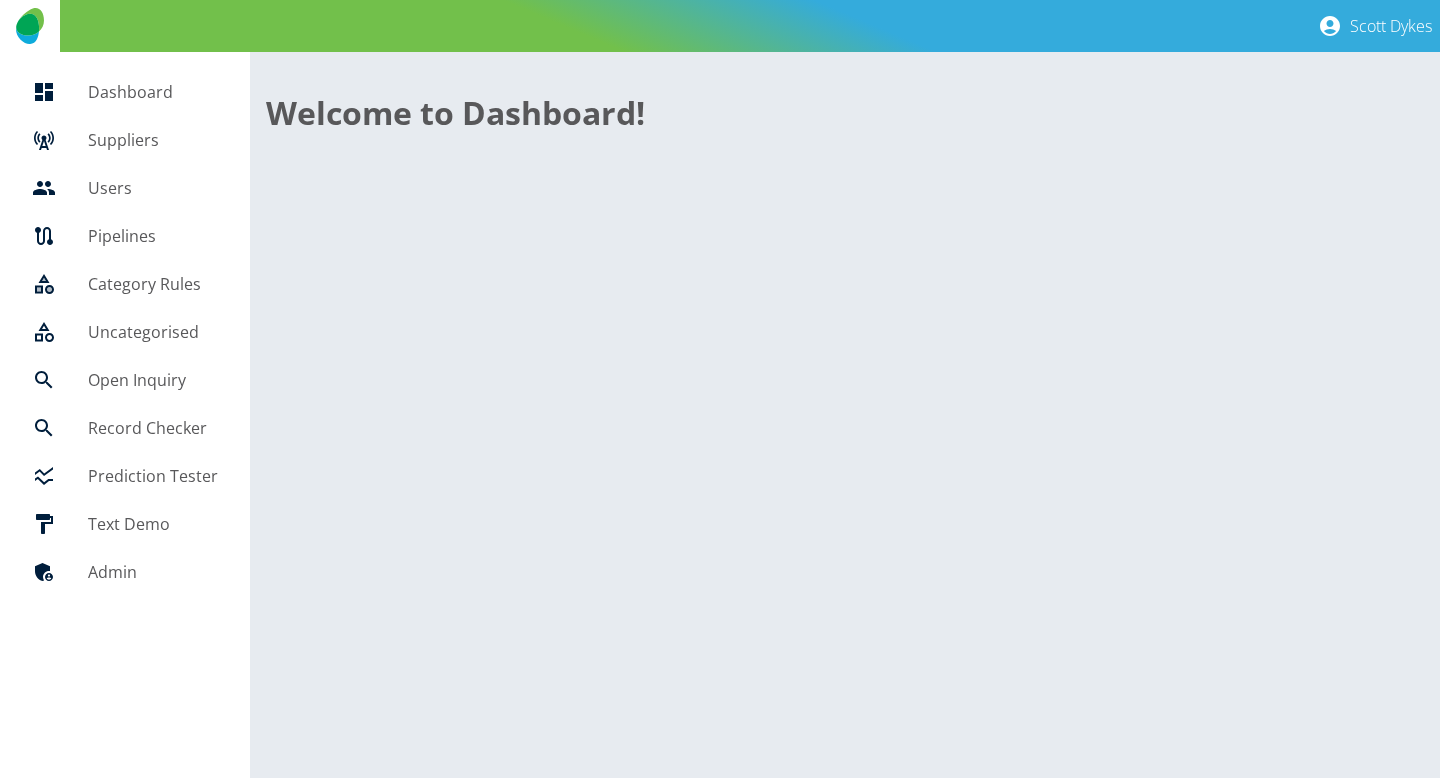 click on "Suppliers" at bounding box center [153, 140] 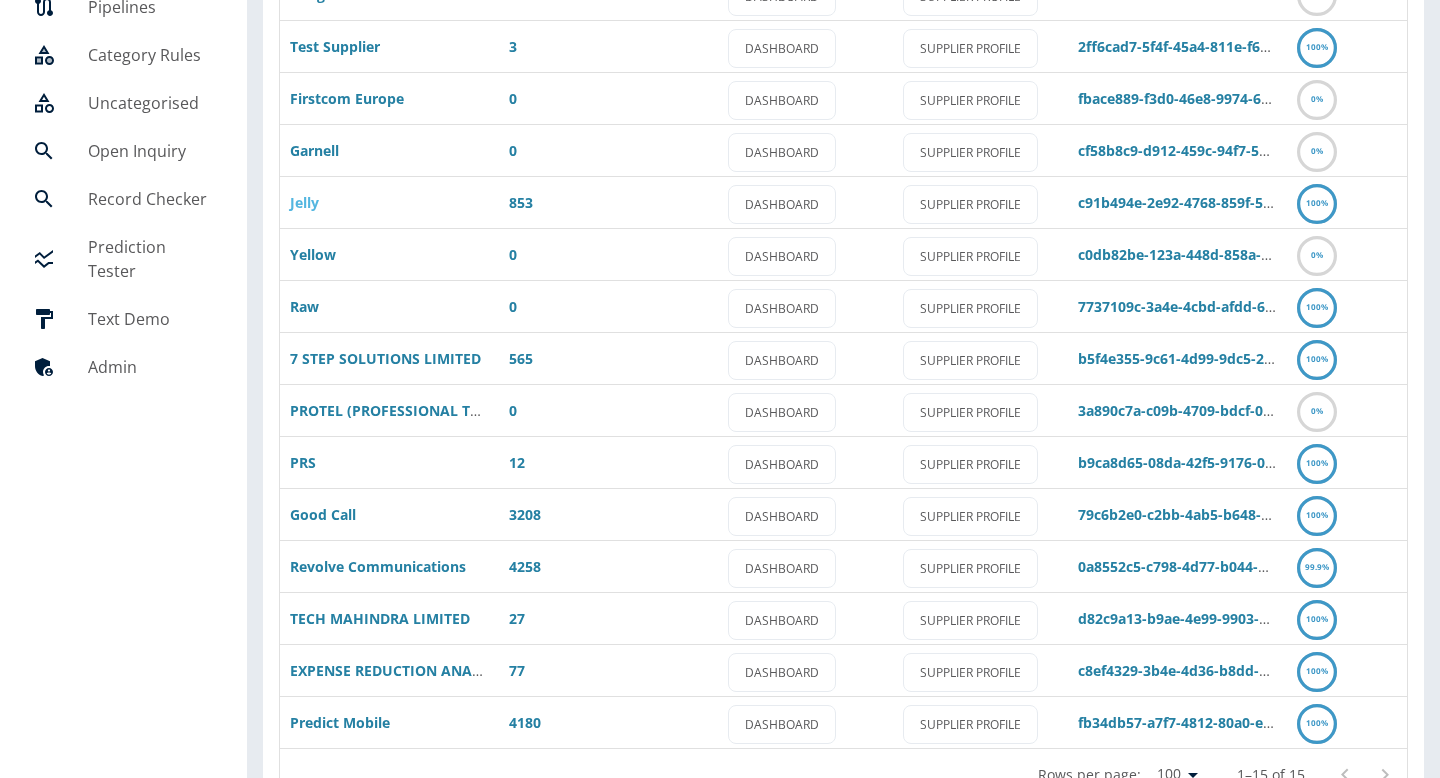 scroll, scrollTop: 285, scrollLeft: 0, axis: vertical 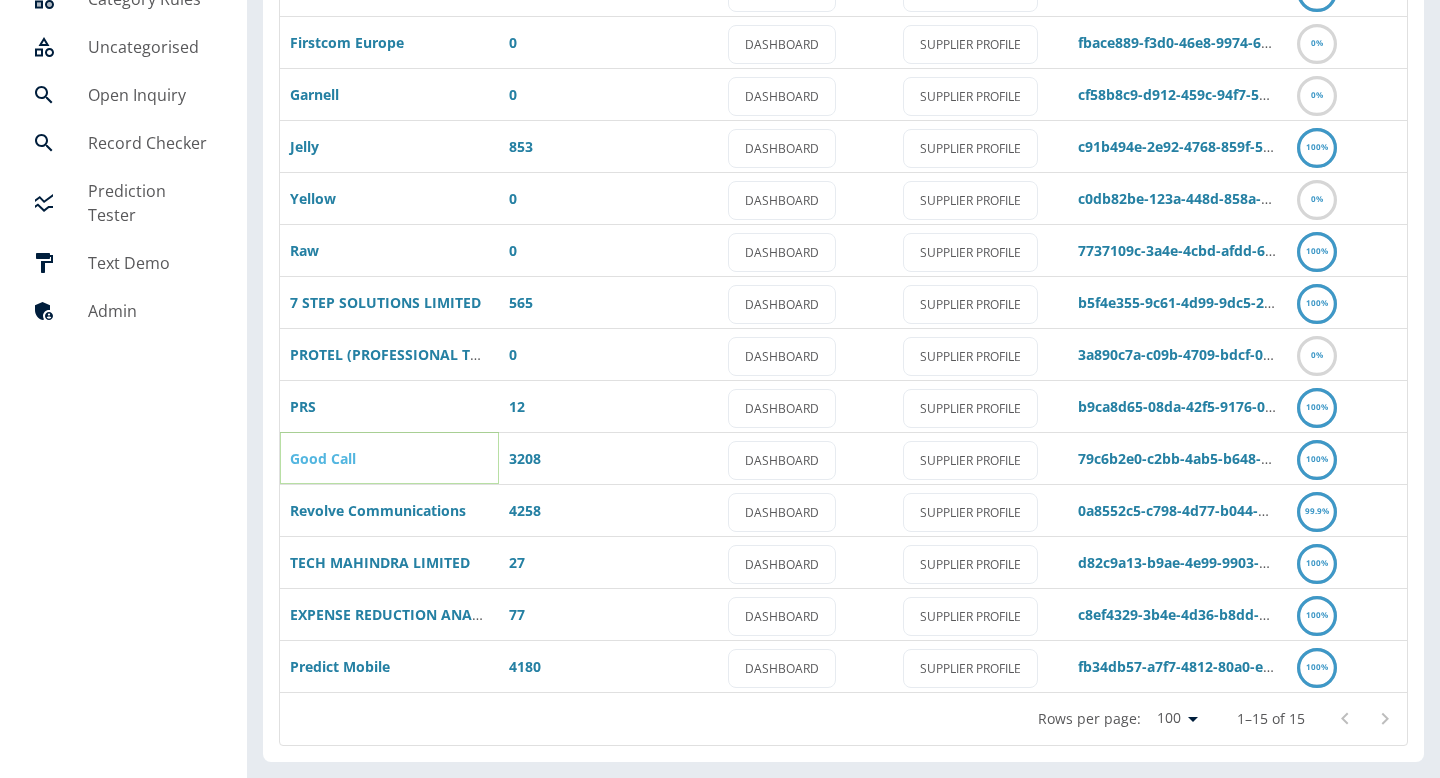 click on "Good Call" at bounding box center [323, 458] 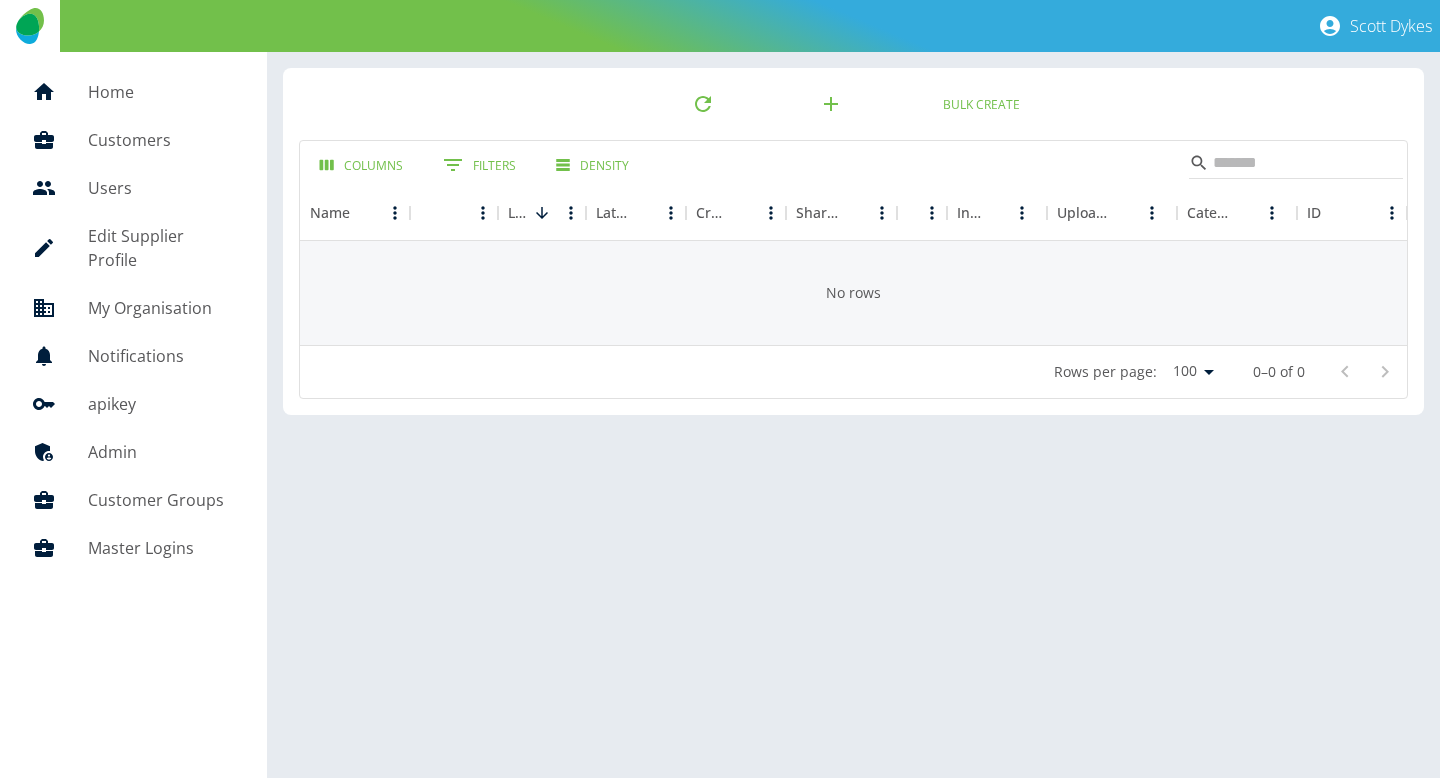 scroll, scrollTop: 0, scrollLeft: 0, axis: both 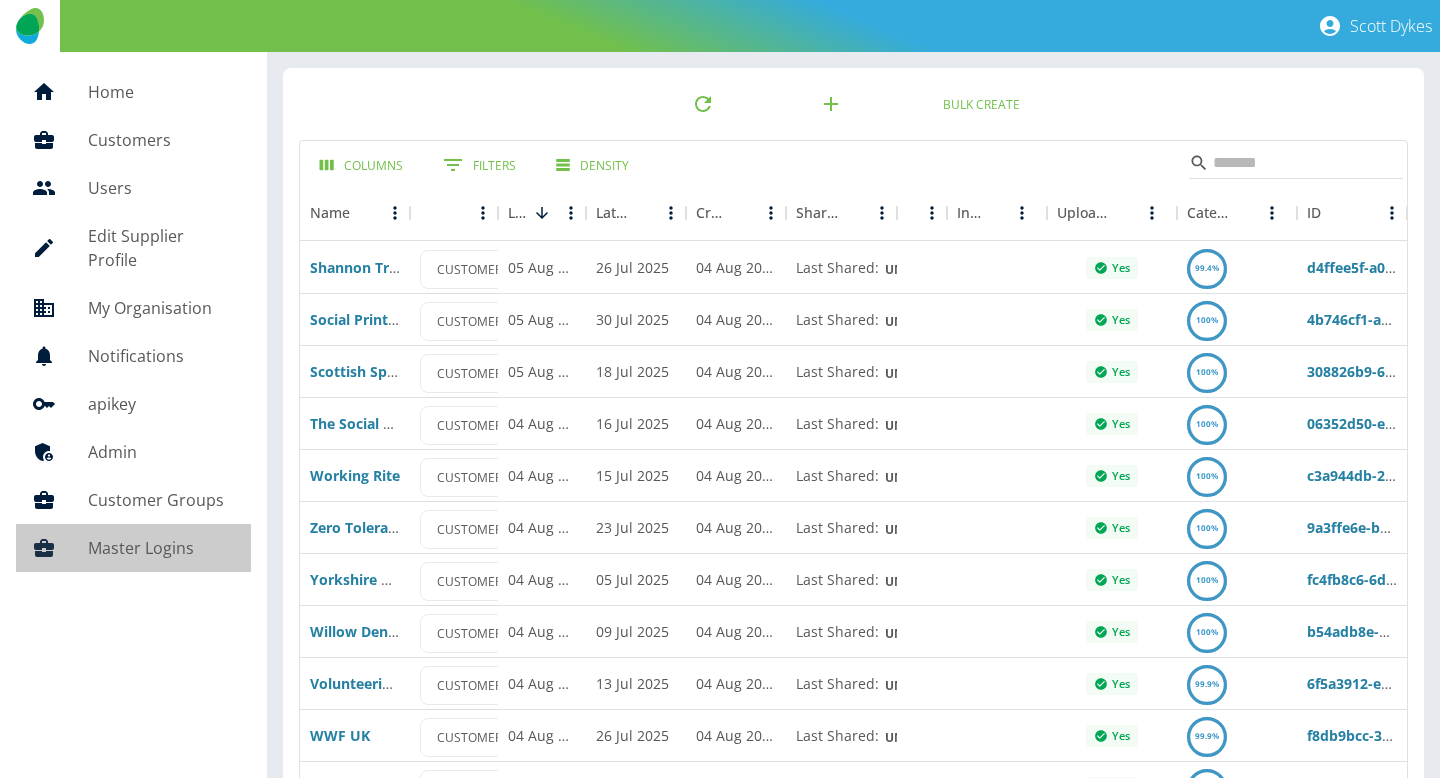 click on "Master Logins" at bounding box center [161, 548] 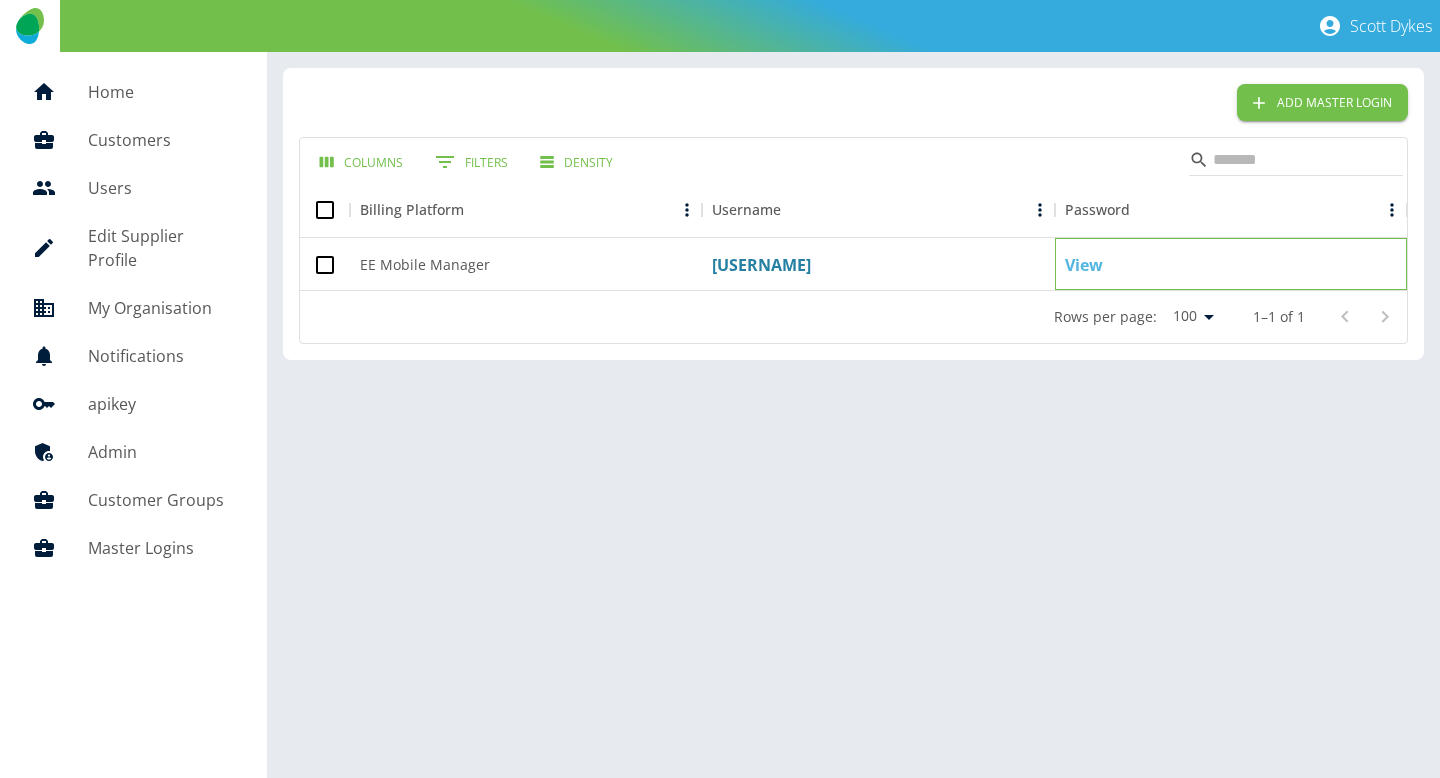 click on "View" at bounding box center (1084, 265) 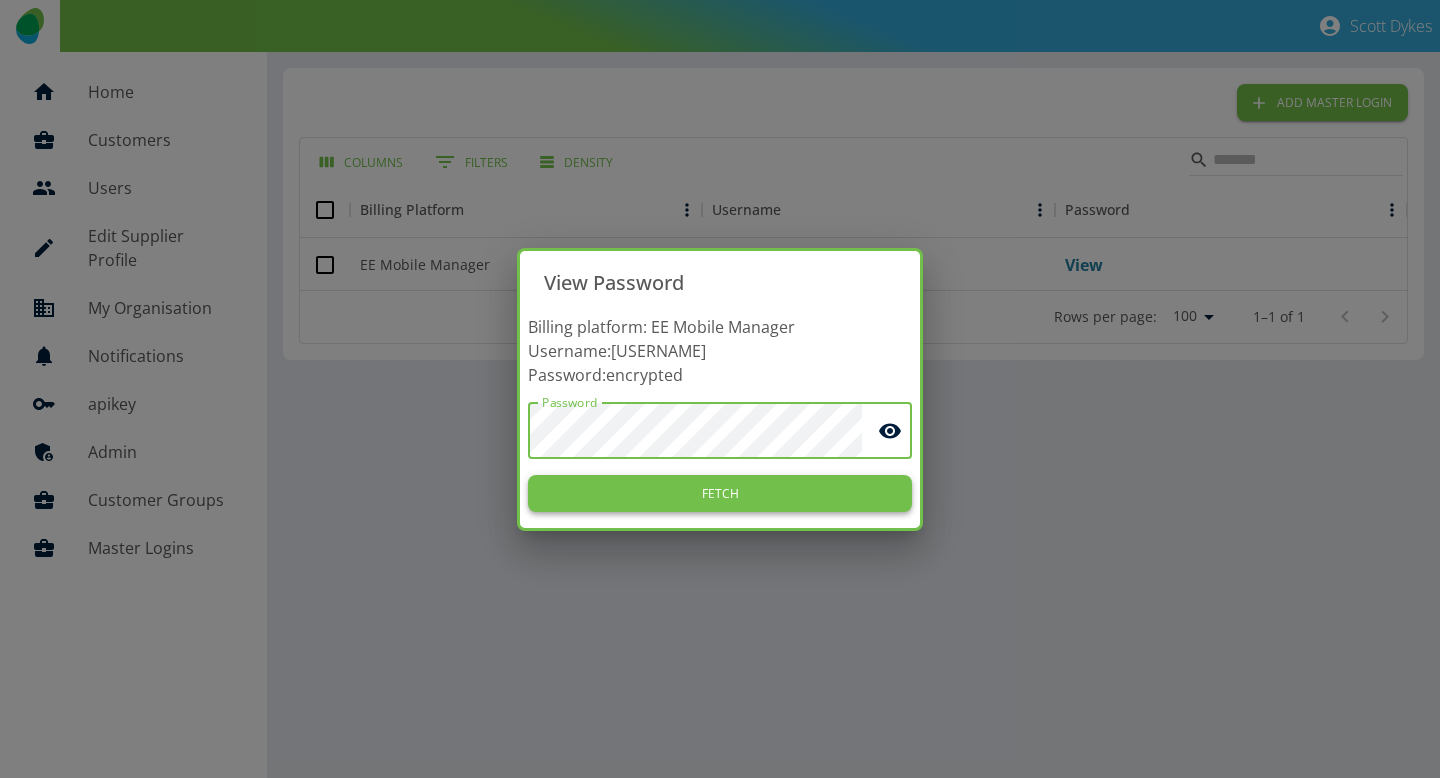 click on "Fetch" at bounding box center [720, 493] 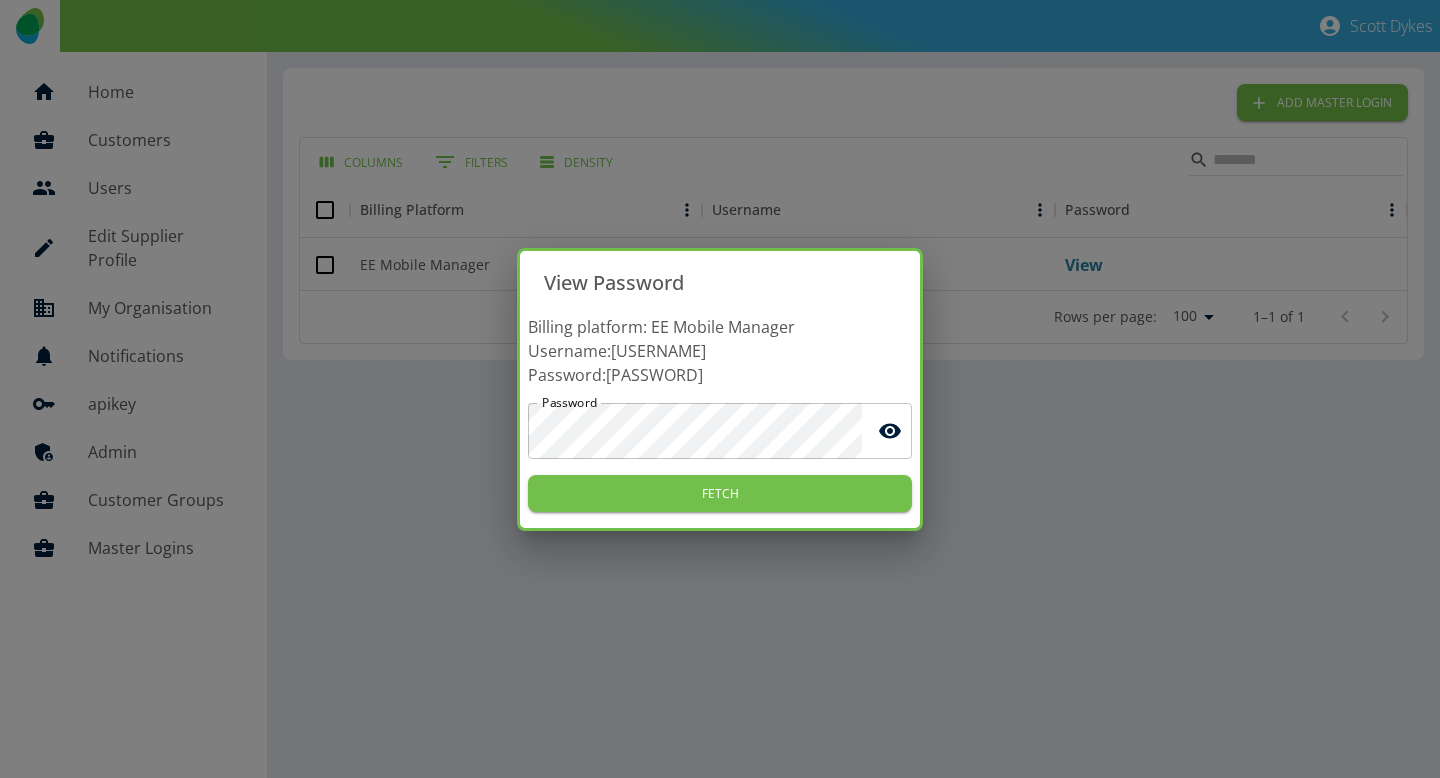 click on "Password:  Harris3210" at bounding box center [720, 375] 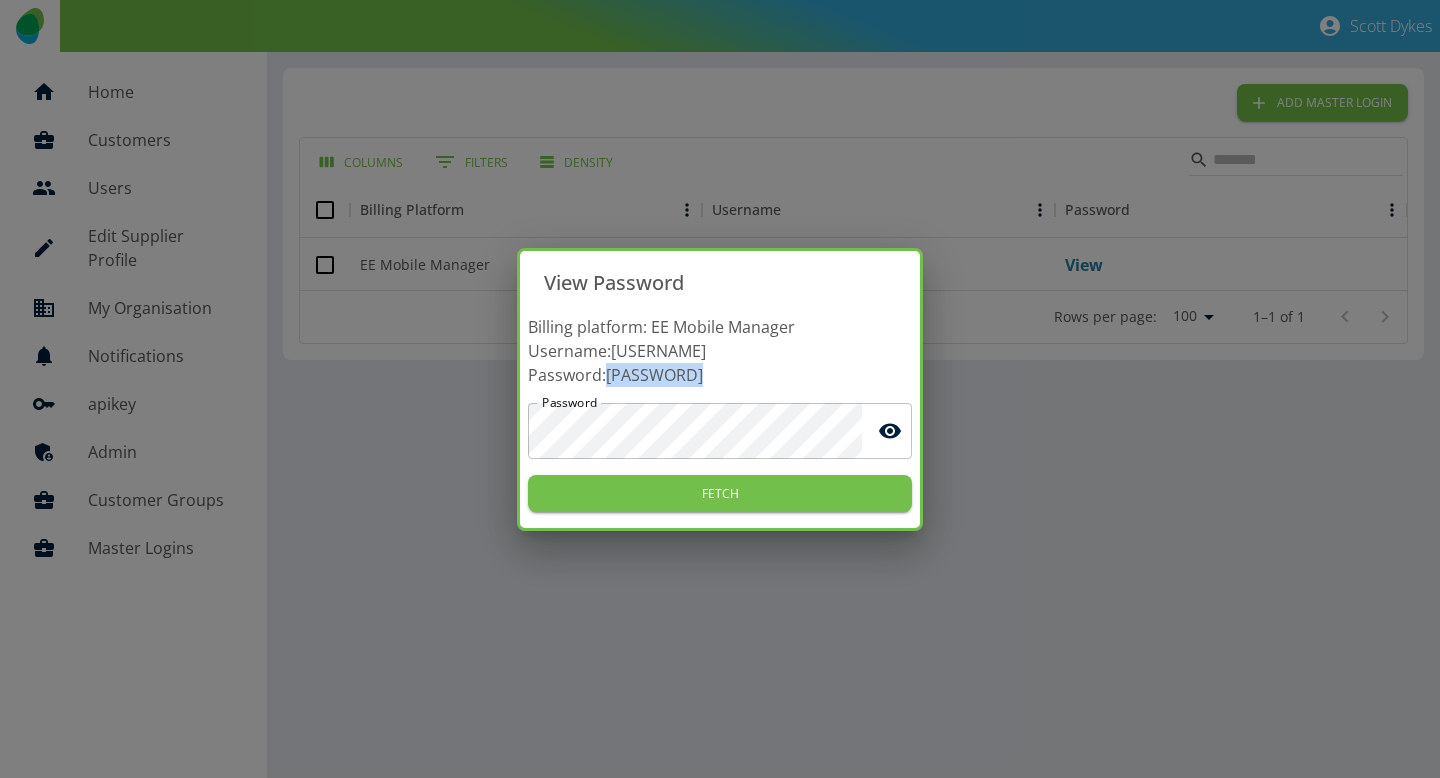 click on "Password:  Harris3210" at bounding box center [720, 375] 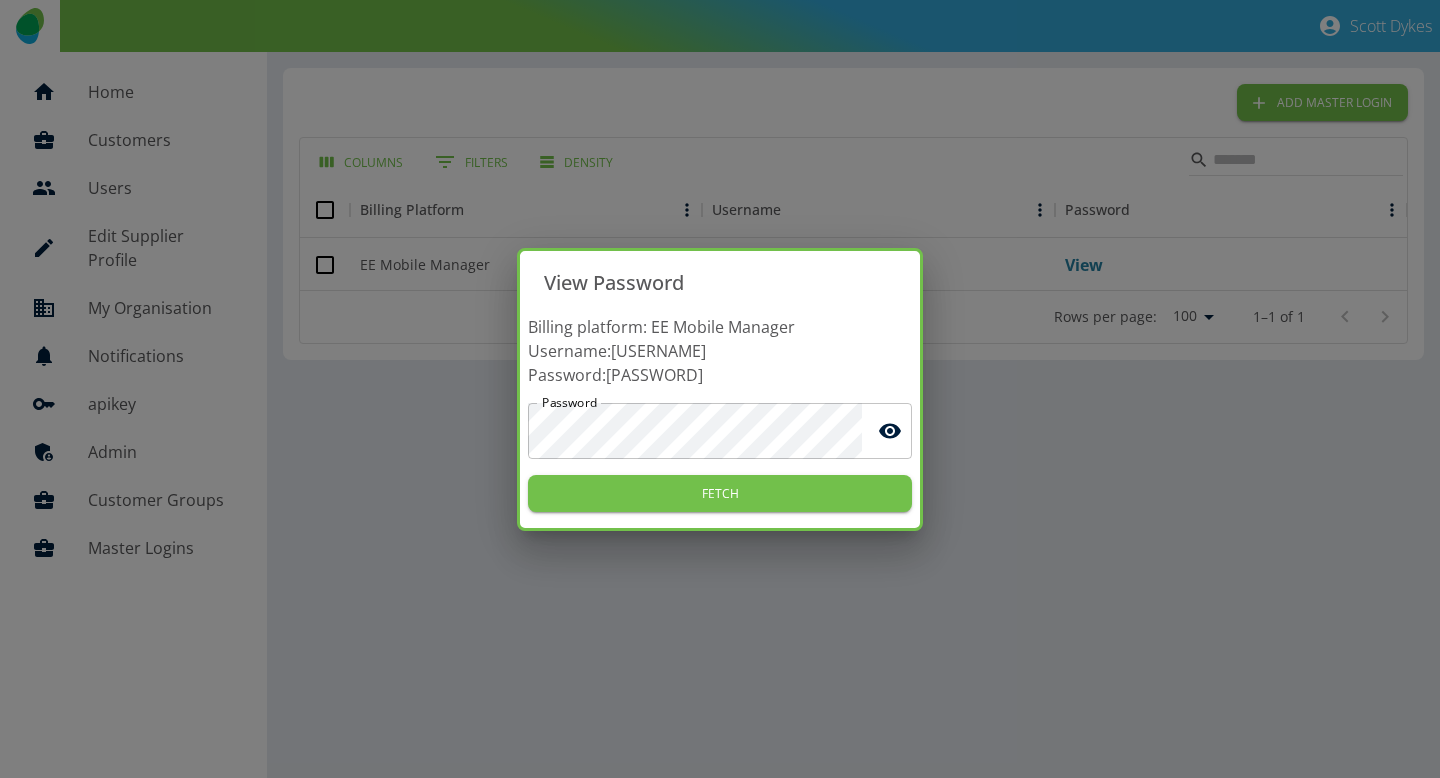 click on "View Password Billing platform:   EE Mobile Manager Username:  egray15 Password:  Harris3210 Password Password Fetch" at bounding box center (720, 389) 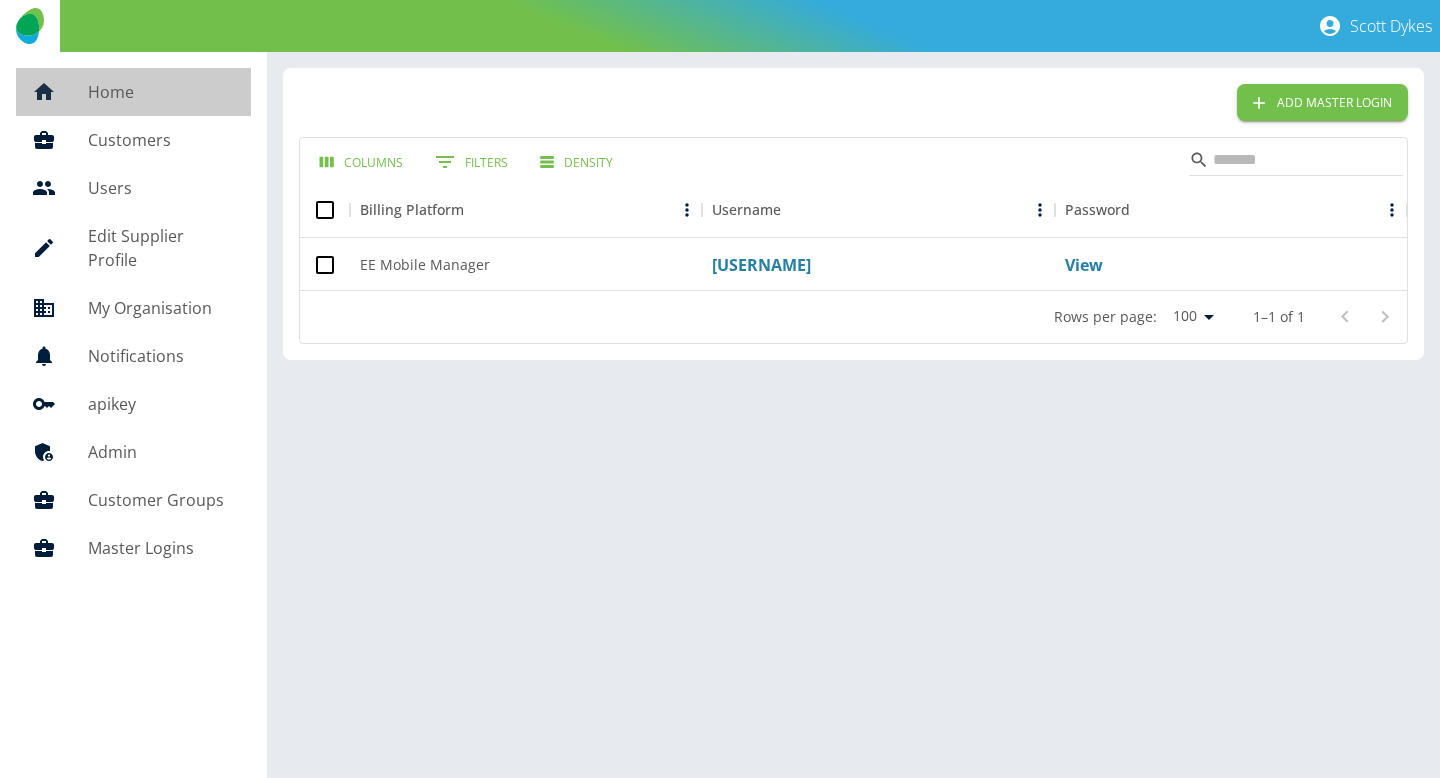 click on "Home" at bounding box center [161, 92] 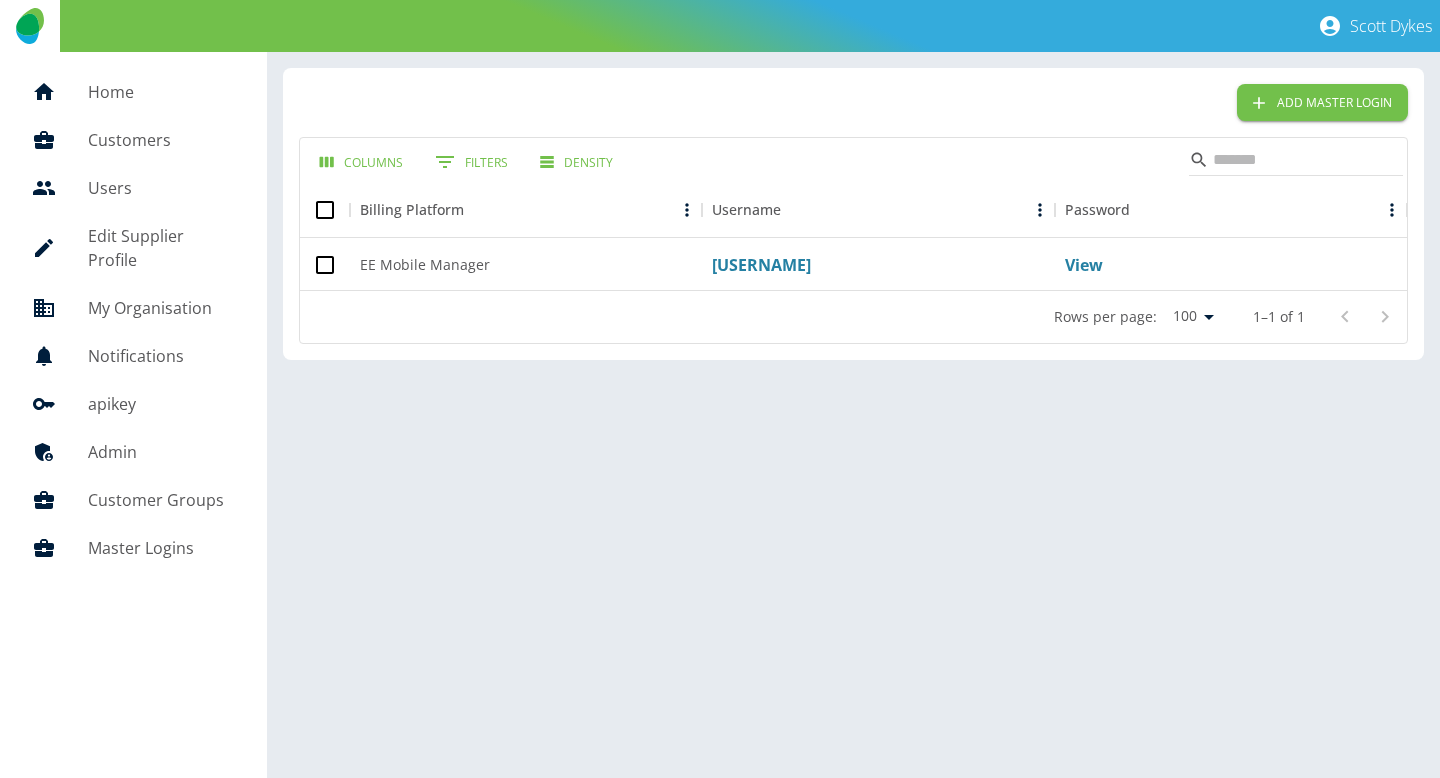drag, startPoint x: 147, startPoint y: 140, endPoint x: 235, endPoint y: 170, distance: 92.973114 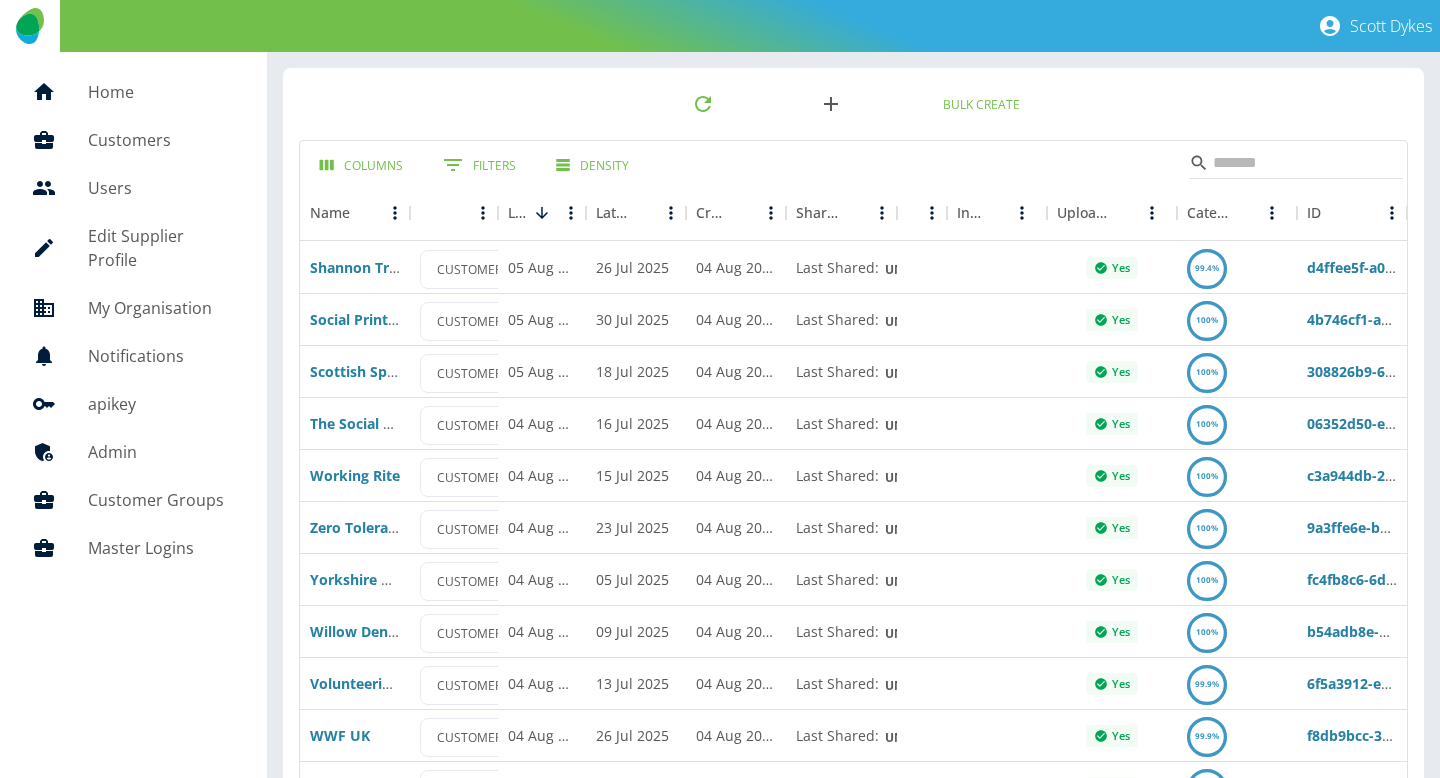 click at bounding box center [831, 104] 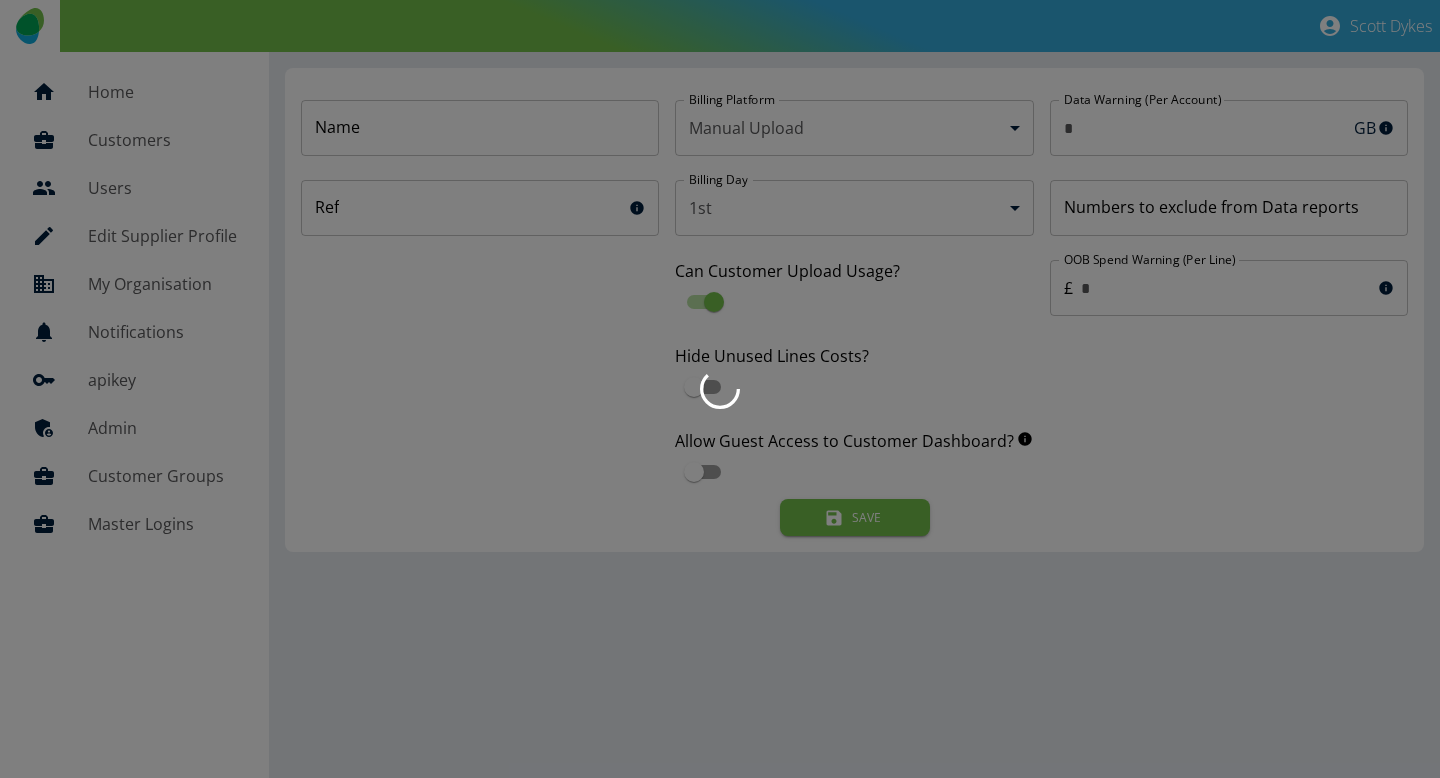 type on "*" 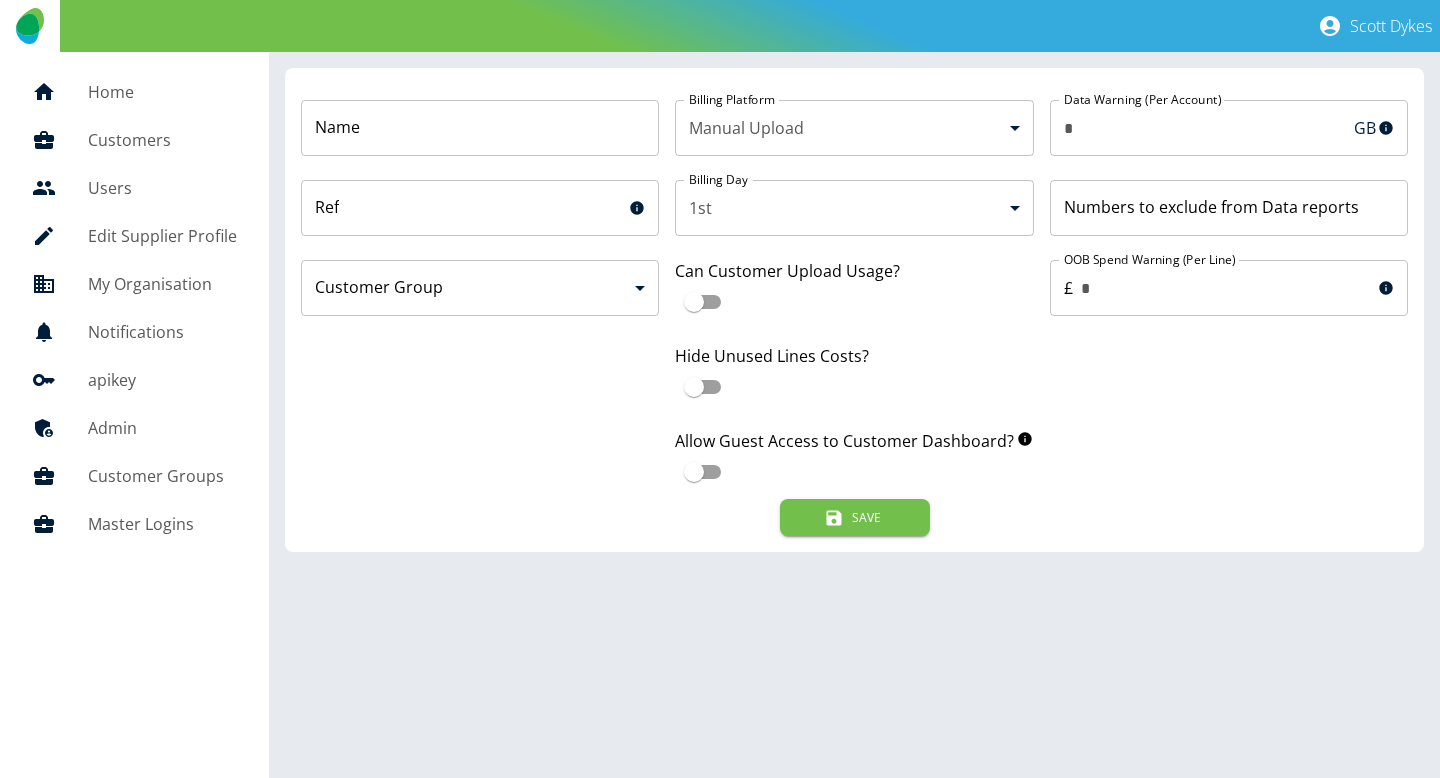 click on "Name" at bounding box center [480, 128] 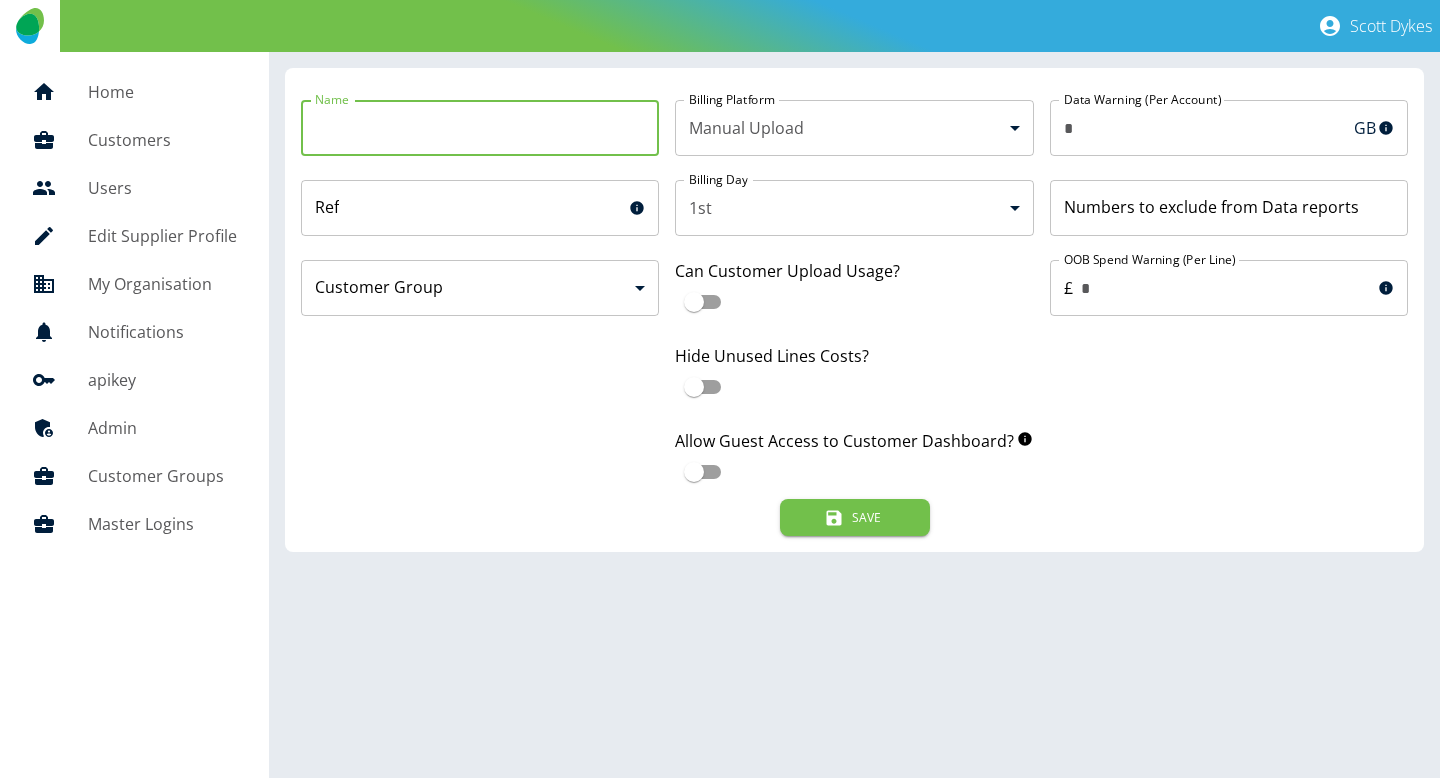 click on "Name" at bounding box center (480, 128) 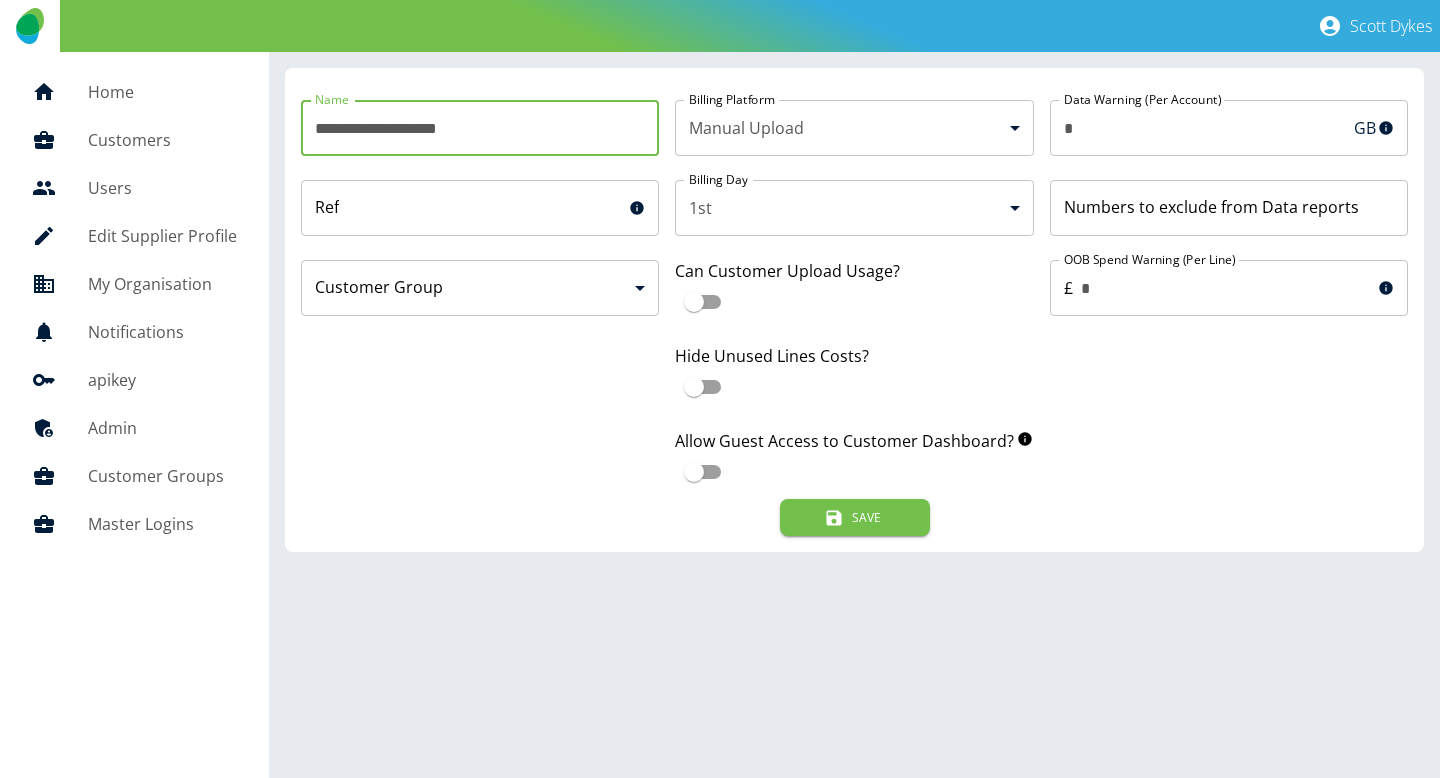 type on "**********" 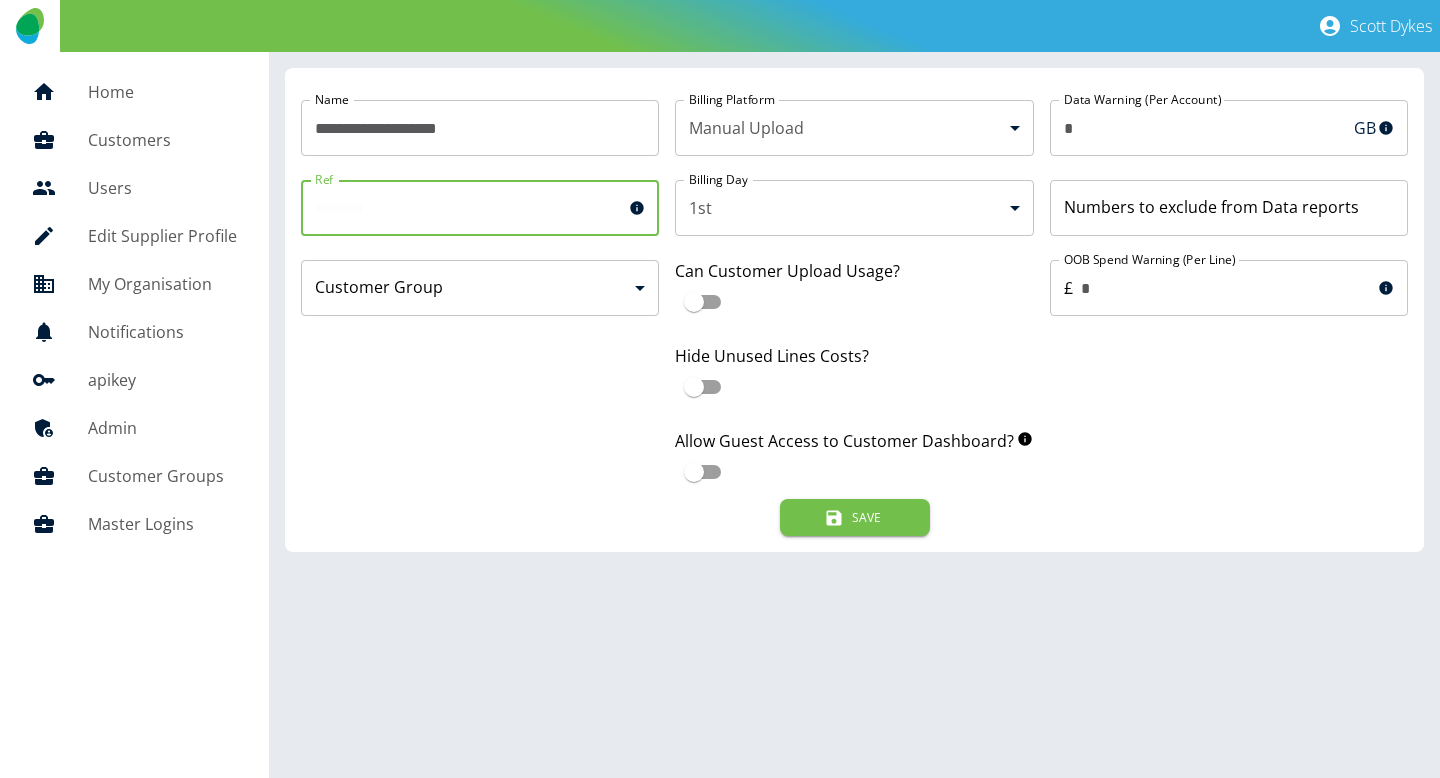 paste on "******" 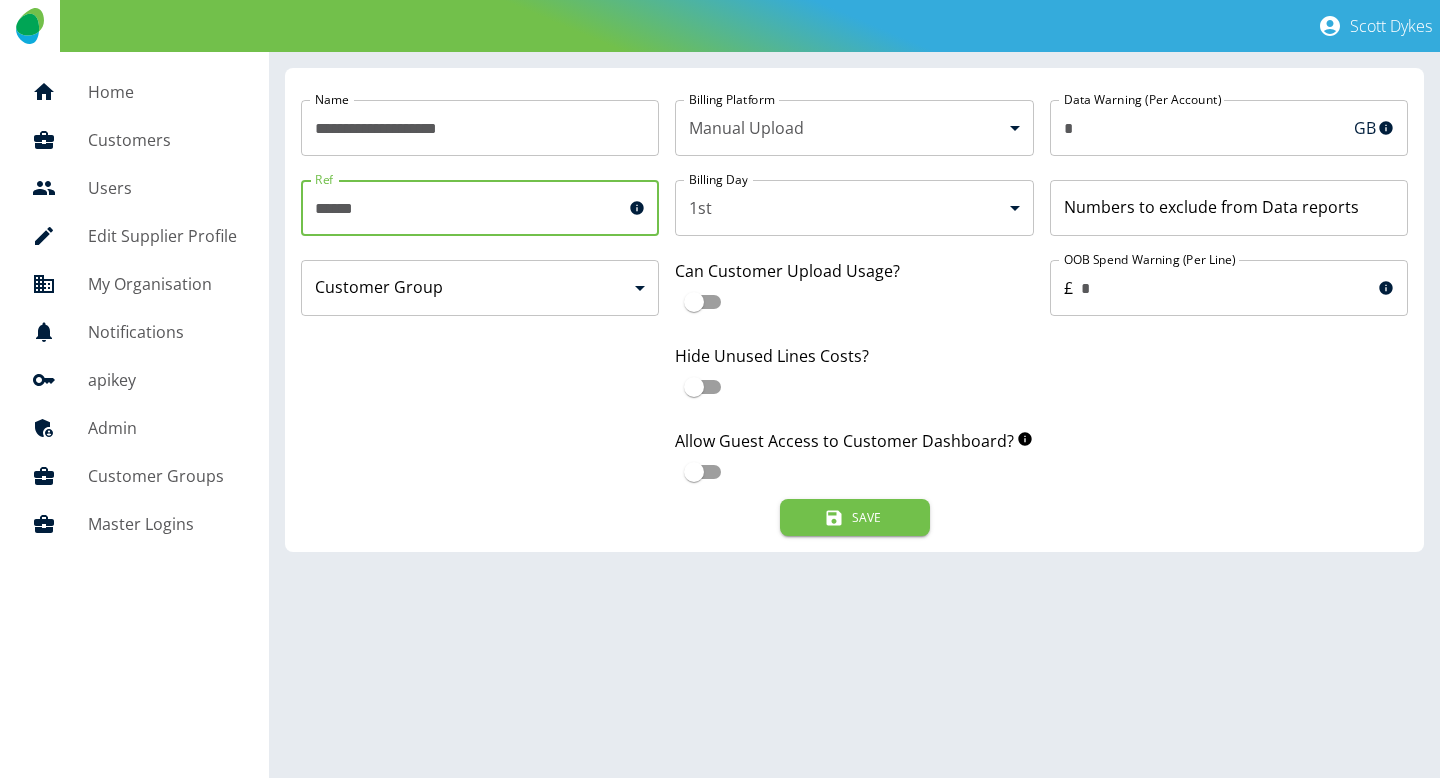 type on "******" 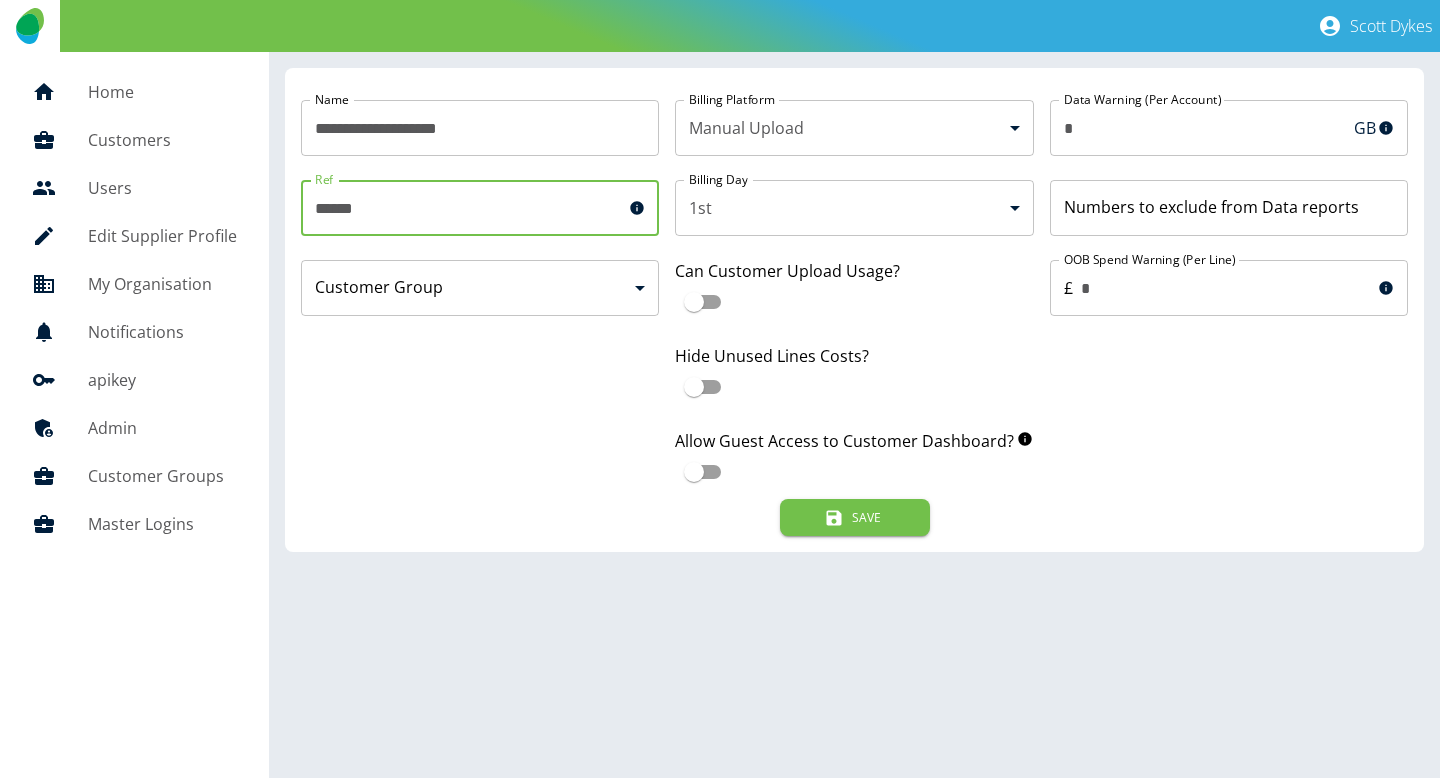 click on "**********" at bounding box center [720, 389] 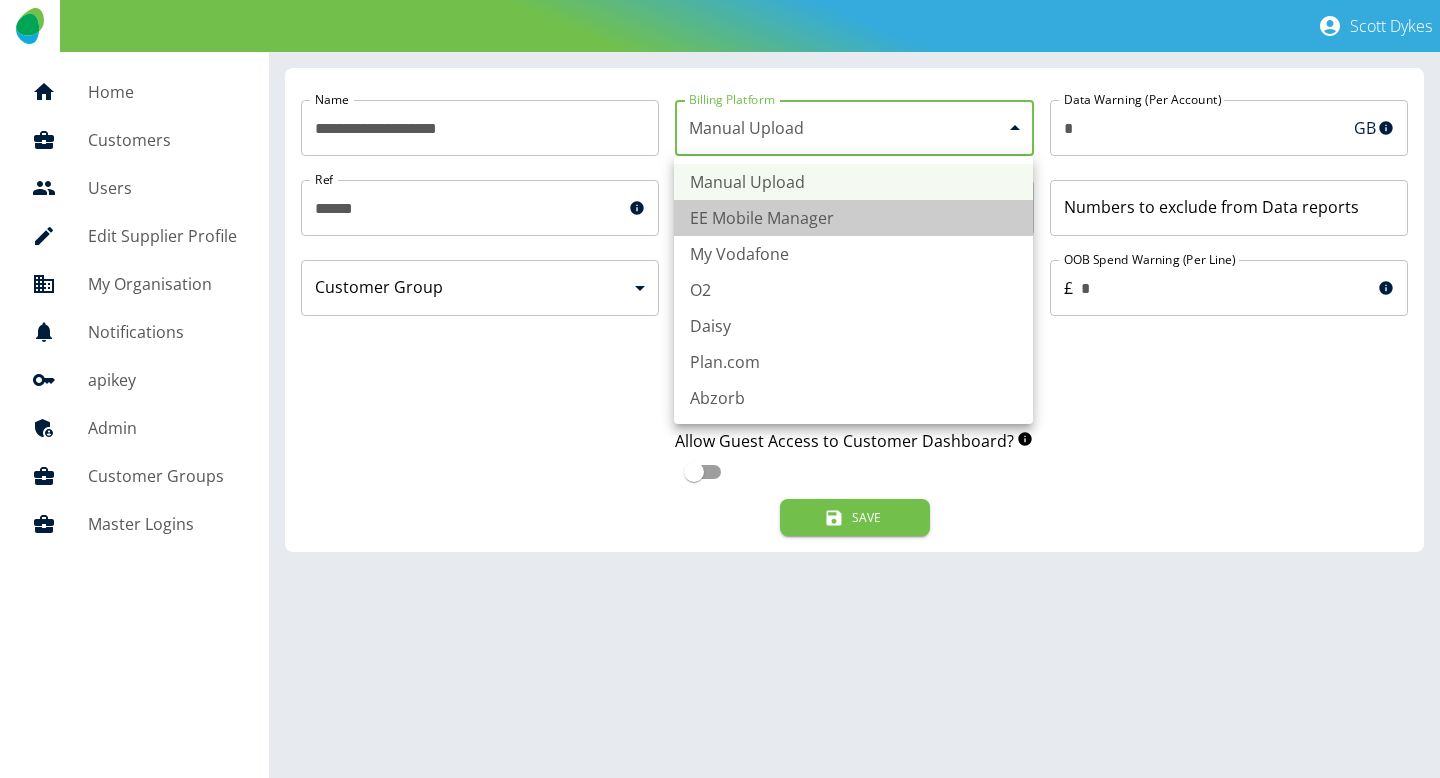 click on "EE Mobile Manager" at bounding box center [853, 218] 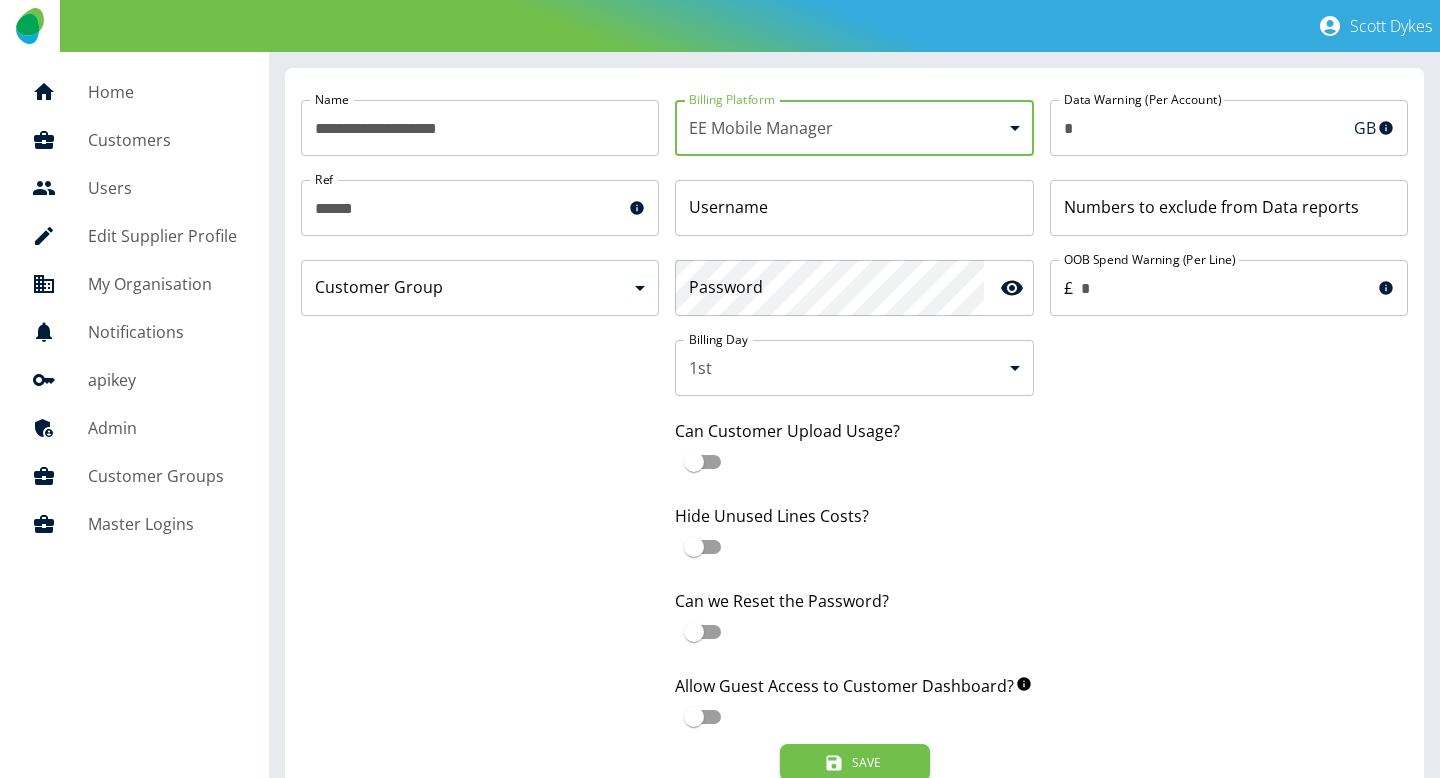 click on "Username" at bounding box center (854, 208) 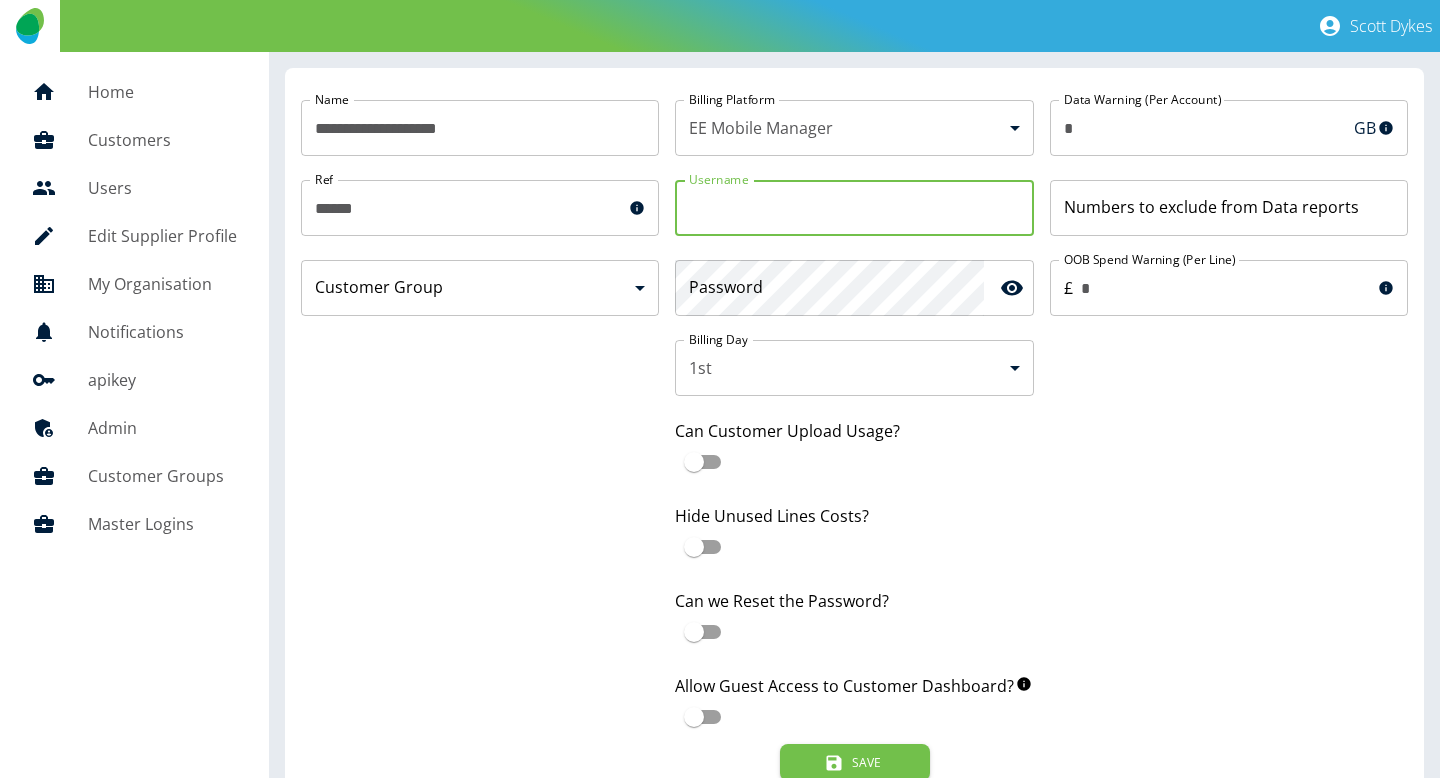 paste on "**********" 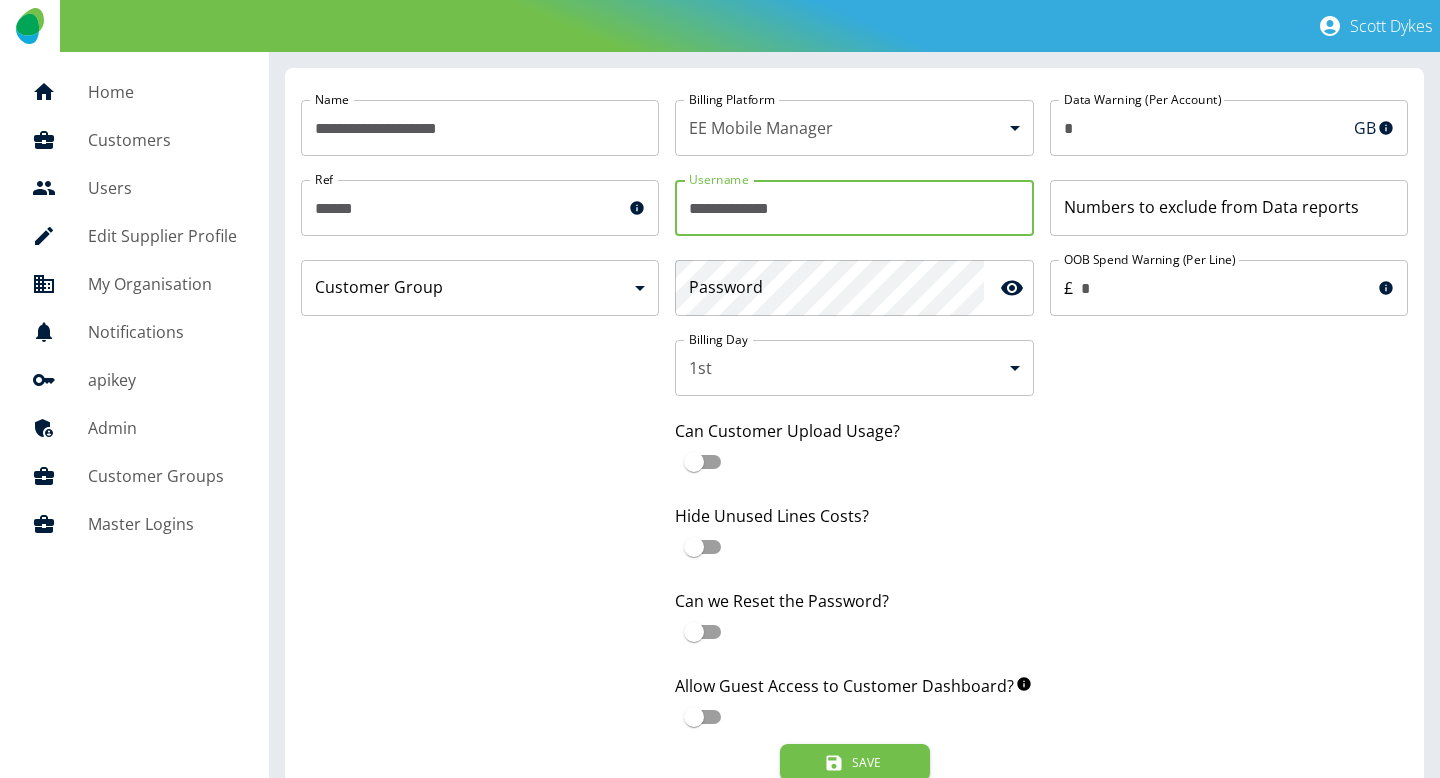 type on "**********" 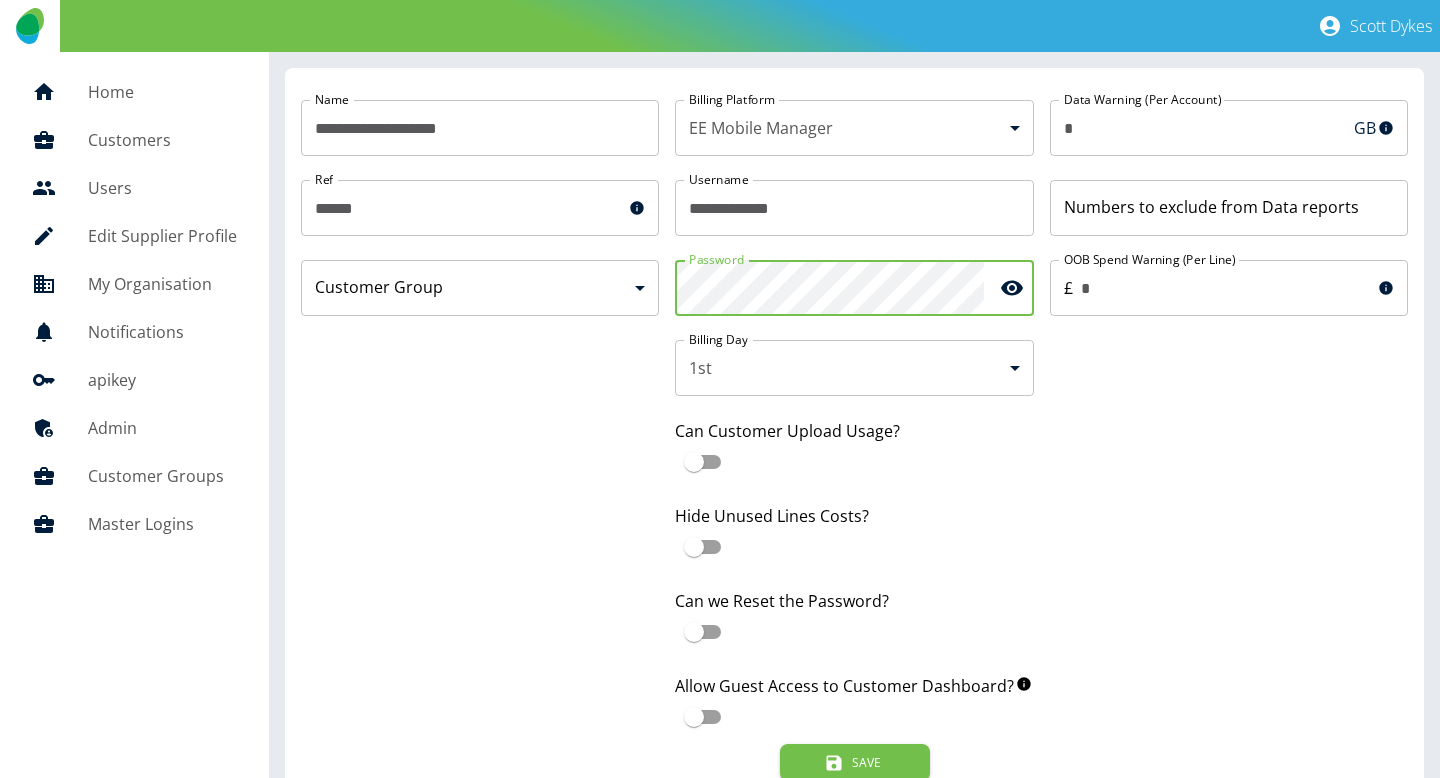 click on "**********" at bounding box center (720, 389) 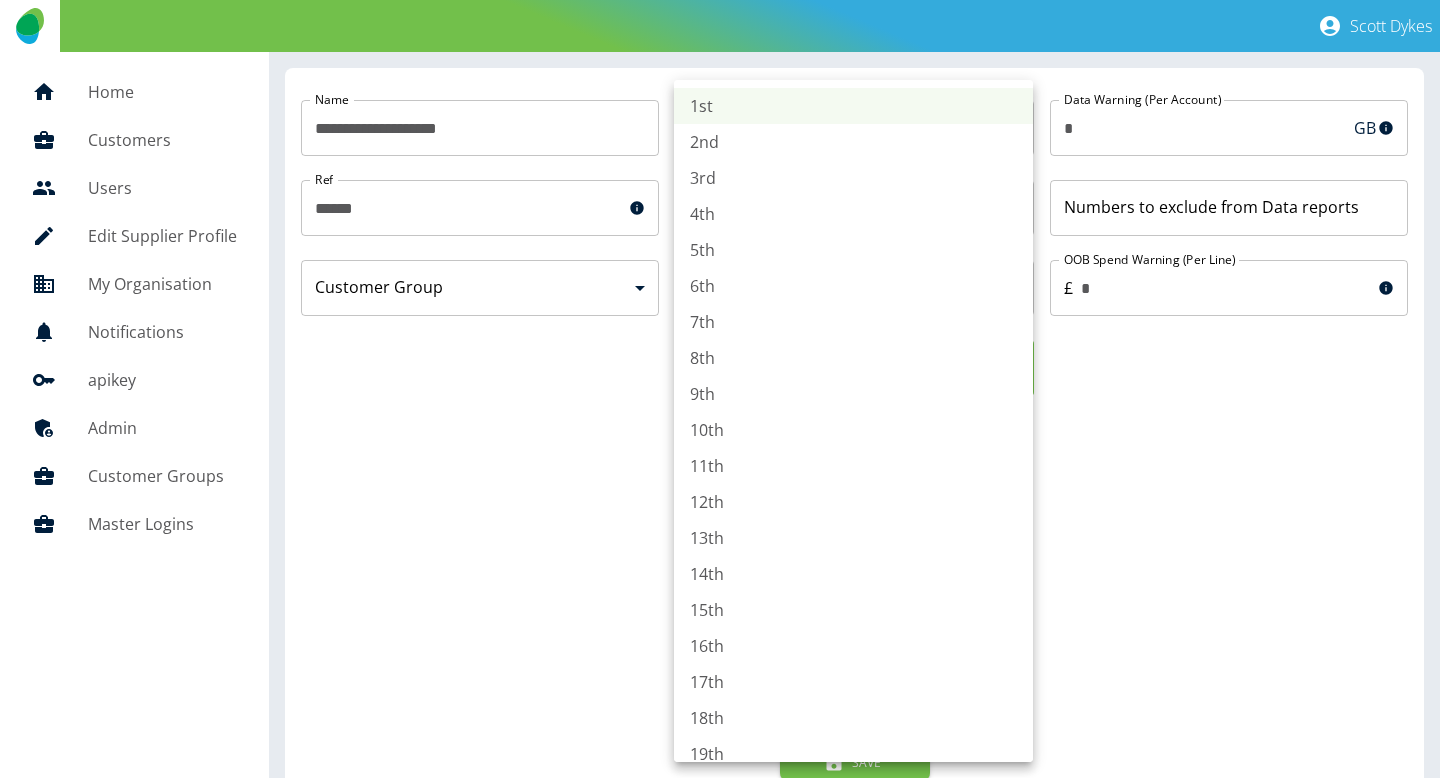 click on "7th" at bounding box center [853, 322] 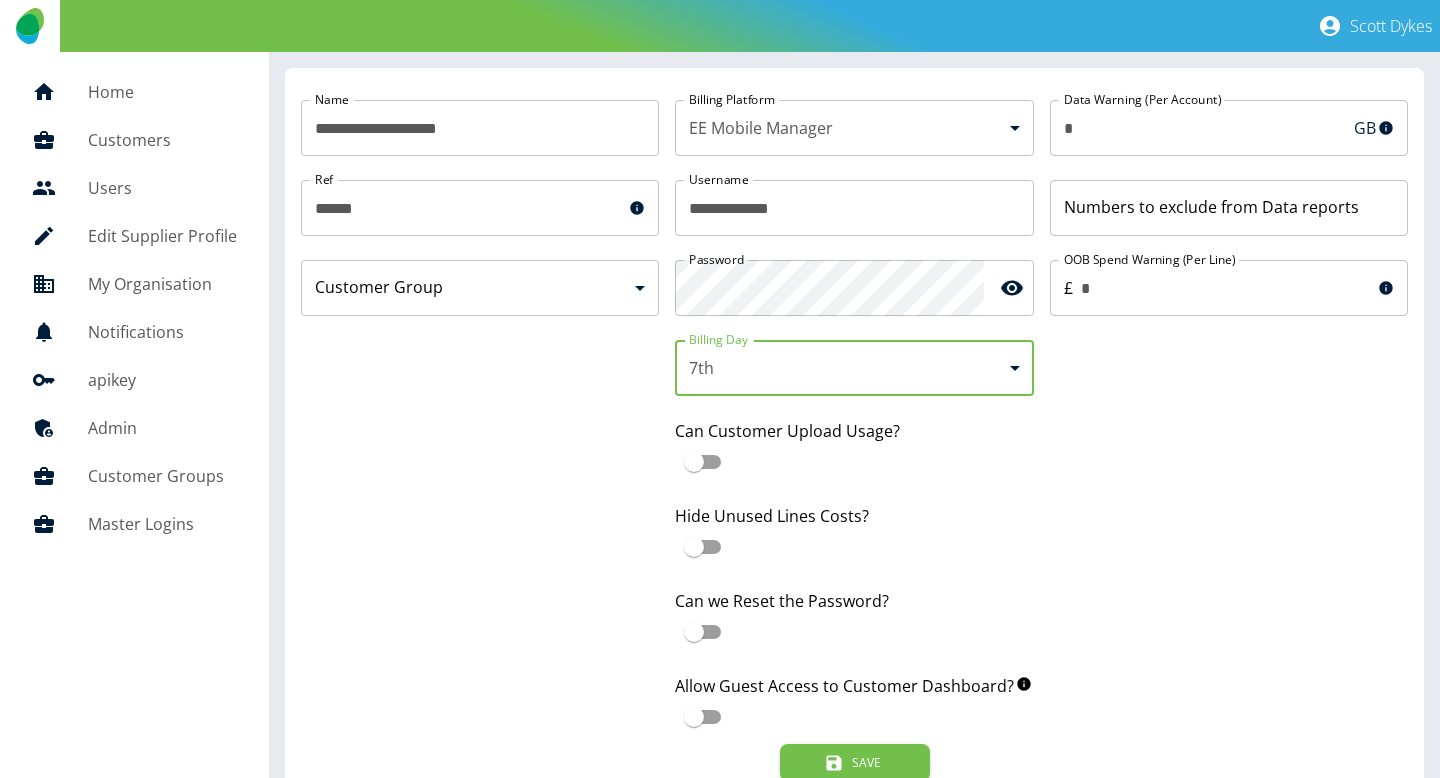 scroll, scrollTop: 35, scrollLeft: 0, axis: vertical 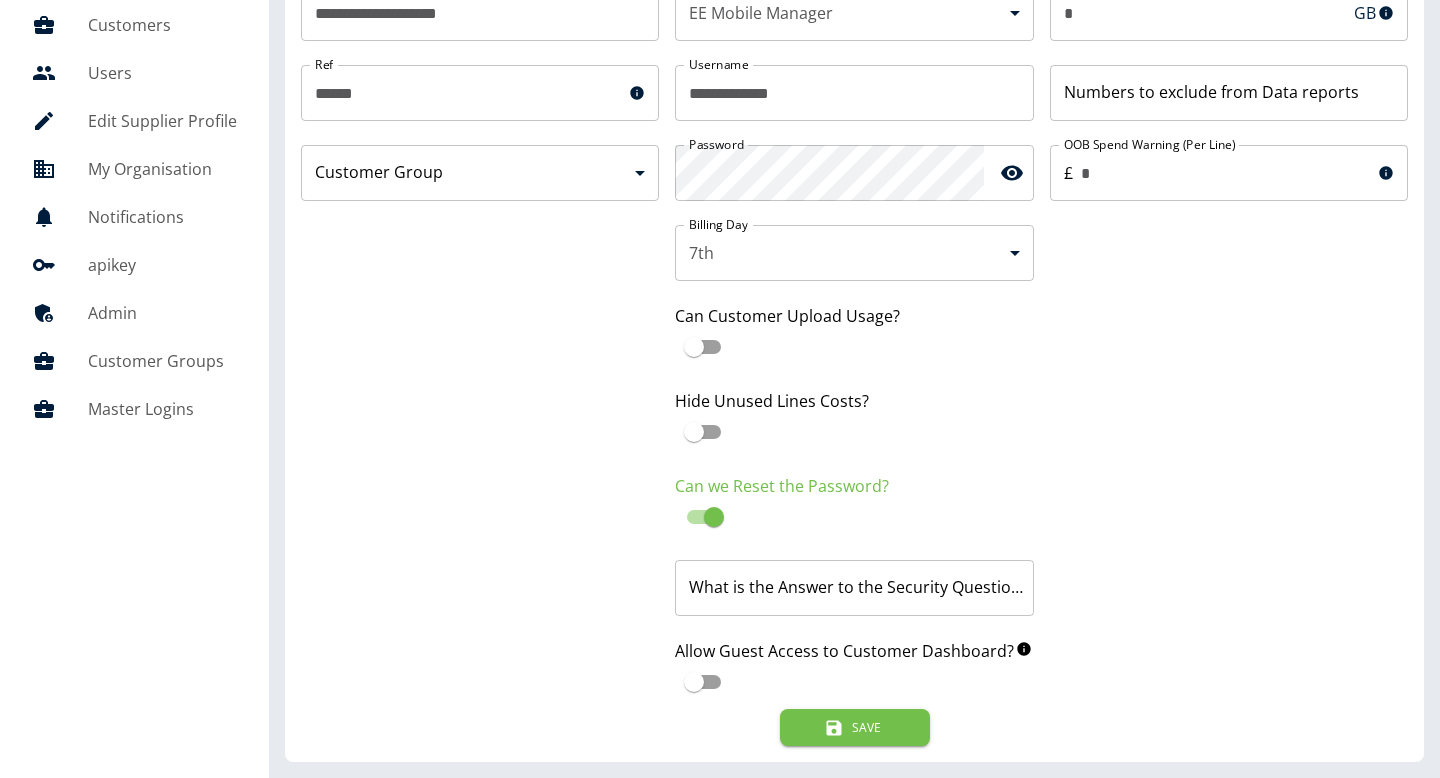 click on "What is the Answer to the Security Question? What is the Answer to the Security Question?" at bounding box center (854, 588) 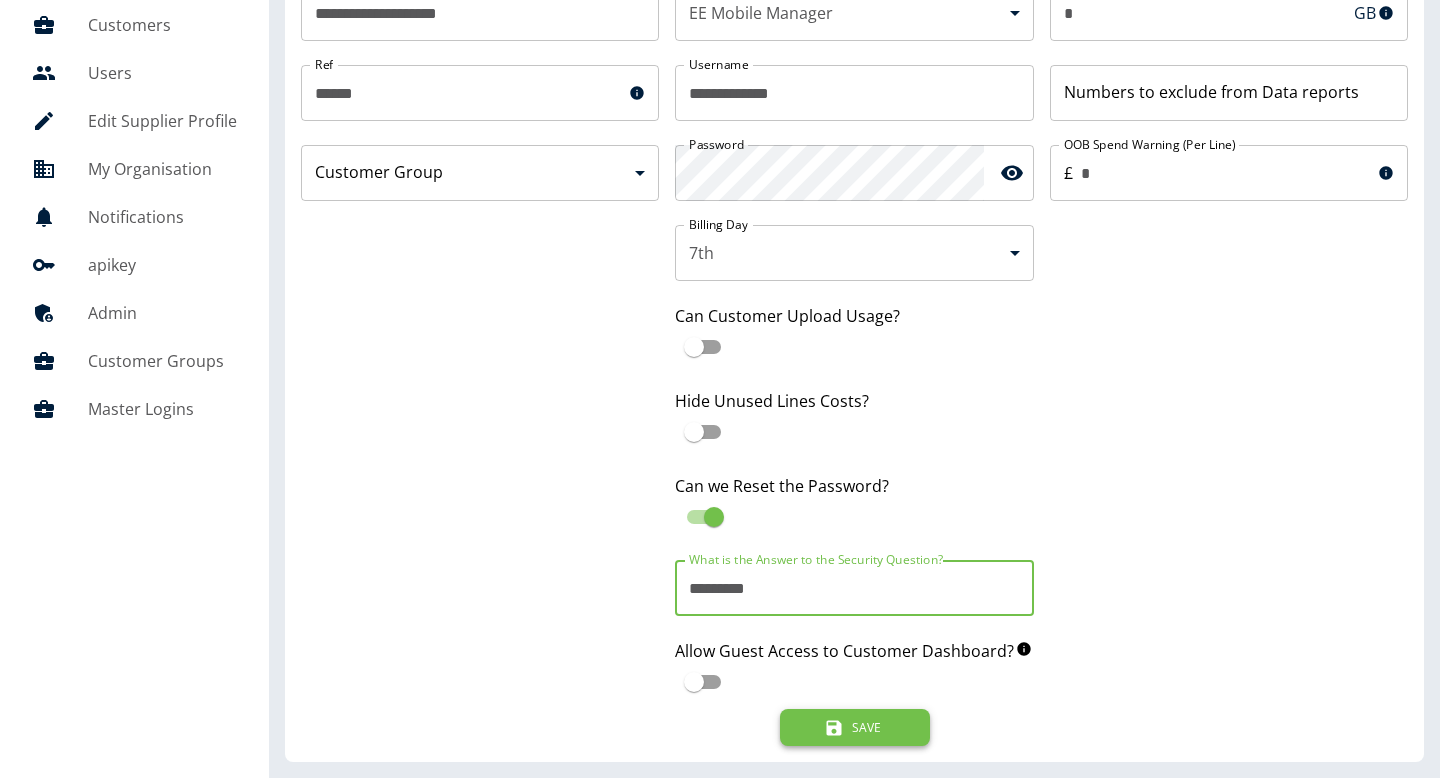 type on "*********" 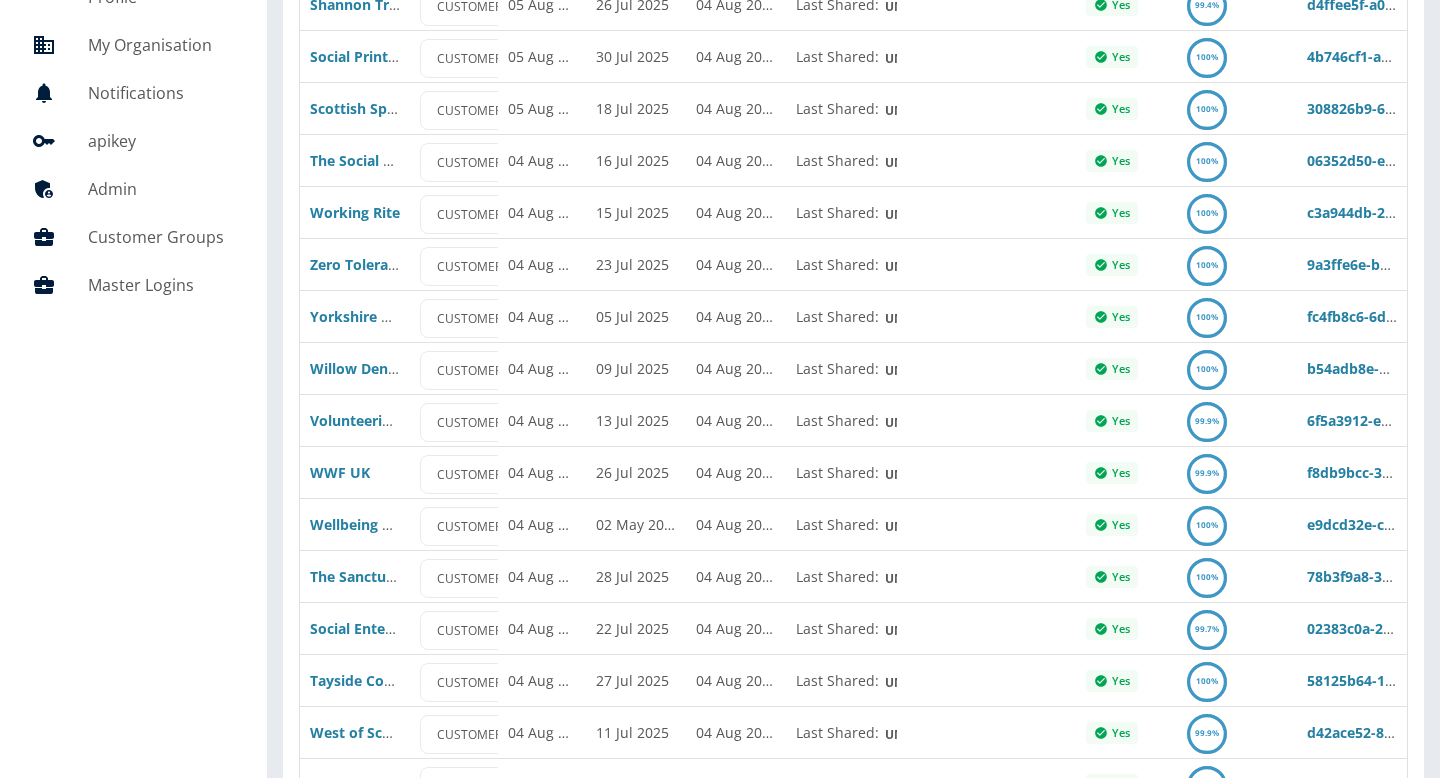 scroll, scrollTop: 0, scrollLeft: 0, axis: both 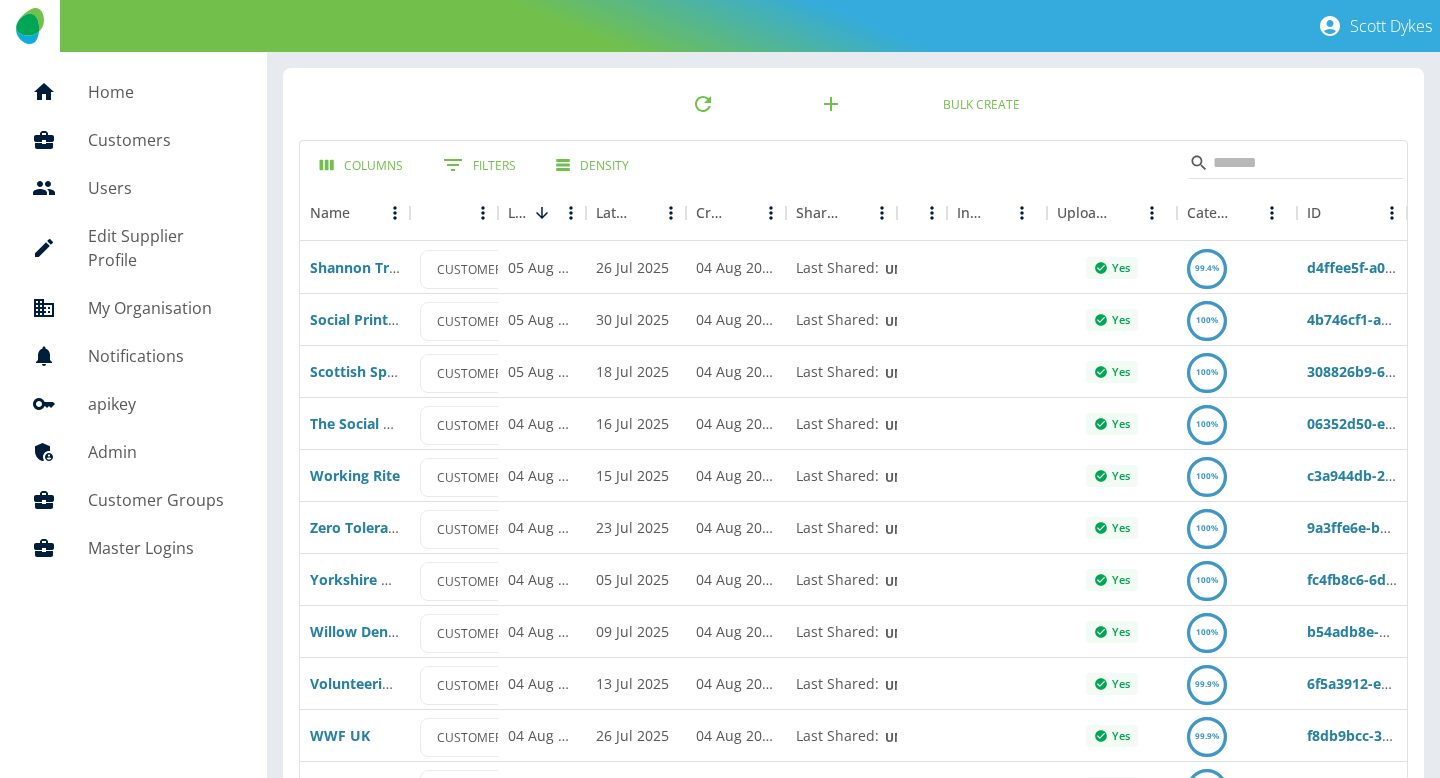 click on "Scott Dykes" at bounding box center [720, 26] 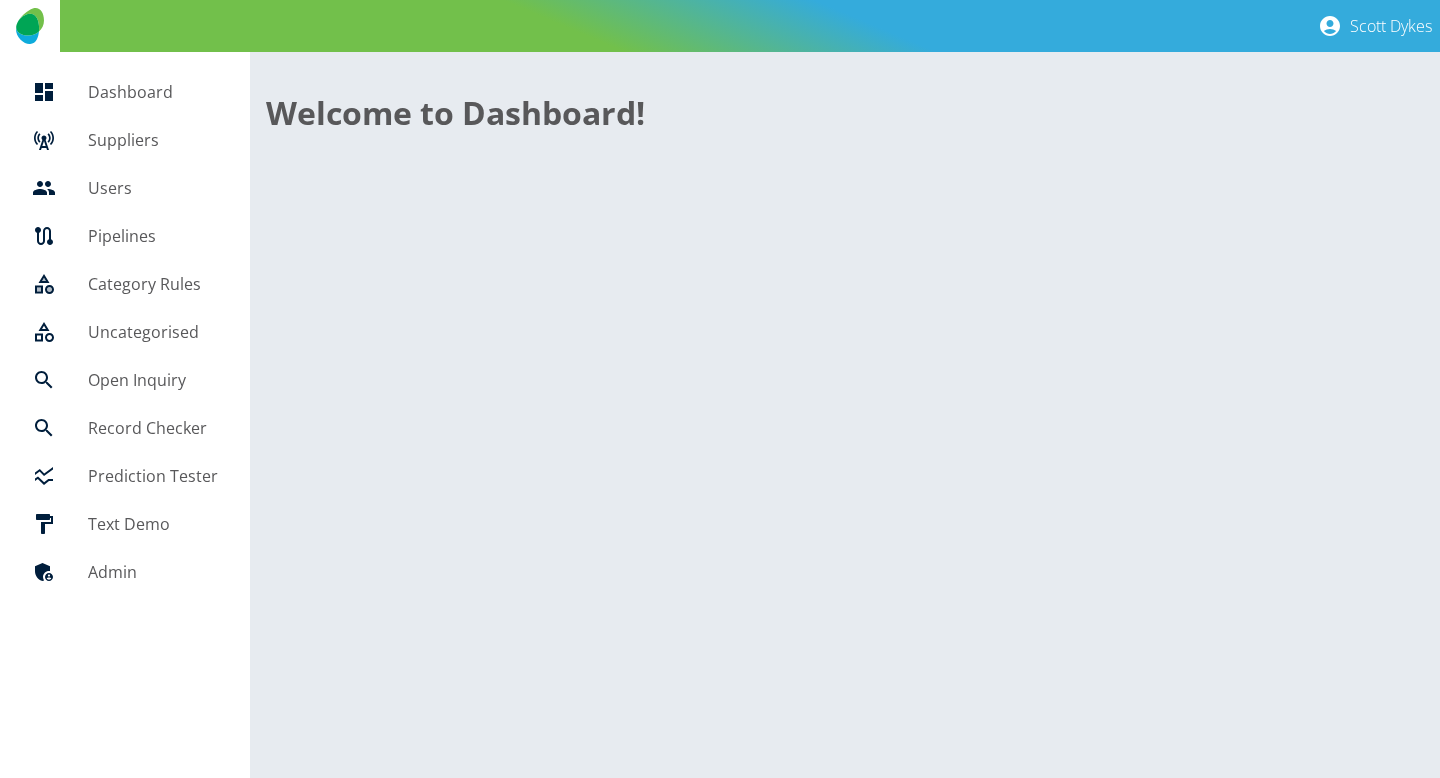 scroll, scrollTop: 0, scrollLeft: 0, axis: both 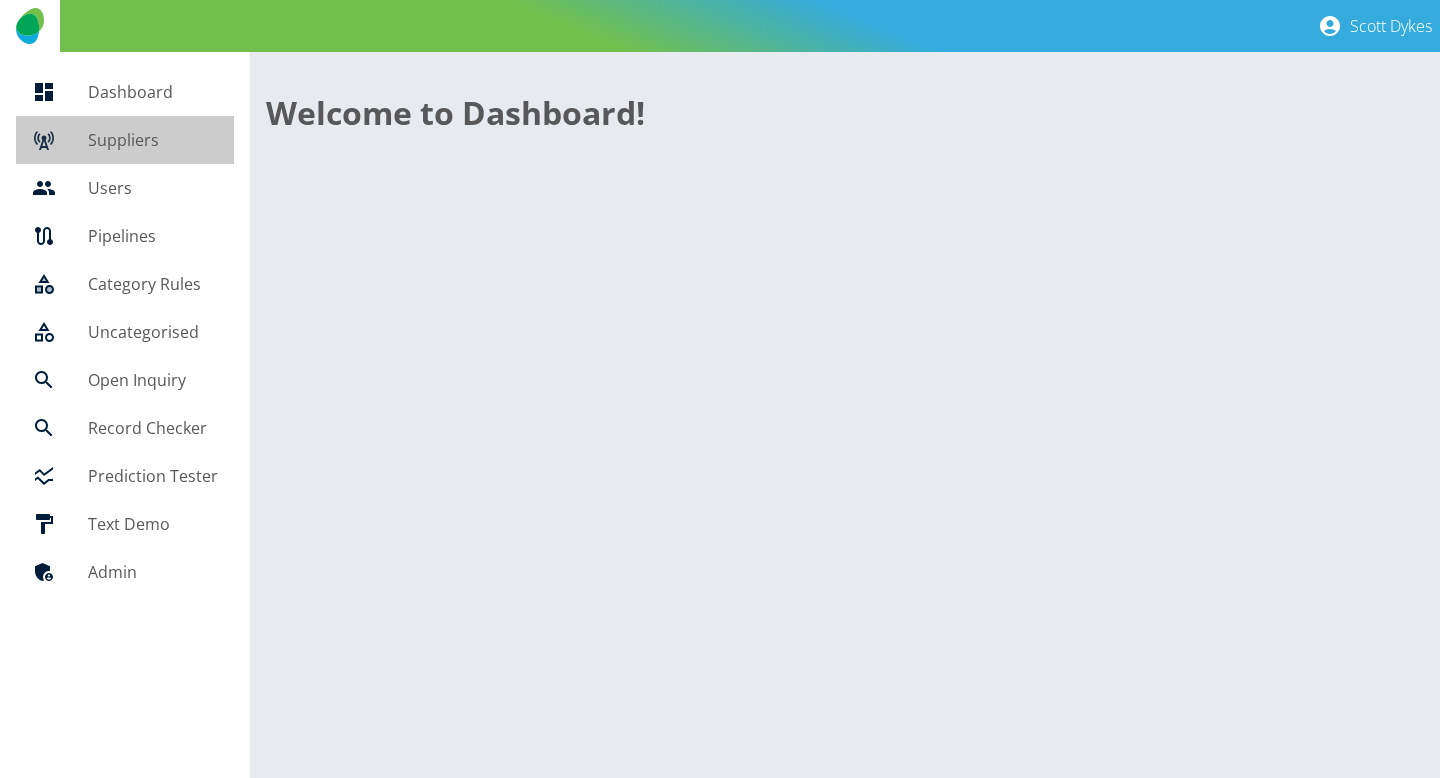 click on "Suppliers" at bounding box center [153, 140] 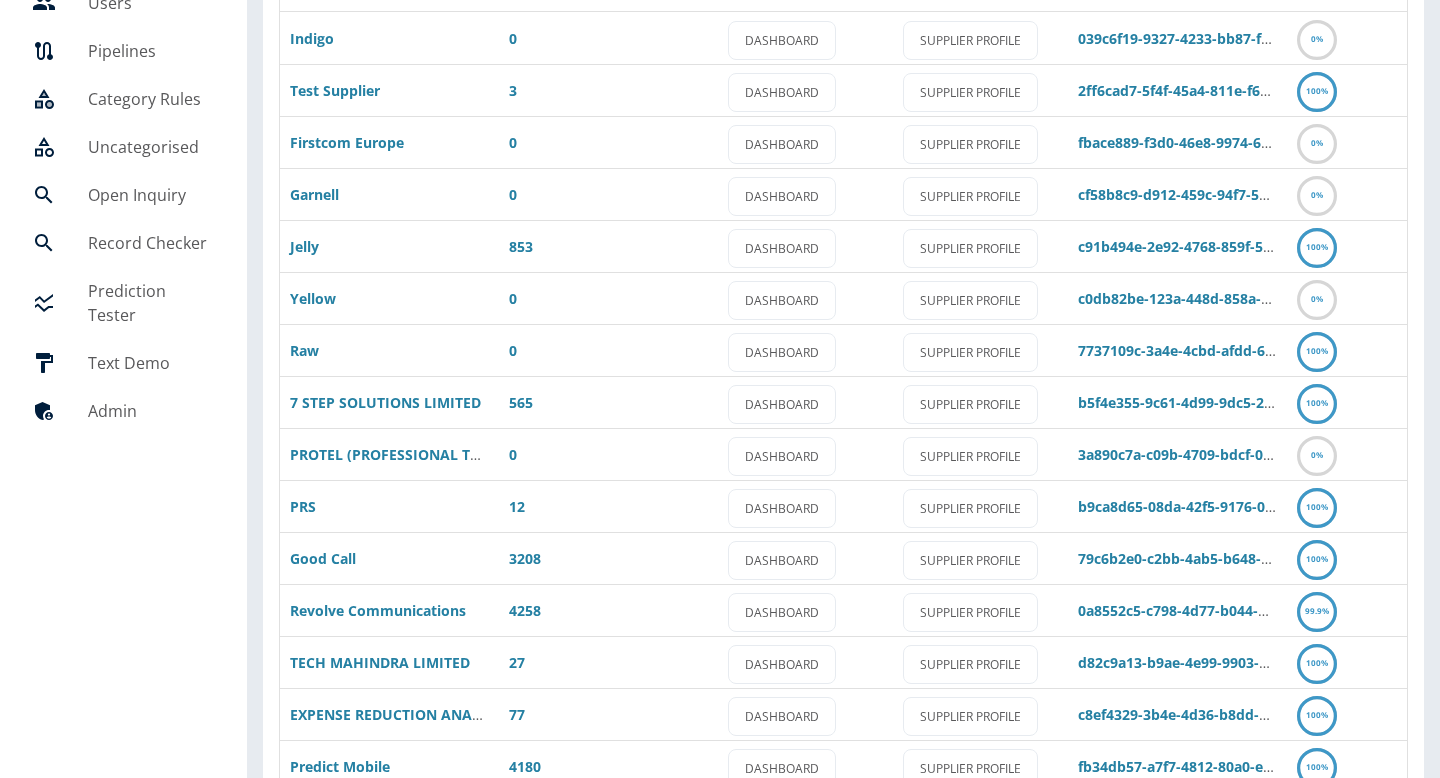 scroll, scrollTop: 228, scrollLeft: 0, axis: vertical 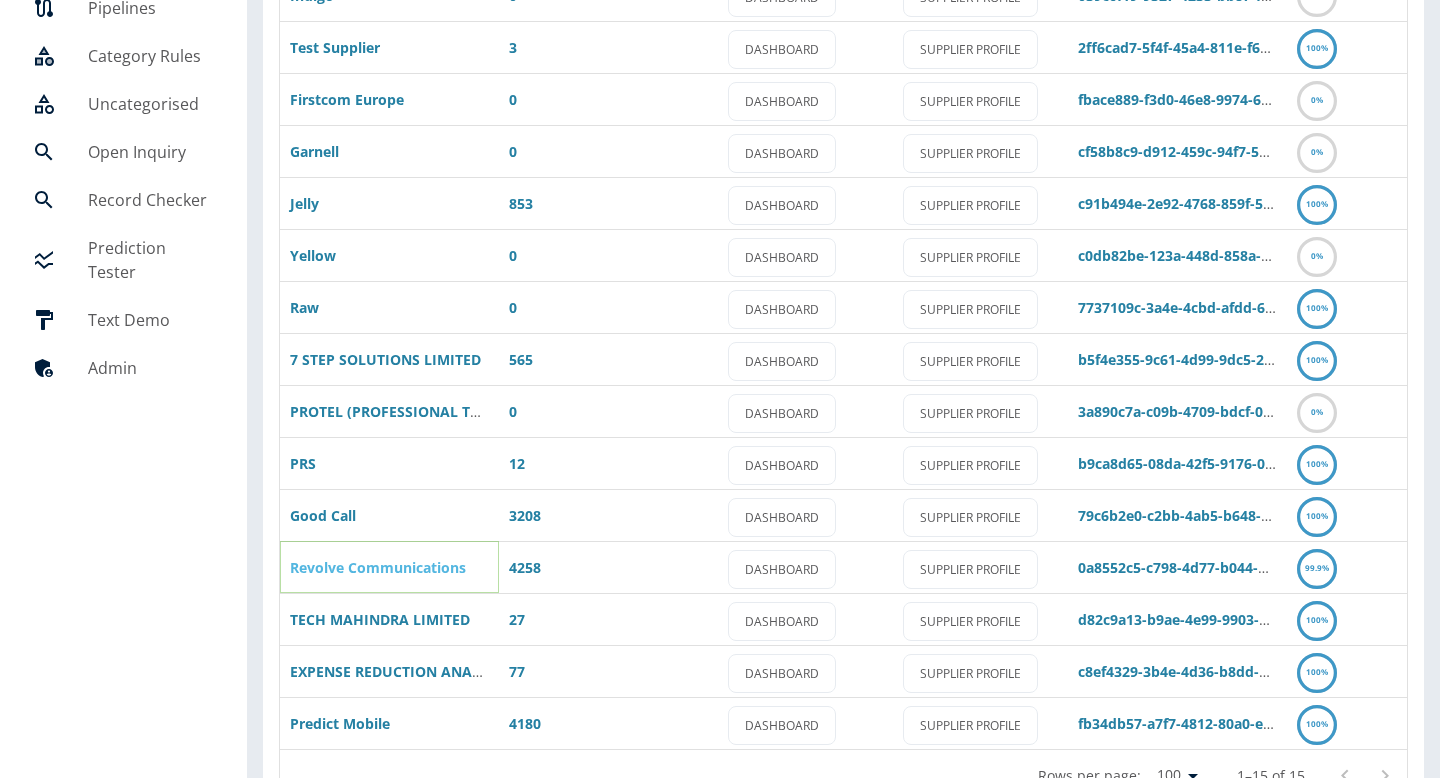 click on "Revolve Communications" at bounding box center (378, 567) 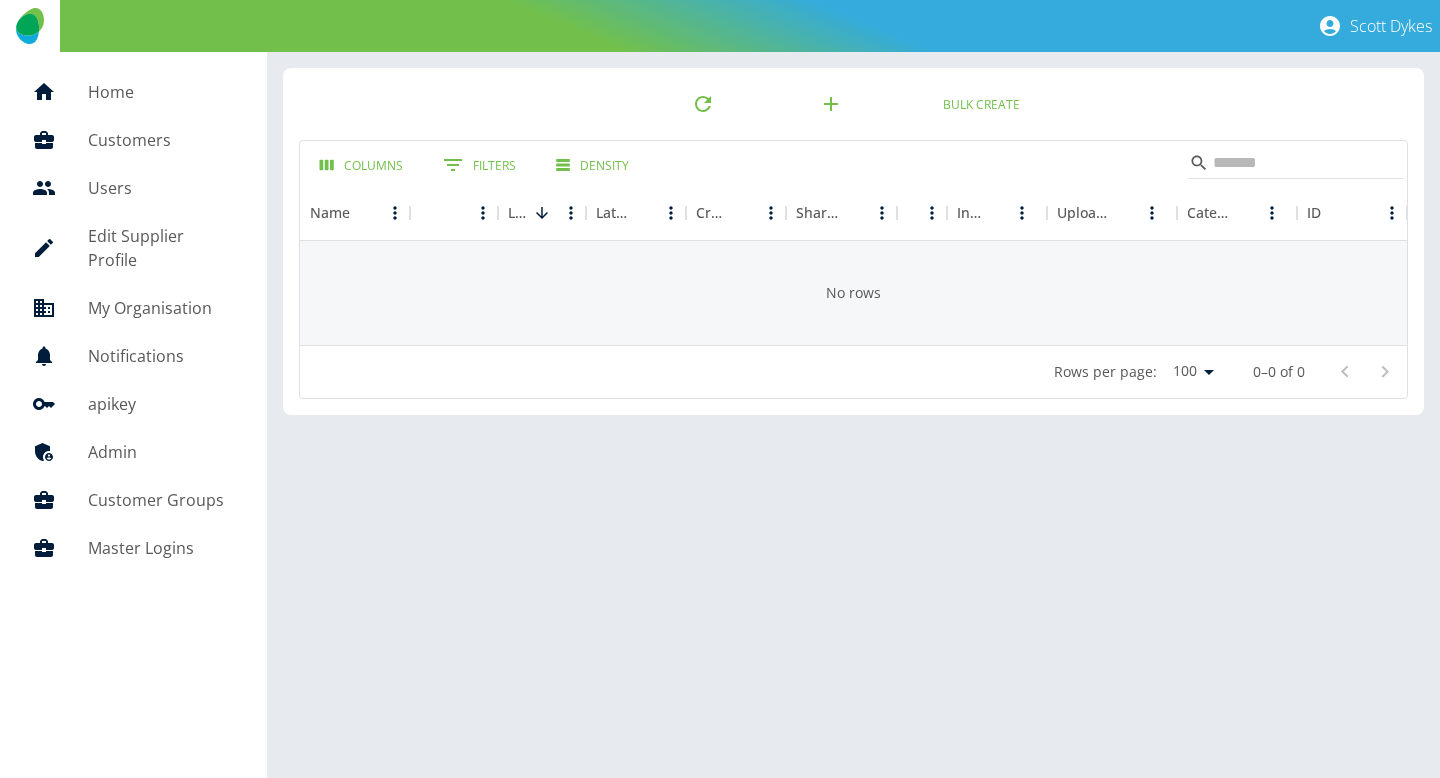 scroll, scrollTop: 0, scrollLeft: 0, axis: both 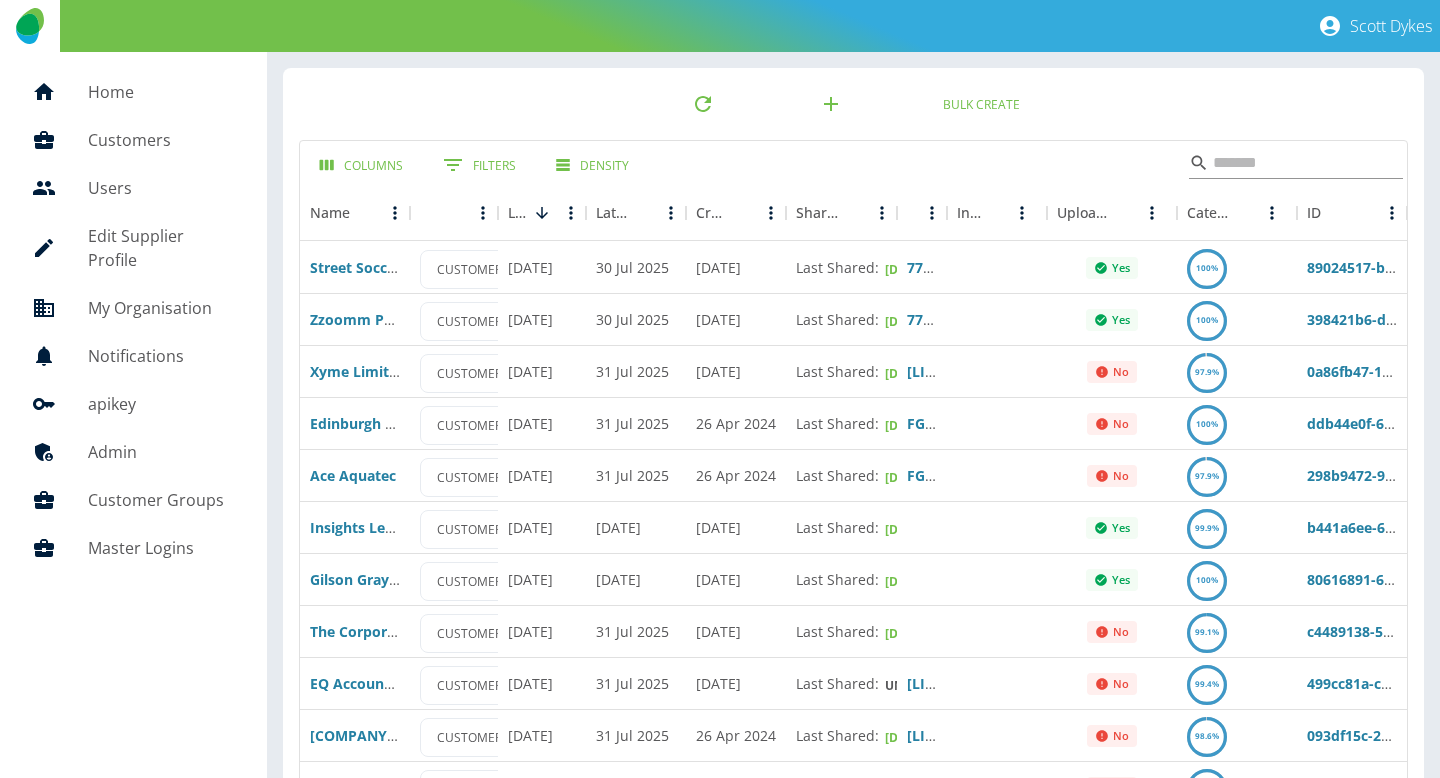 click at bounding box center [1293, 163] 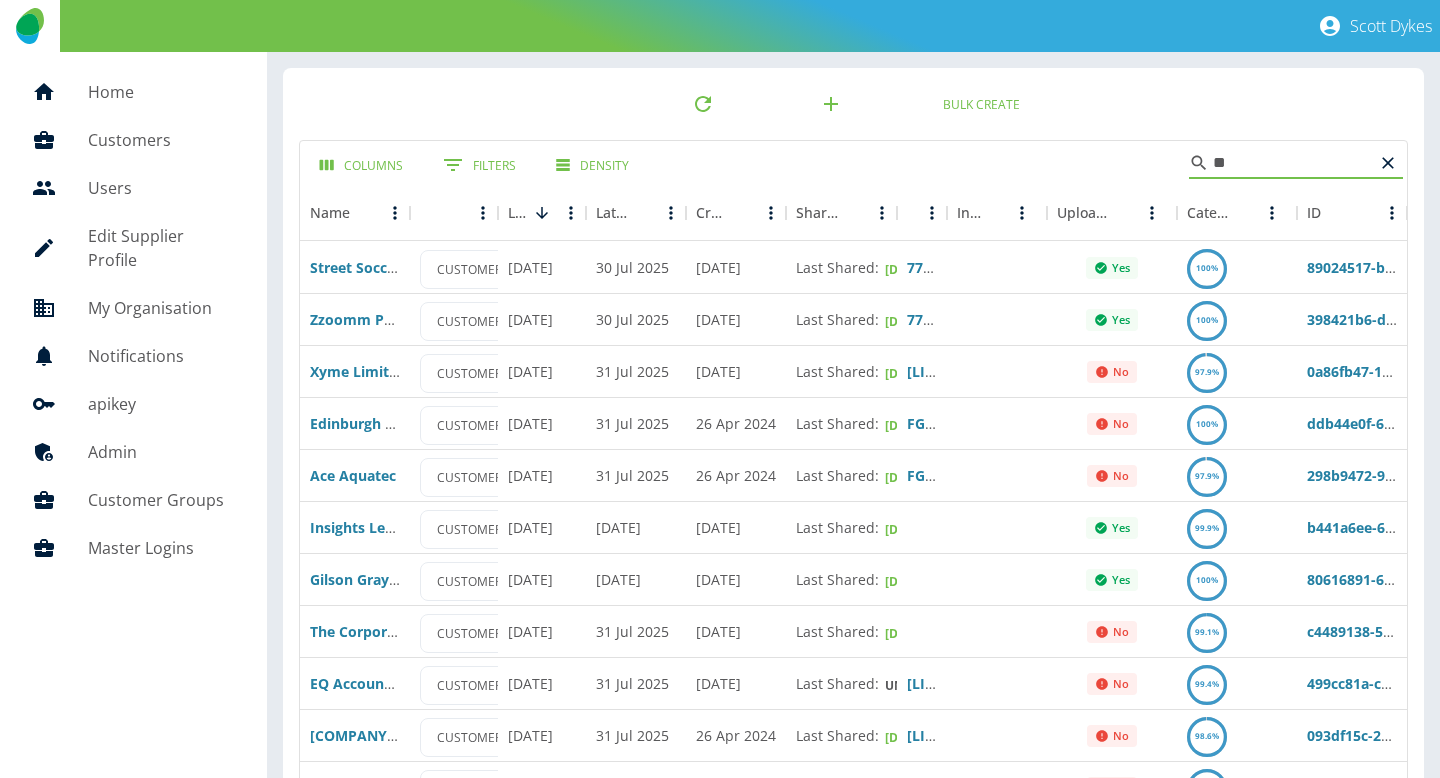 type on "*" 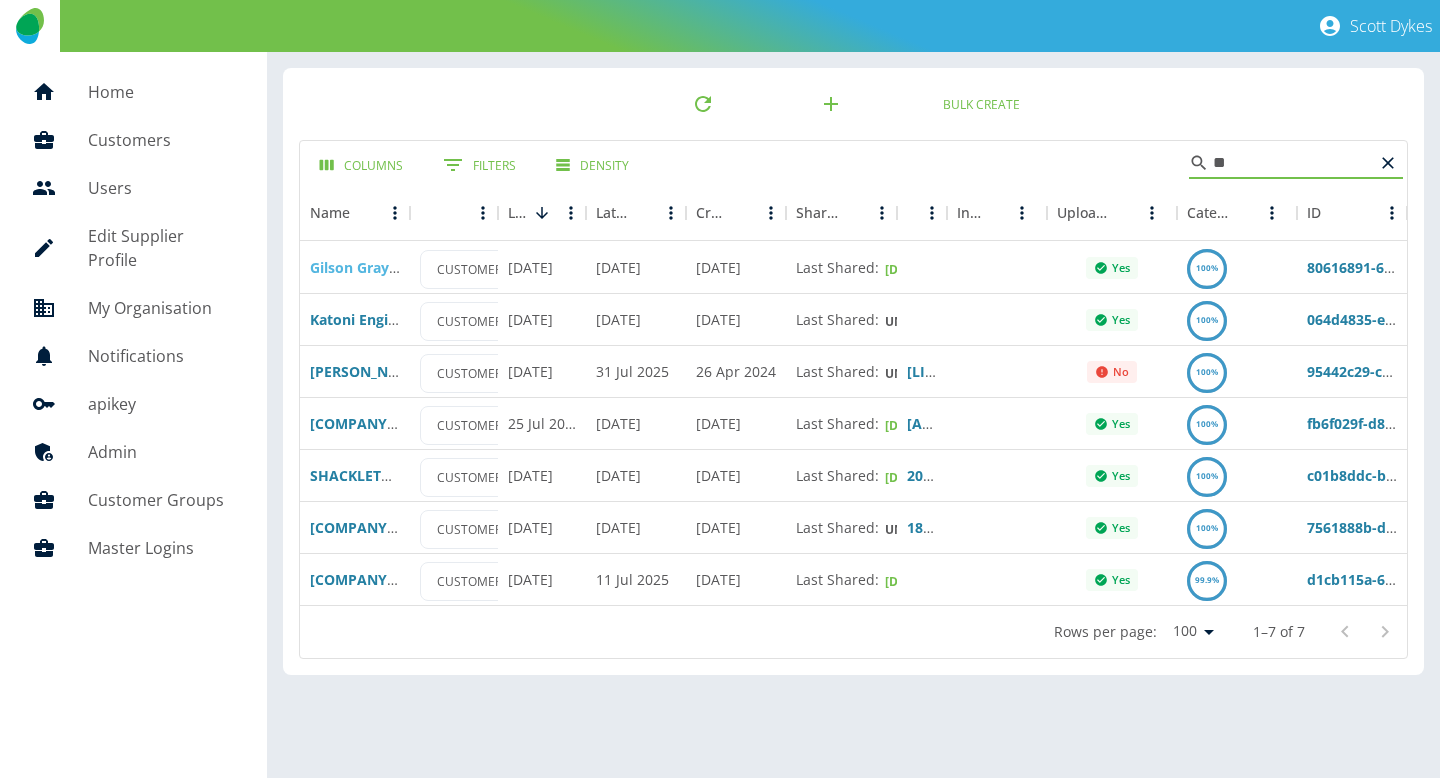 type on "**" 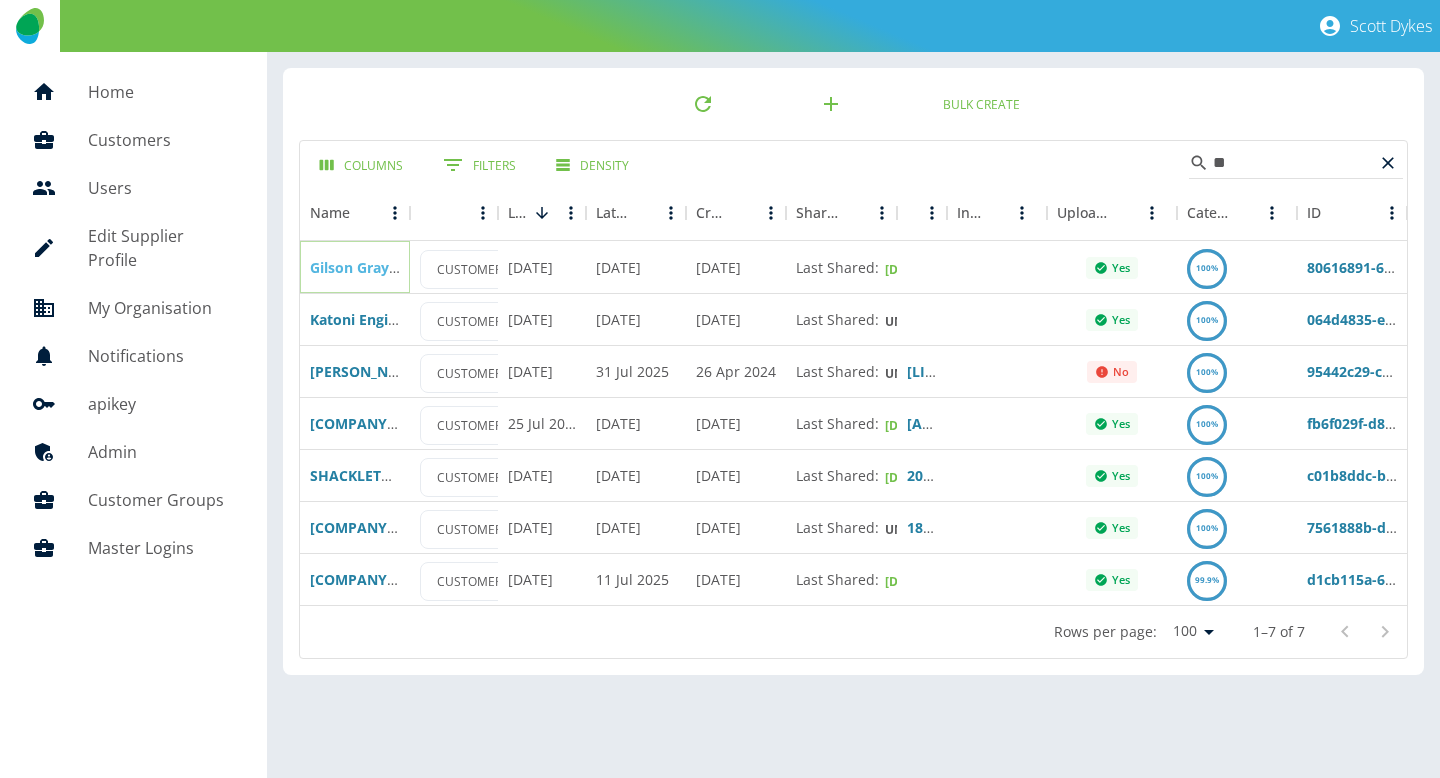 click on "Gilson Gray LLP - Plan.com" at bounding box center [402, 267] 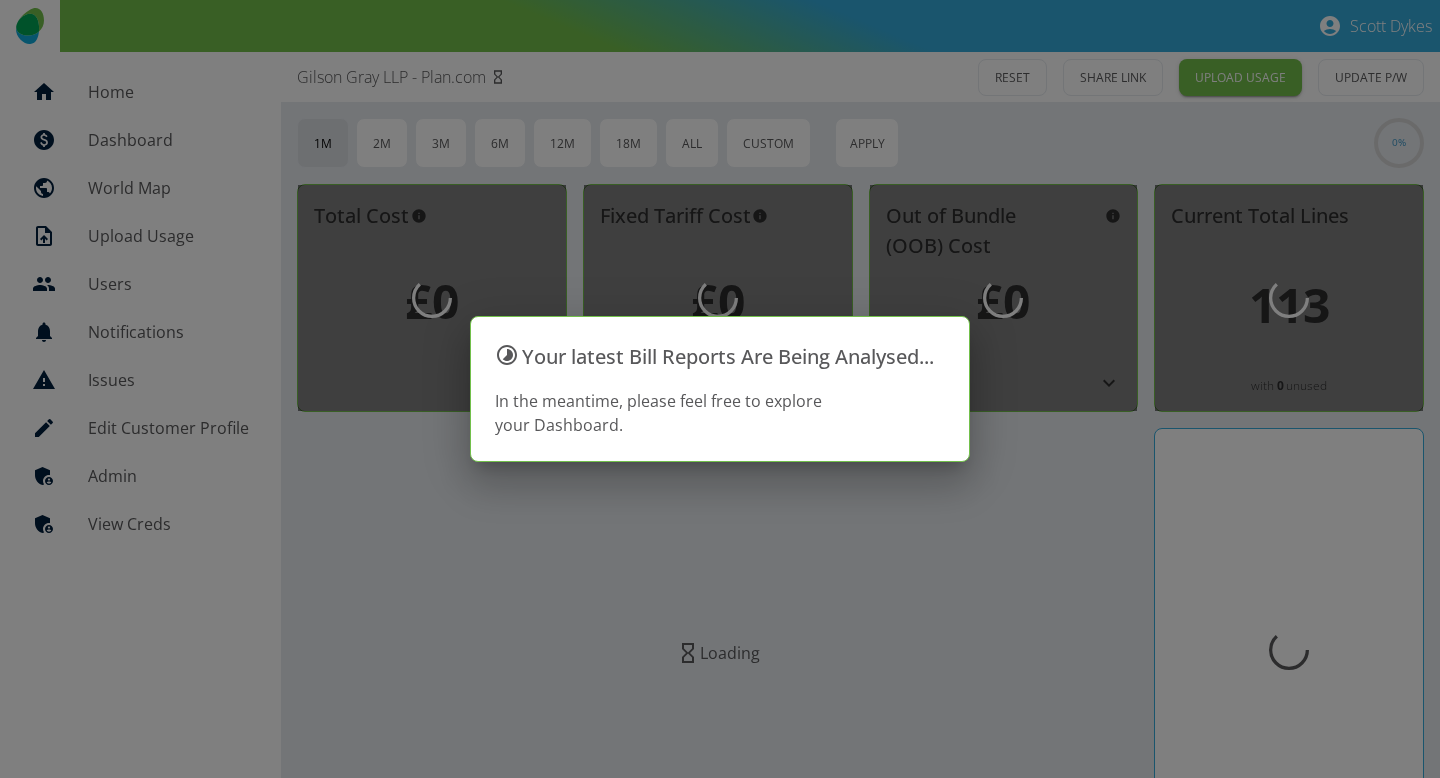 click at bounding box center (720, 389) 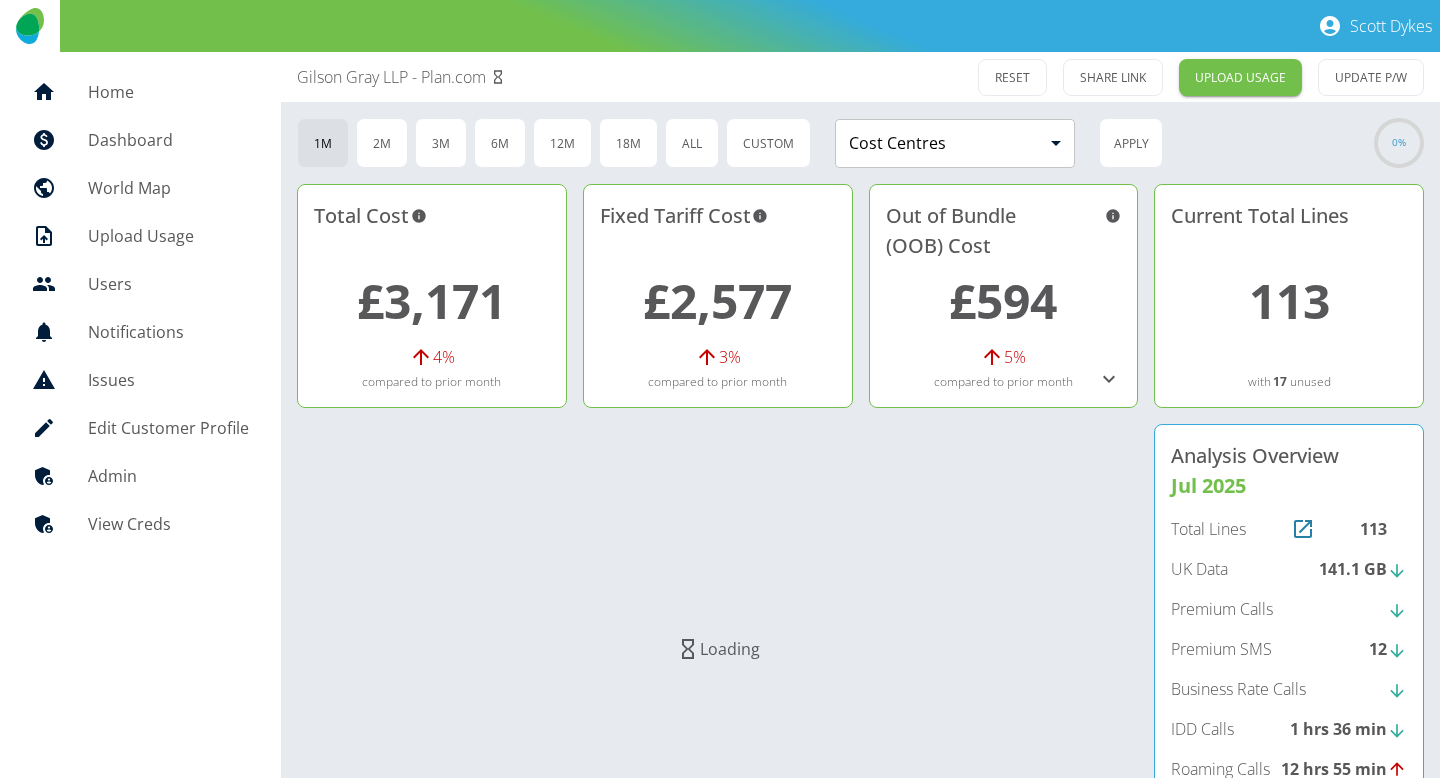 click on "£3,171" at bounding box center (431, 300) 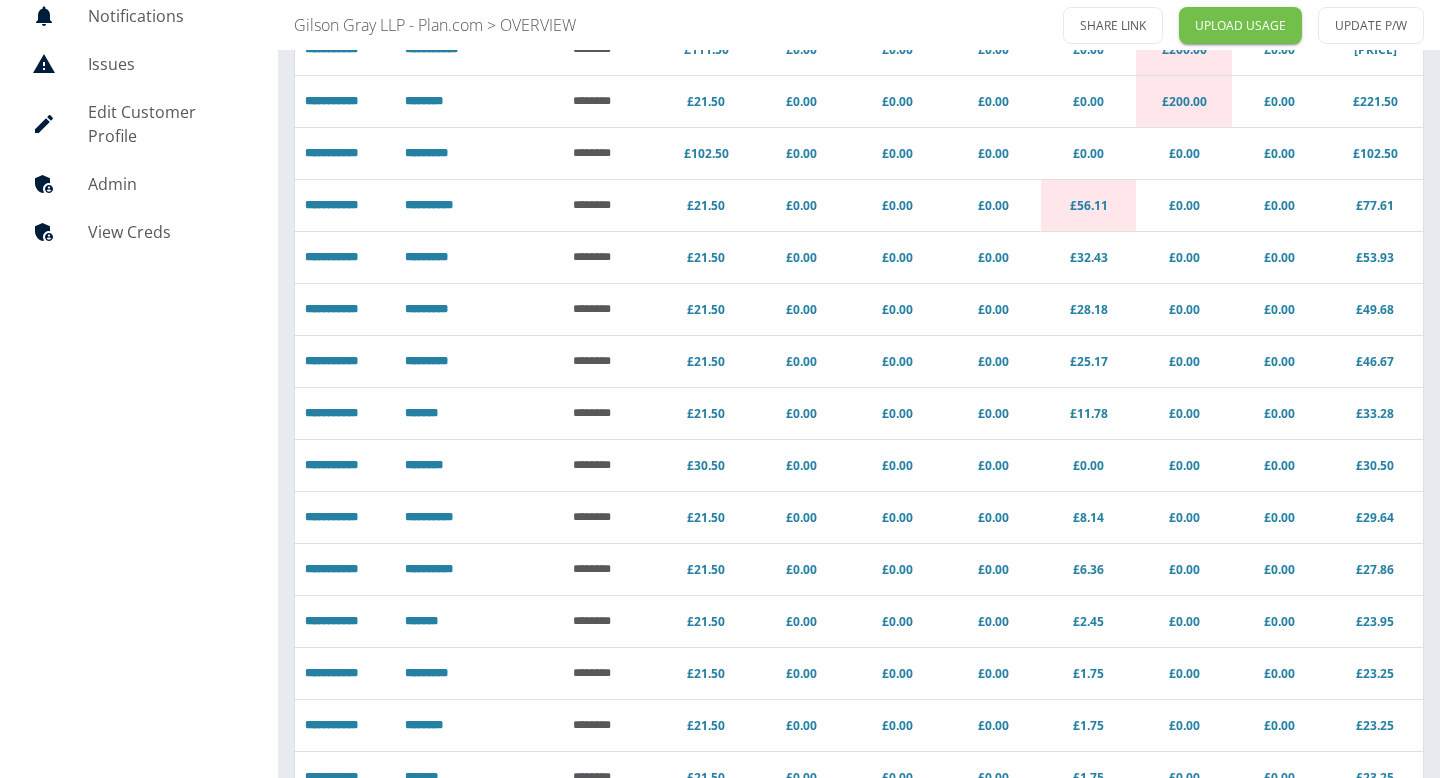 scroll, scrollTop: 0, scrollLeft: 0, axis: both 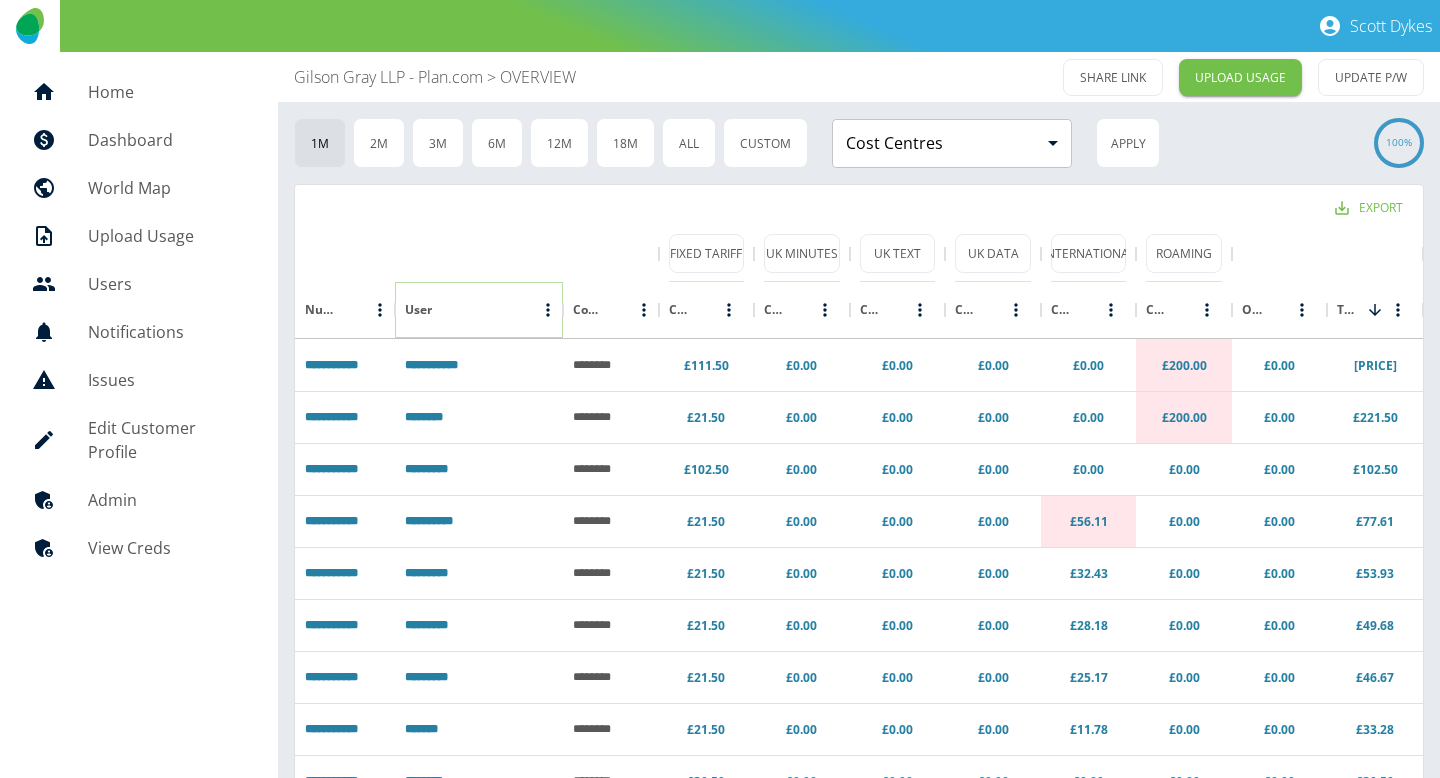 click 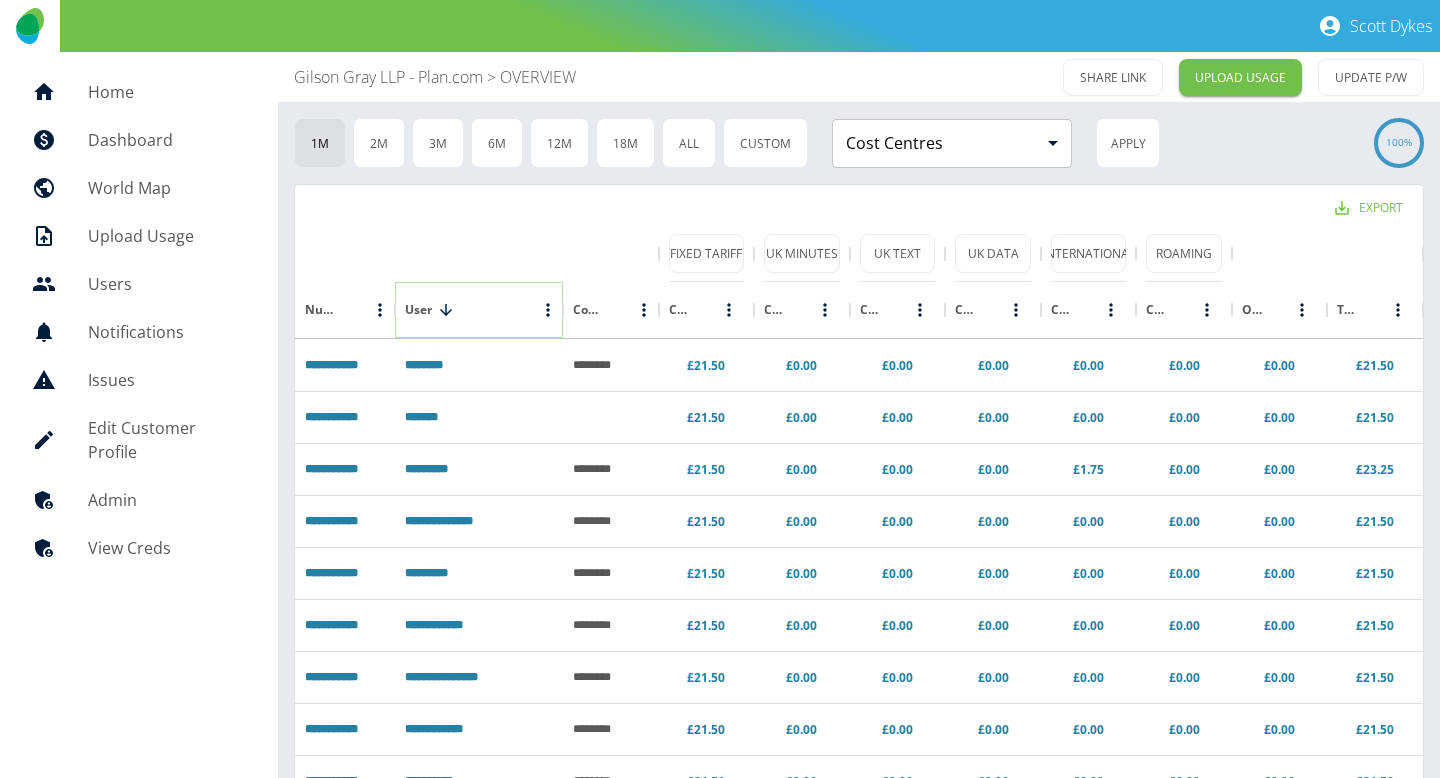 scroll, scrollTop: 25, scrollLeft: 0, axis: vertical 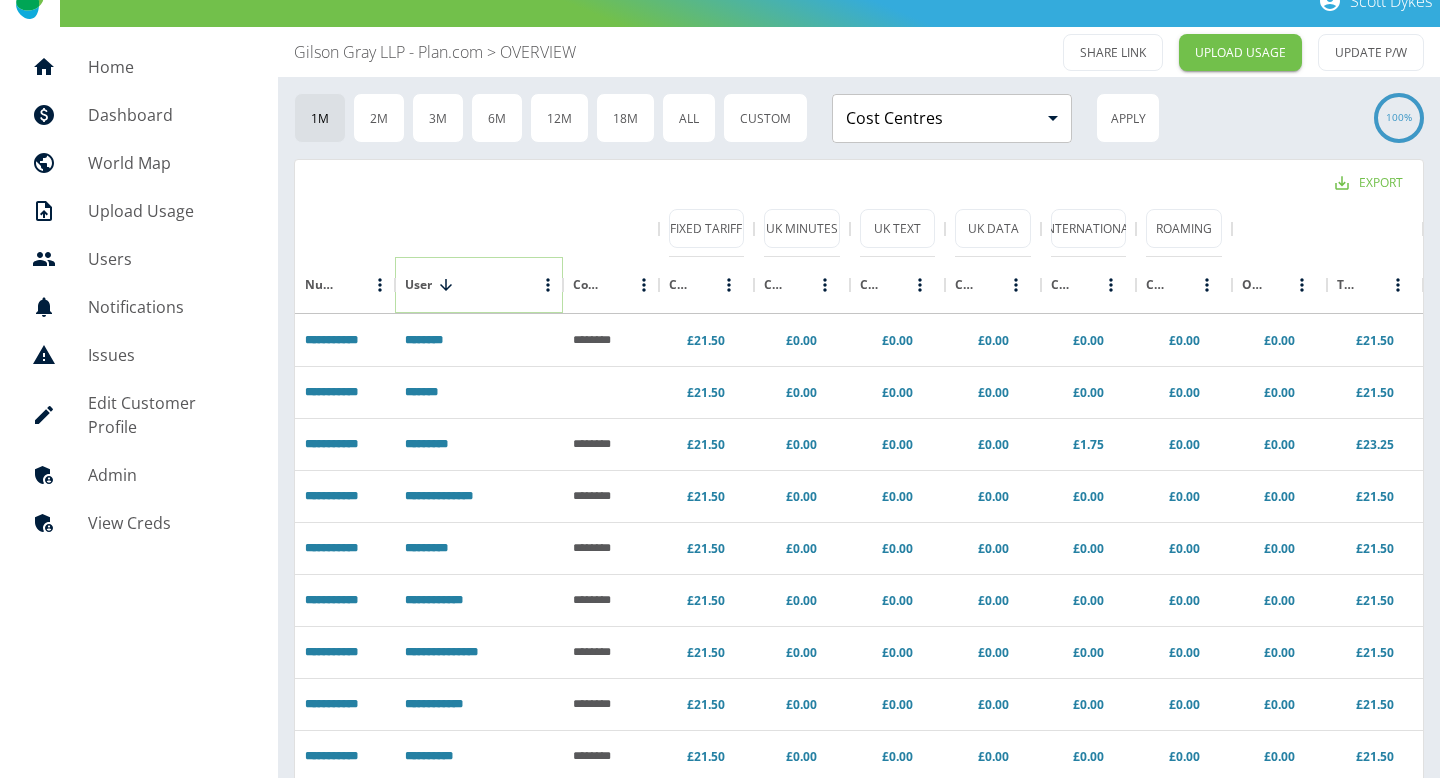 click 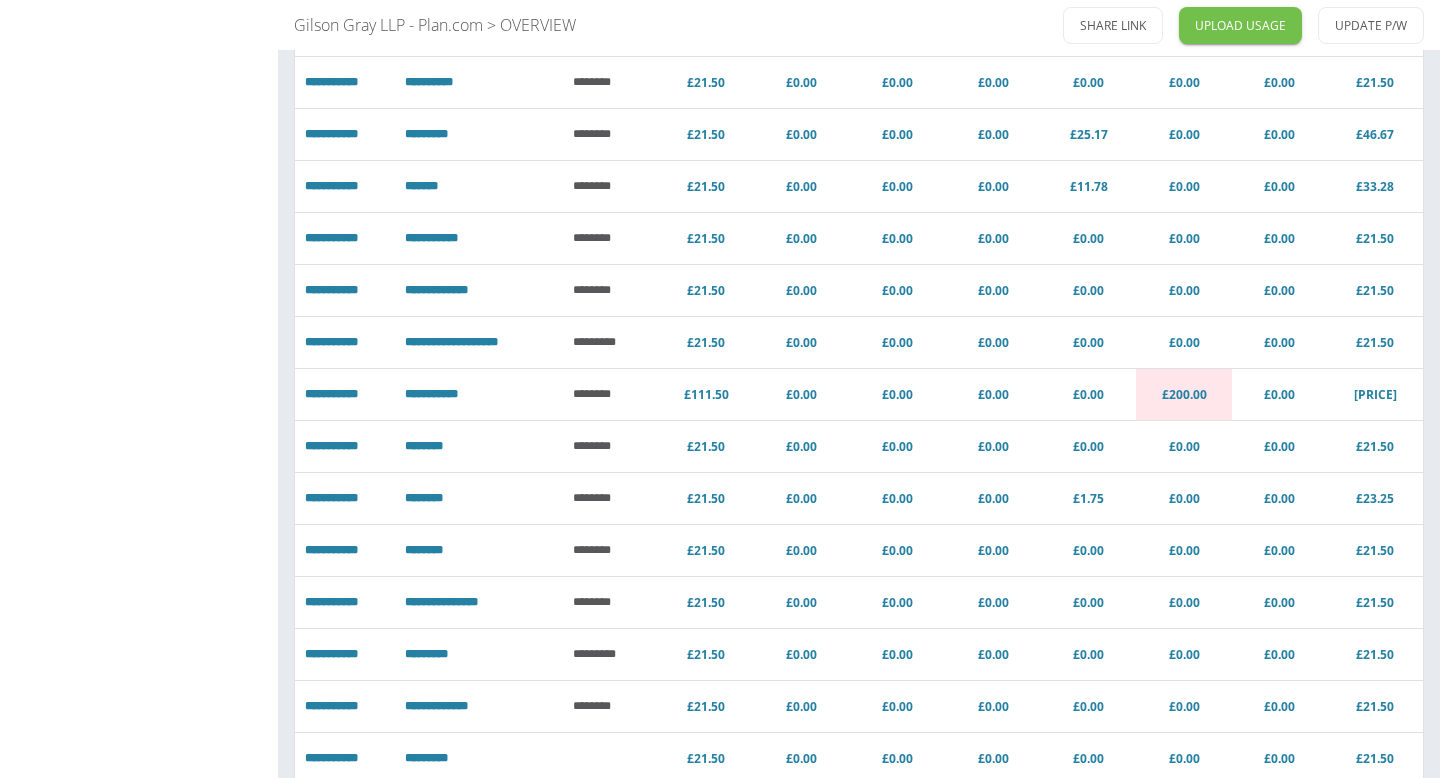 scroll, scrollTop: 0, scrollLeft: 0, axis: both 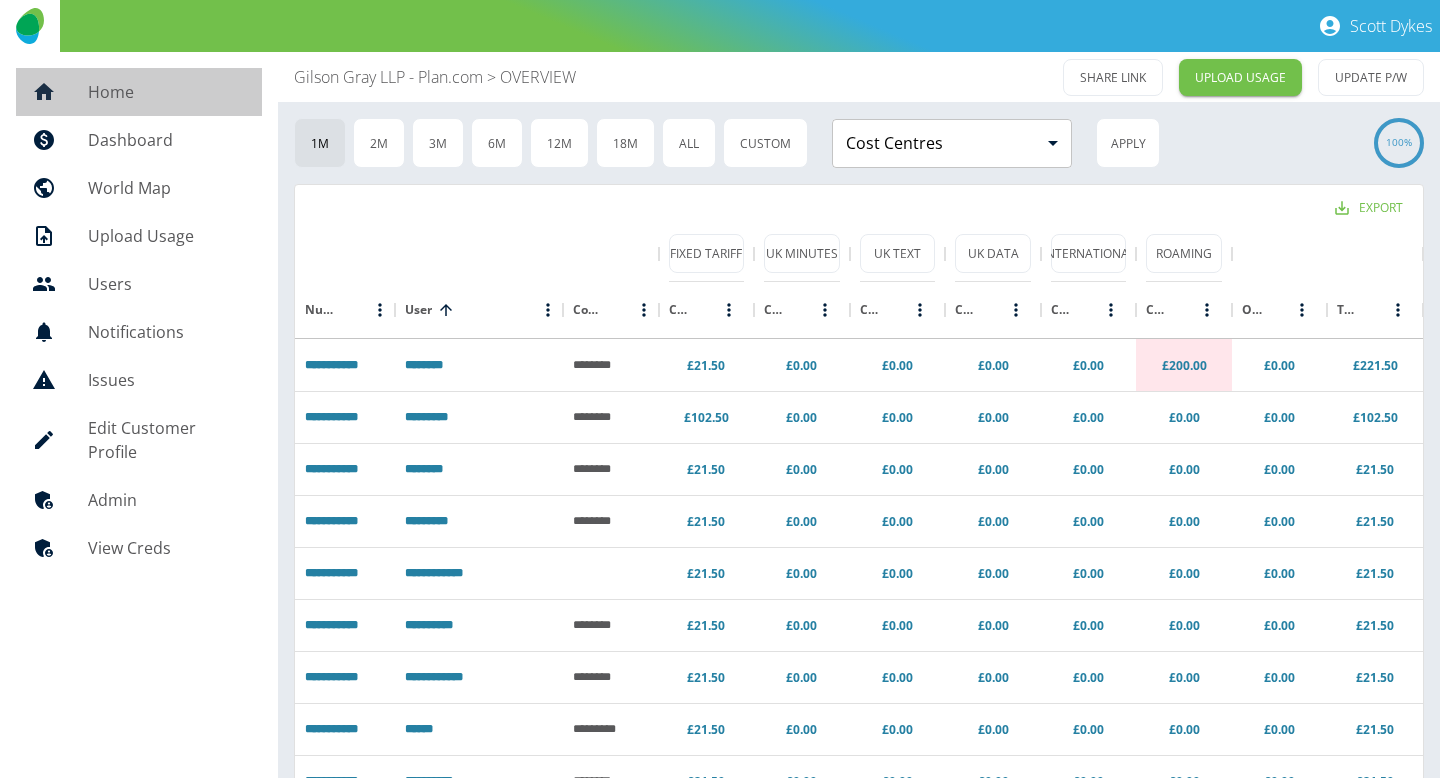 click on "Home" at bounding box center [139, 92] 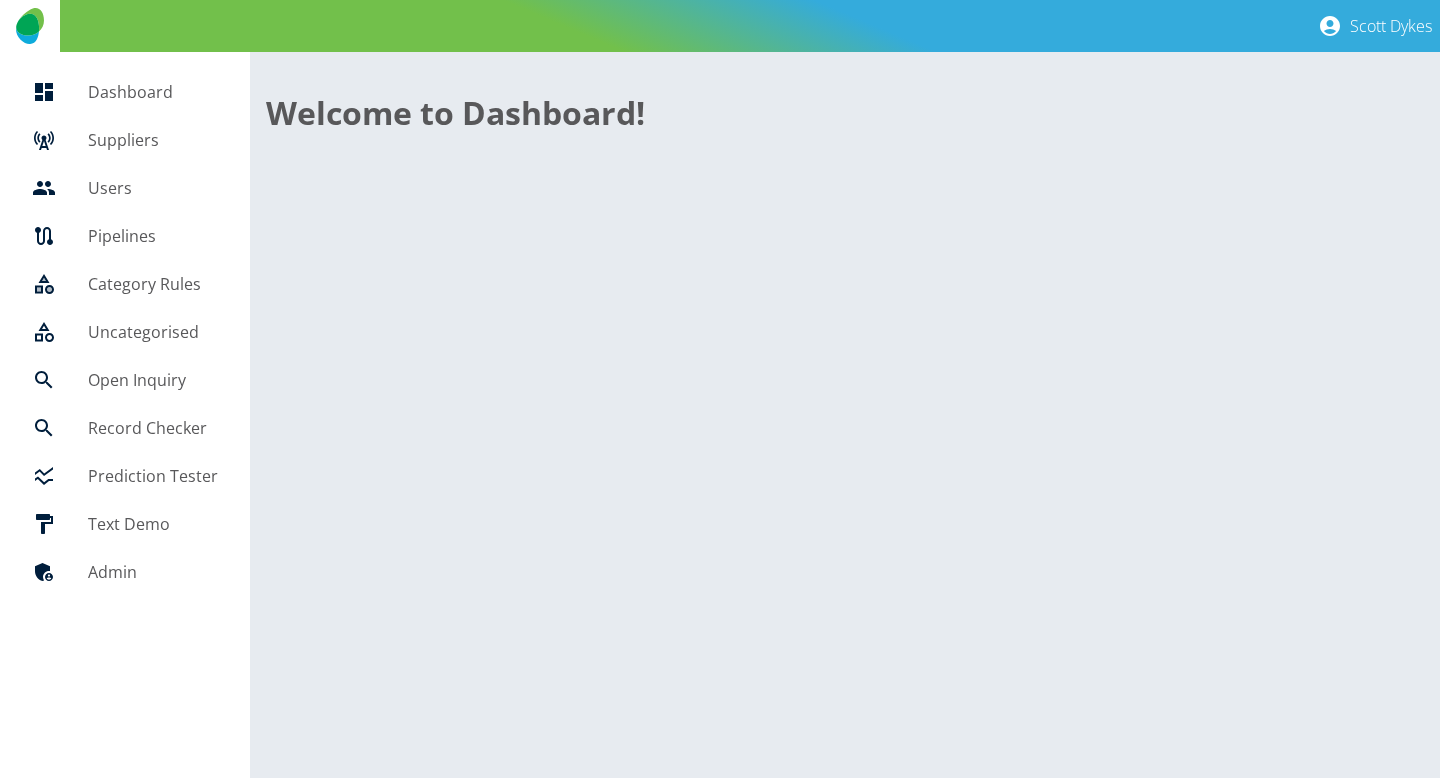 click on "Suppliers" at bounding box center (153, 140) 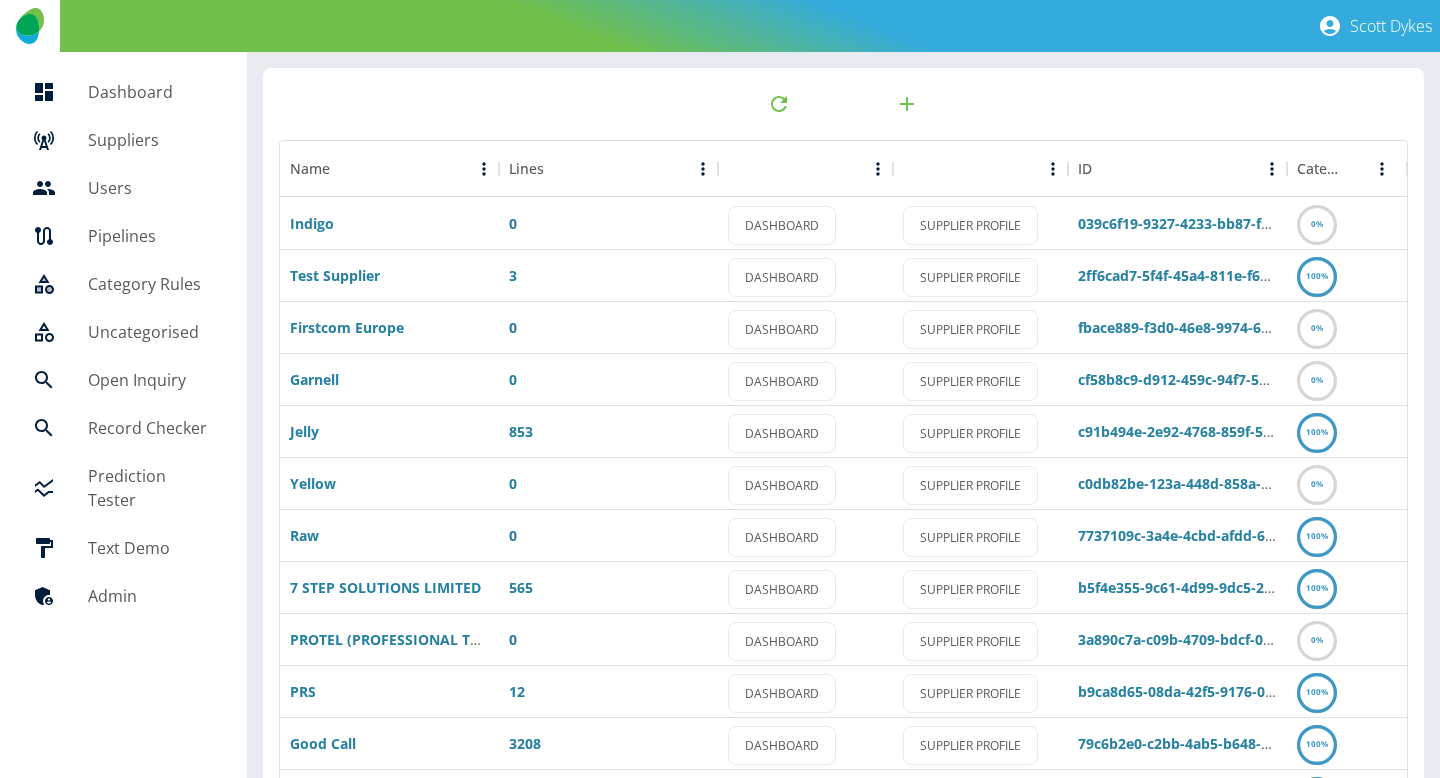 scroll, scrollTop: 23, scrollLeft: 0, axis: vertical 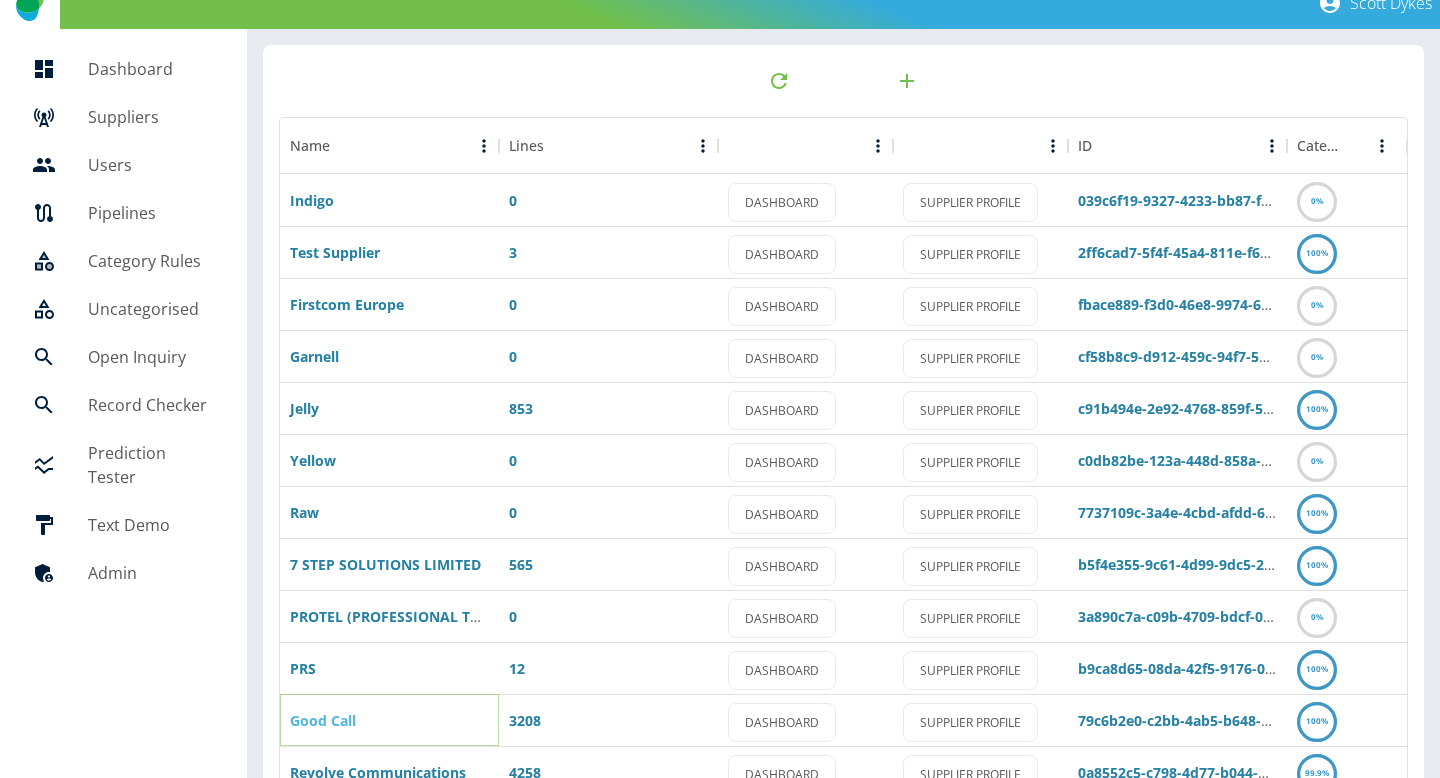 click on "Good Call" at bounding box center (323, 720) 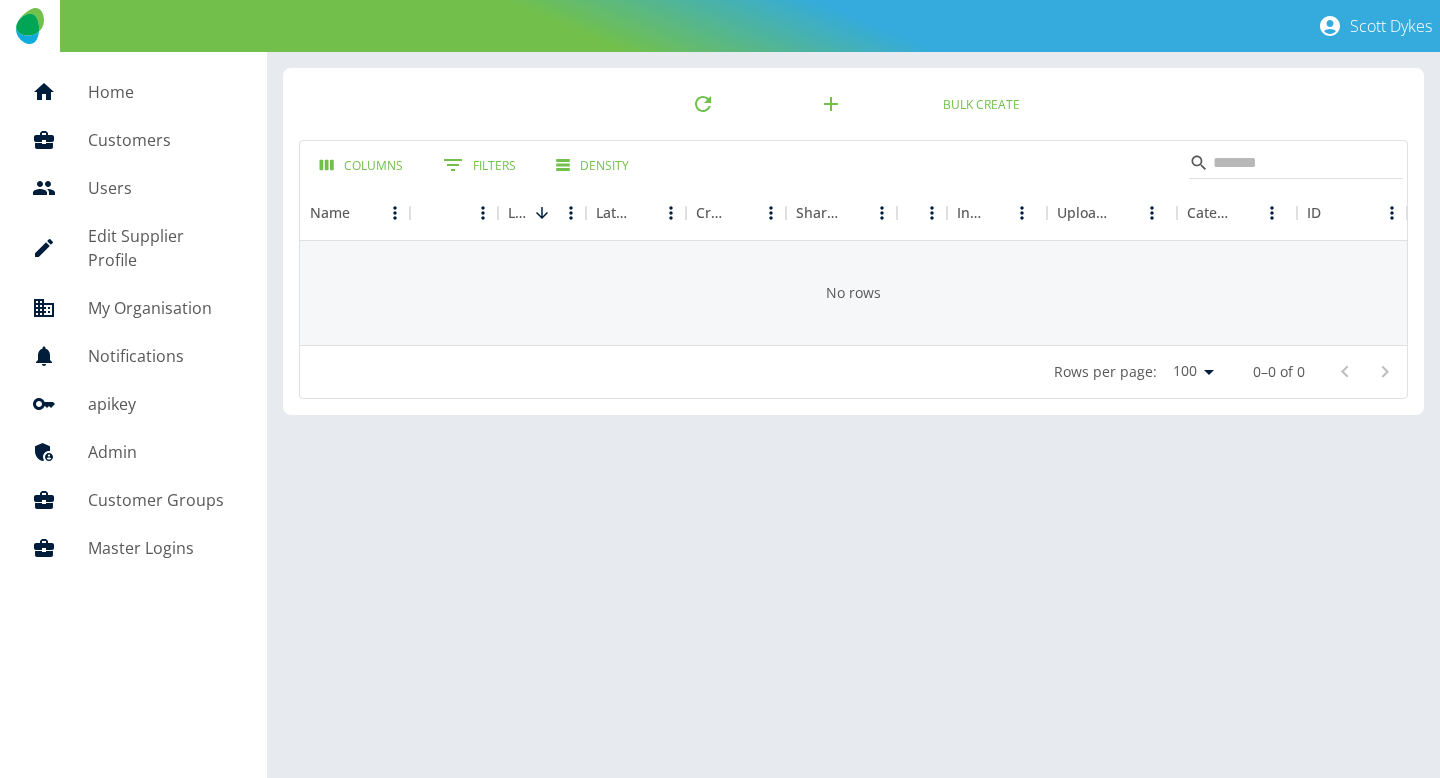 scroll, scrollTop: 0, scrollLeft: 0, axis: both 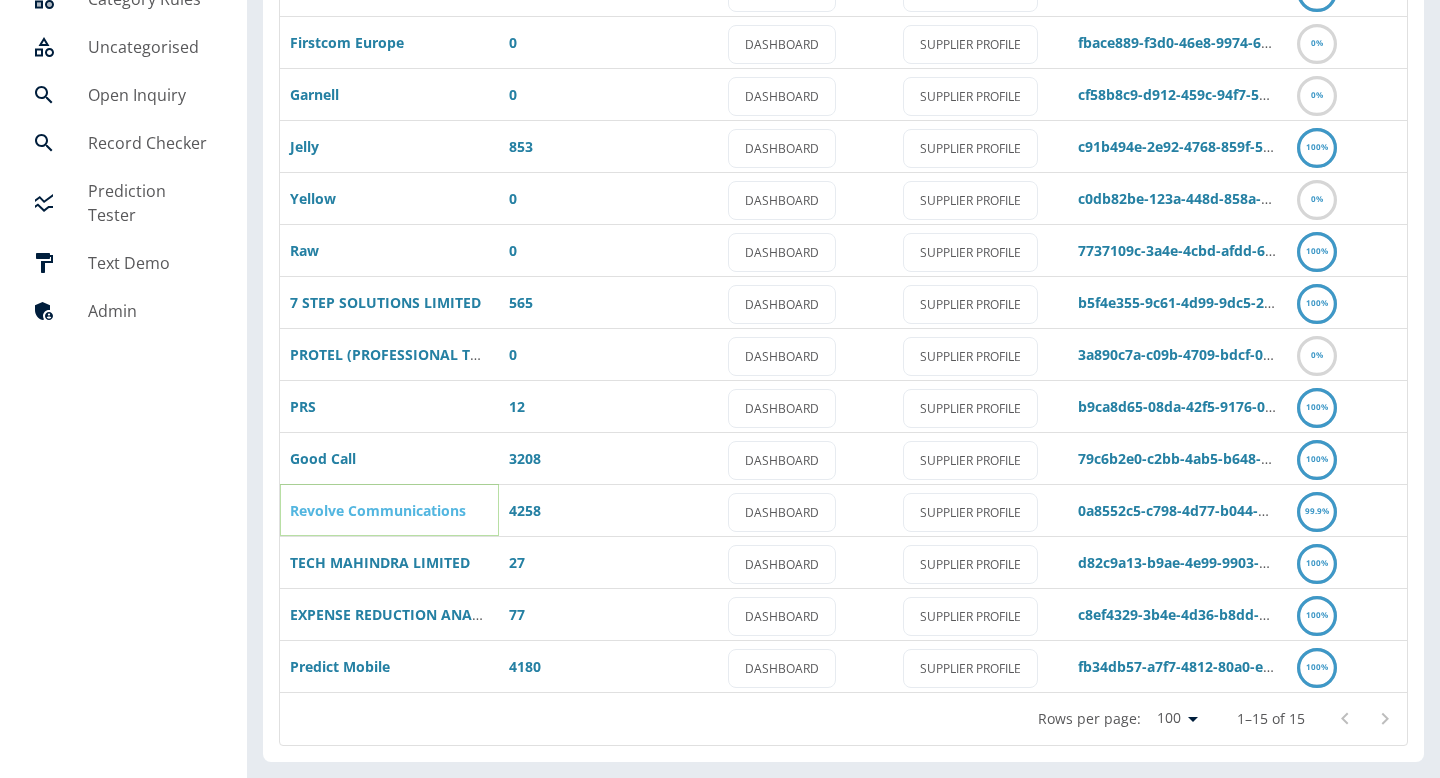 click on "Revolve Communications" at bounding box center (378, 510) 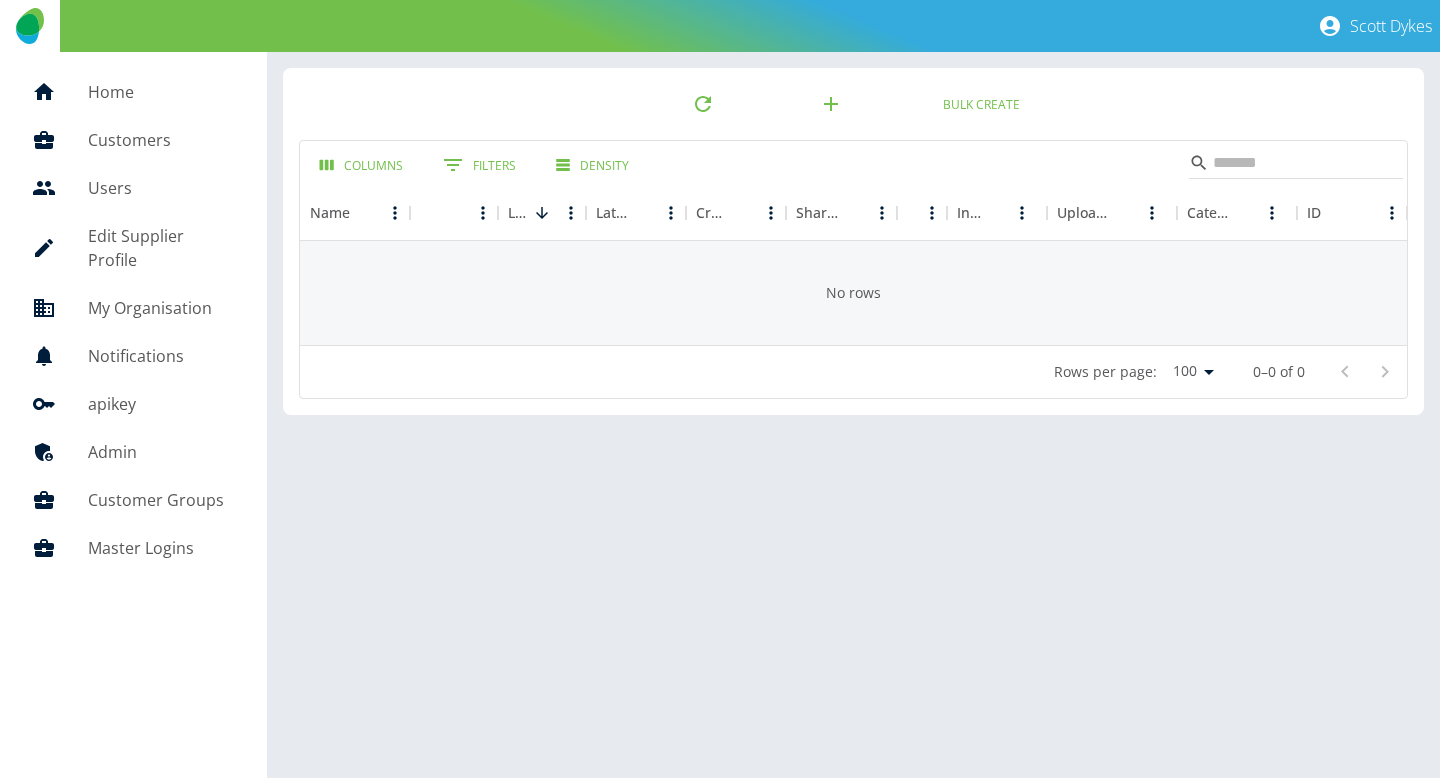 scroll, scrollTop: 0, scrollLeft: 0, axis: both 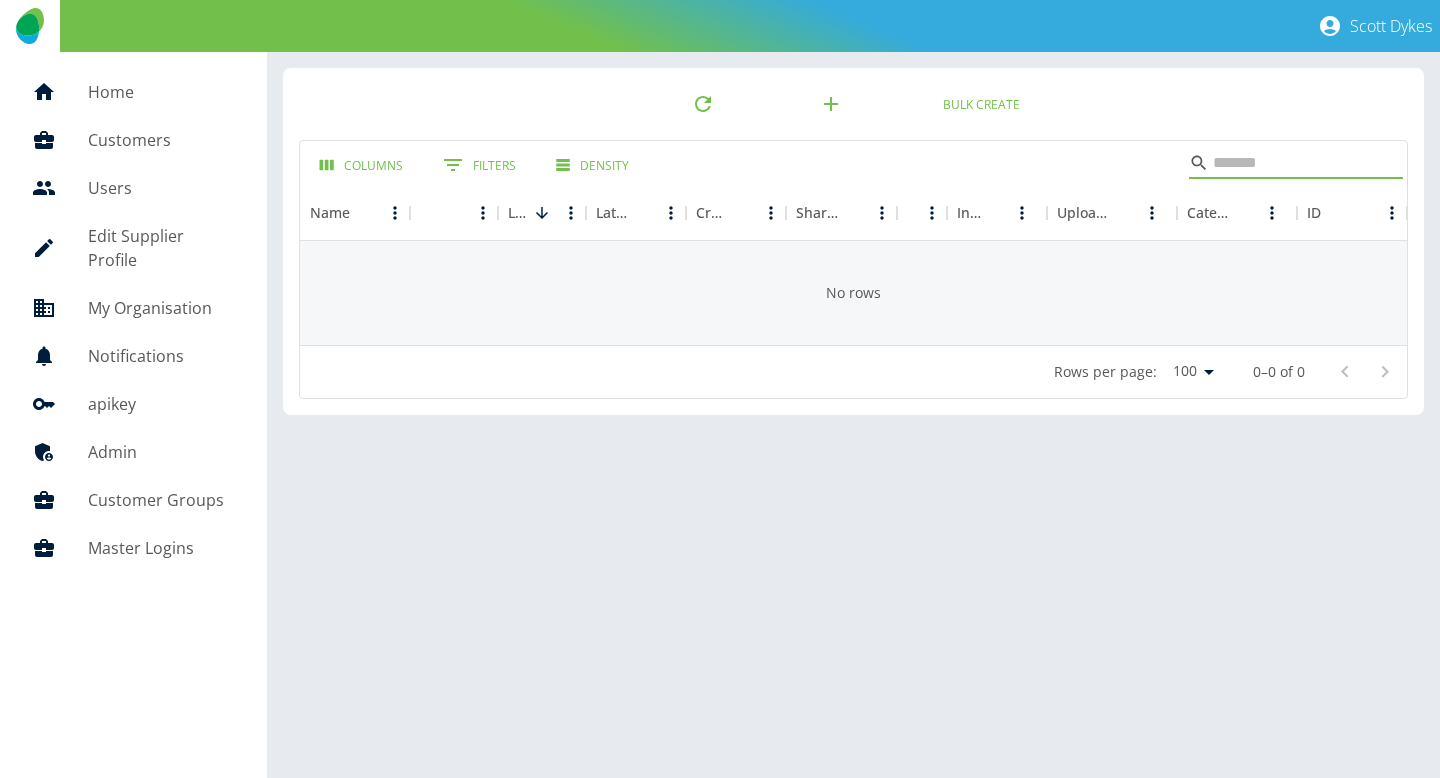 click at bounding box center [1293, 163] 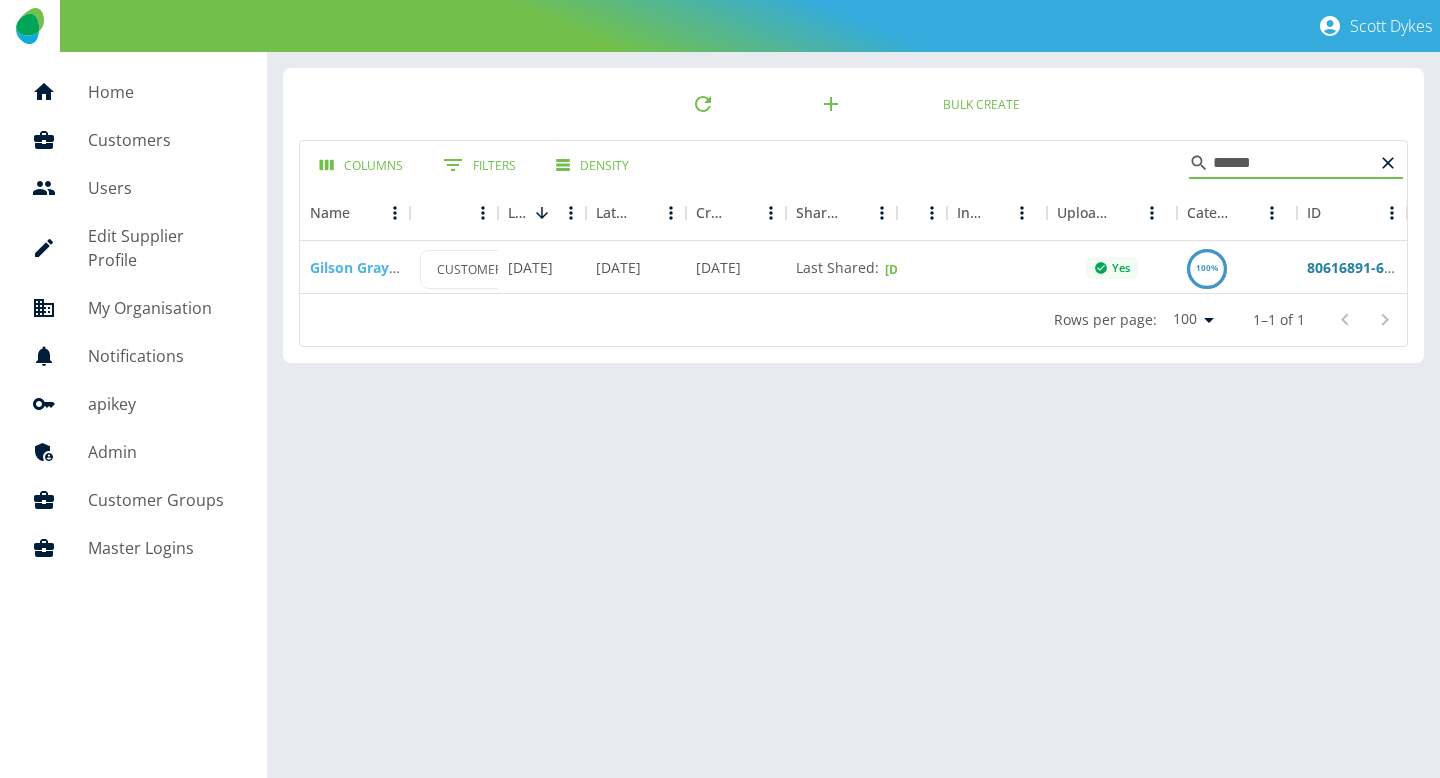 type on "******" 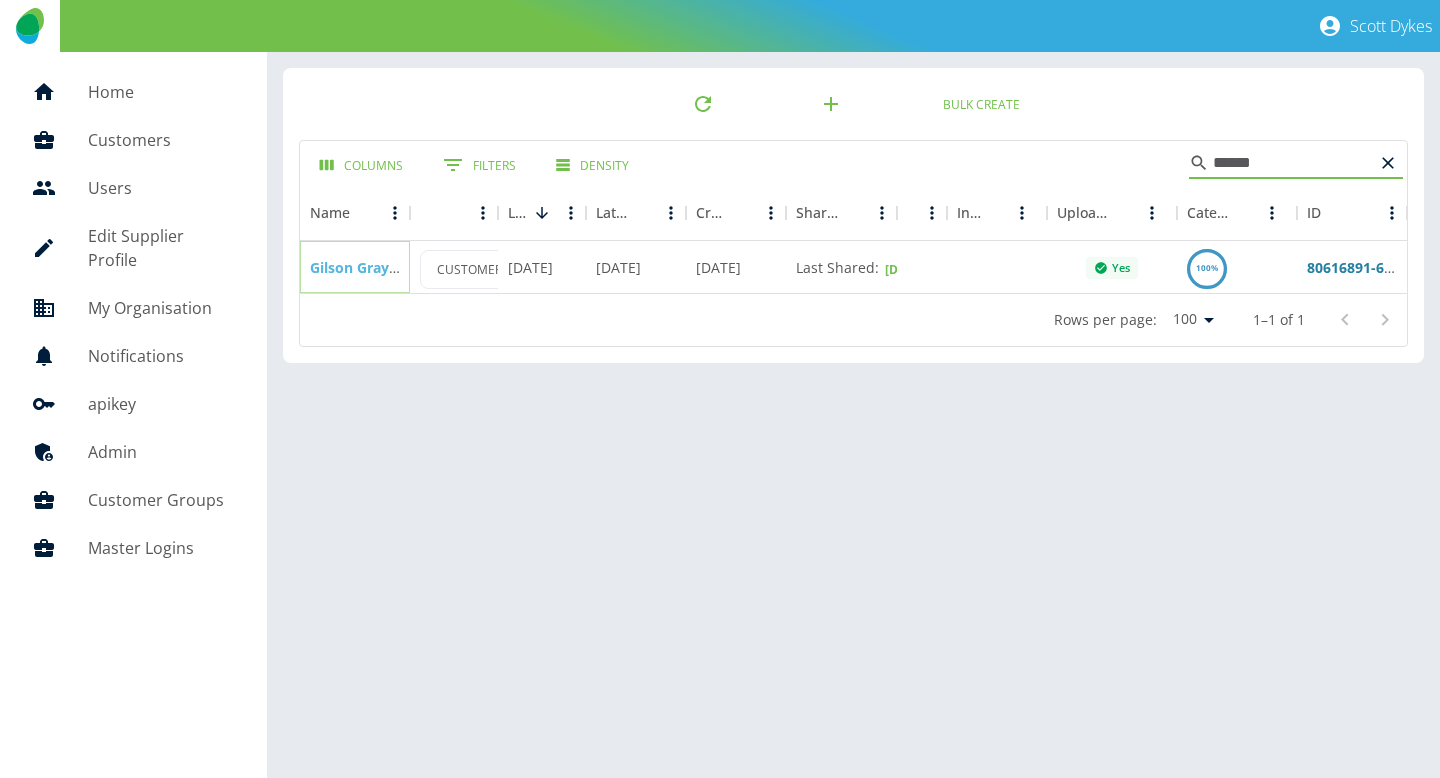 click on "Gilson Gray LLP - Plan.com" at bounding box center (402, 267) 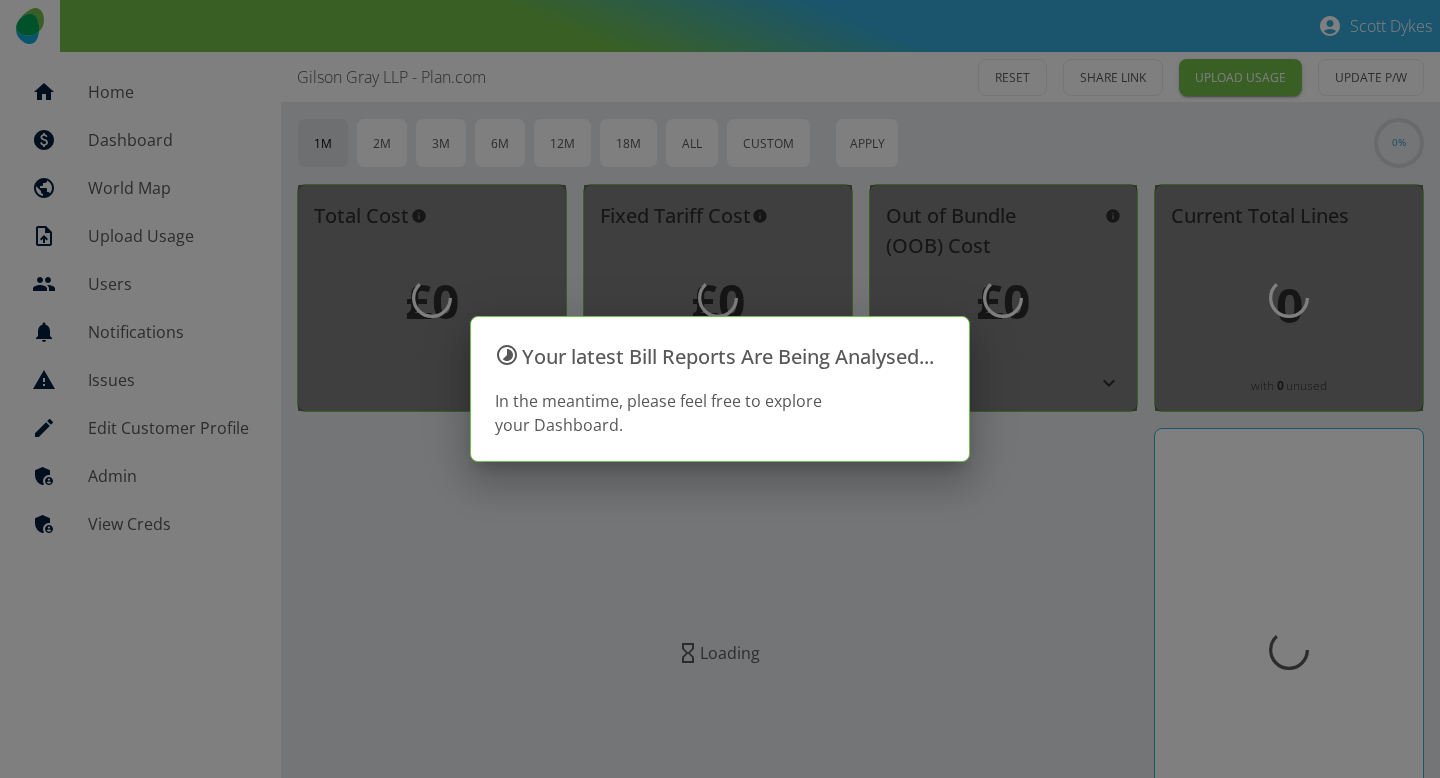 scroll, scrollTop: 0, scrollLeft: 0, axis: both 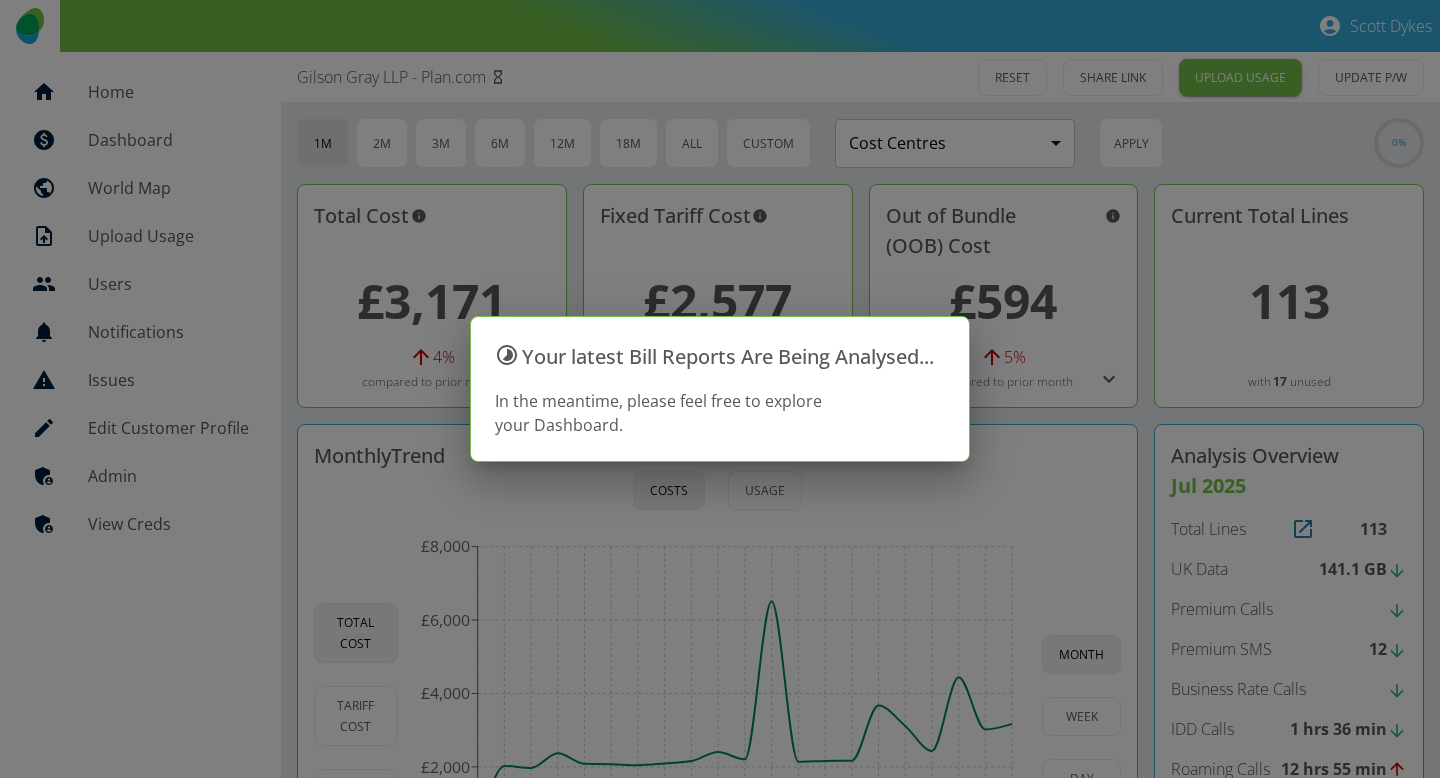 click at bounding box center [720, 389] 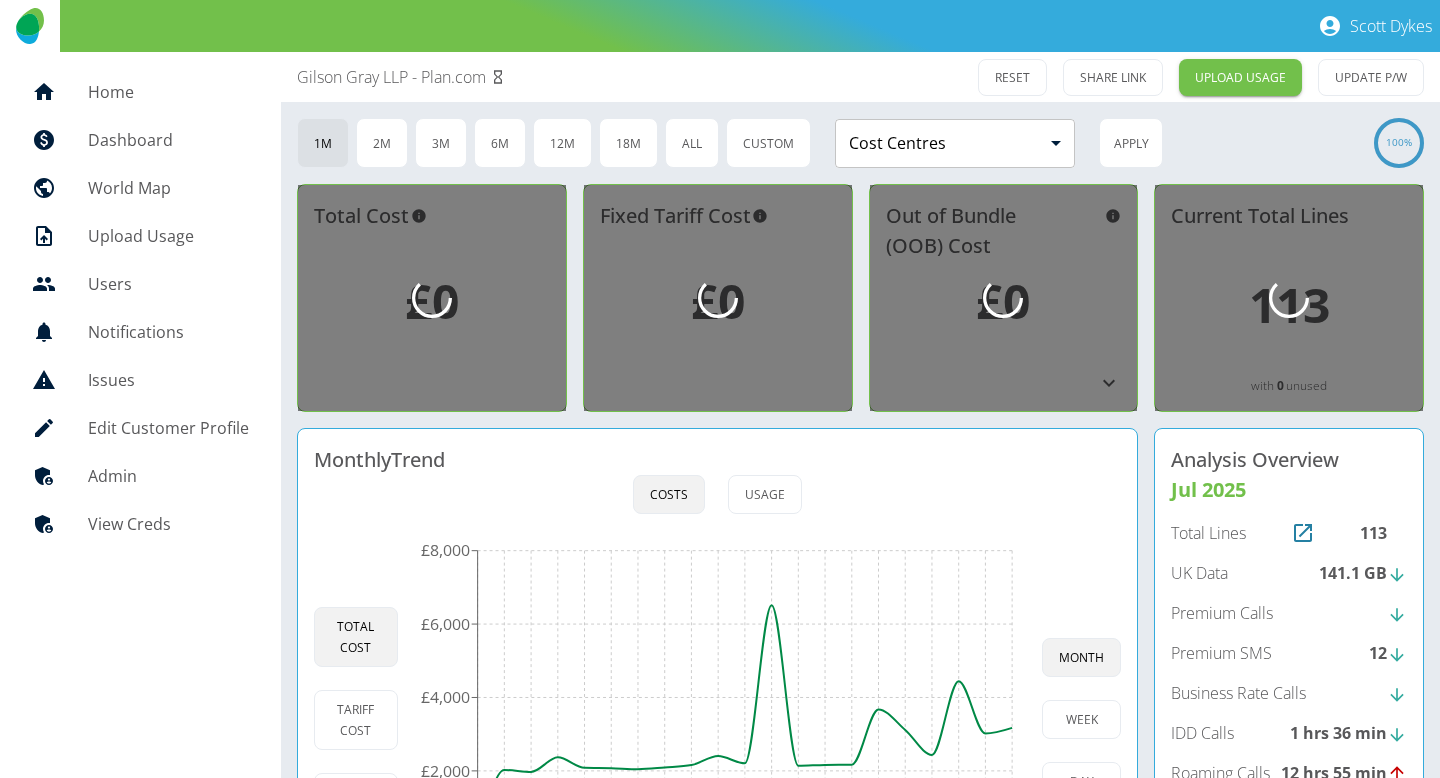 click 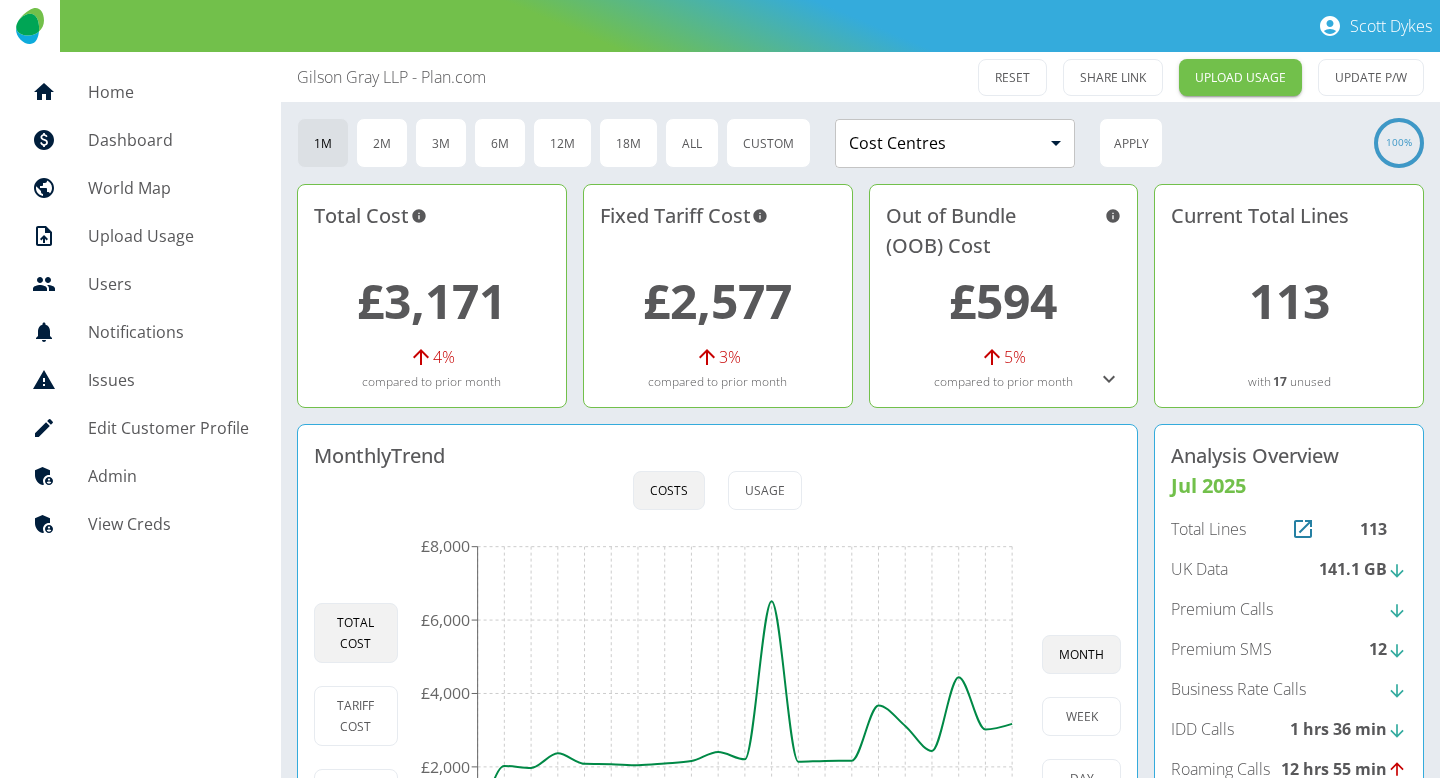 click on "£3,171" at bounding box center [431, 300] 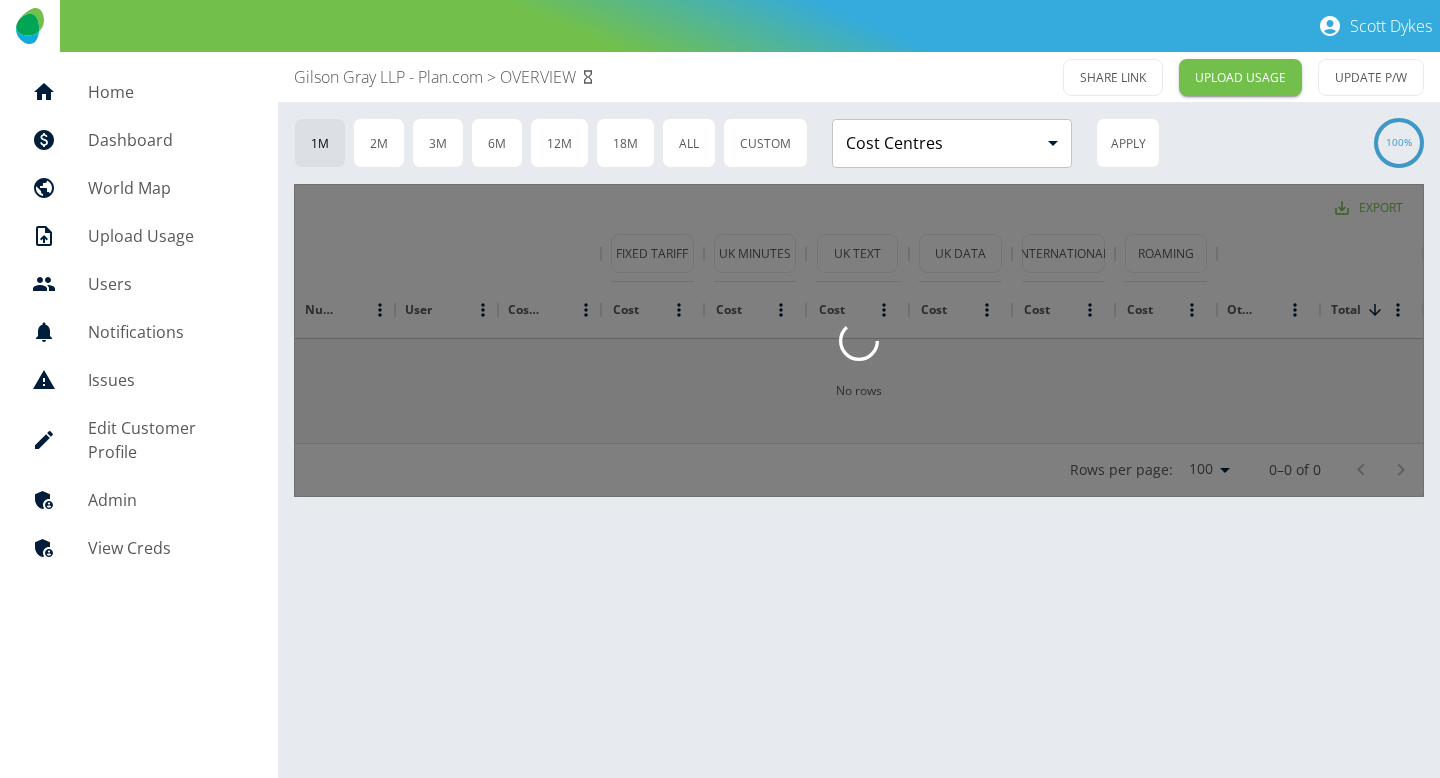 click on "3M" at bounding box center (438, 143) 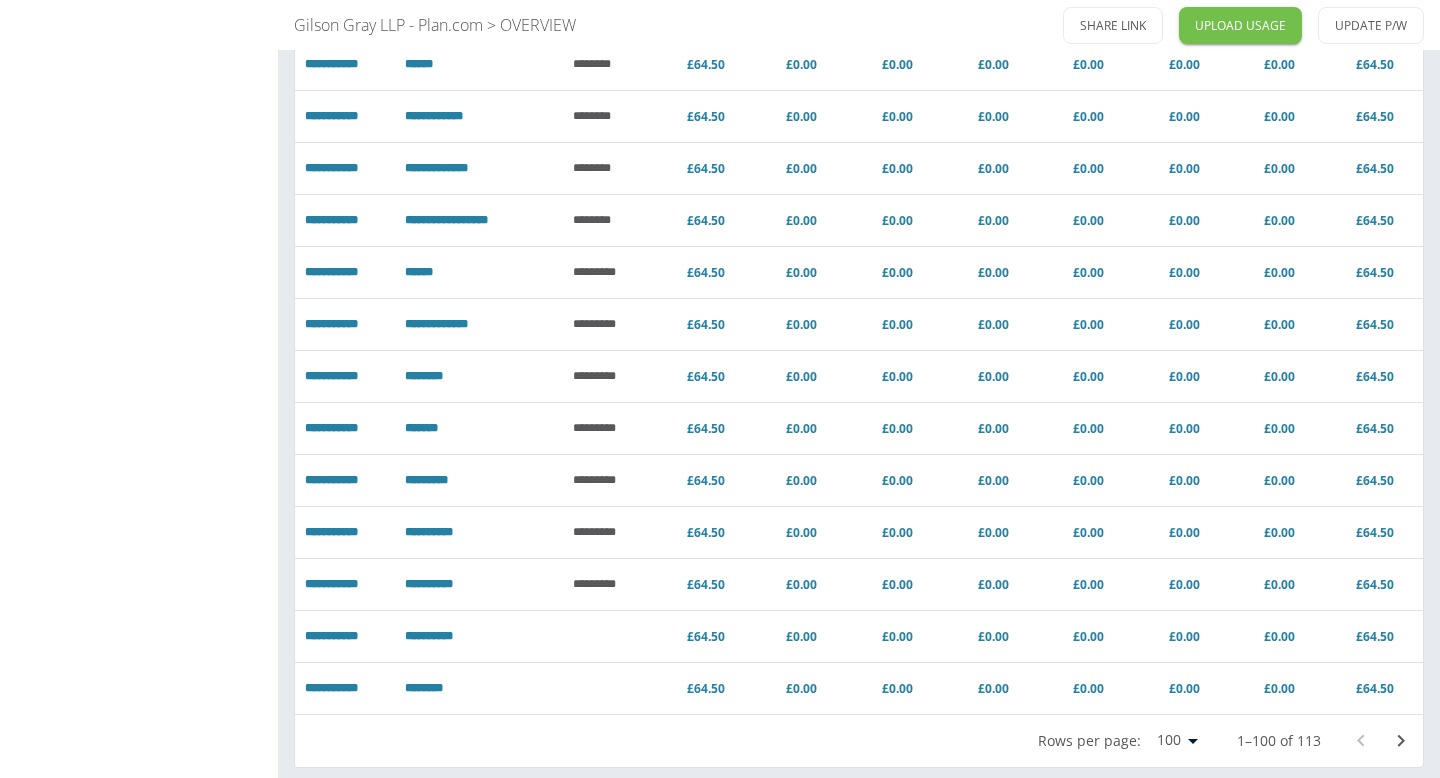 scroll, scrollTop: 4831, scrollLeft: 0, axis: vertical 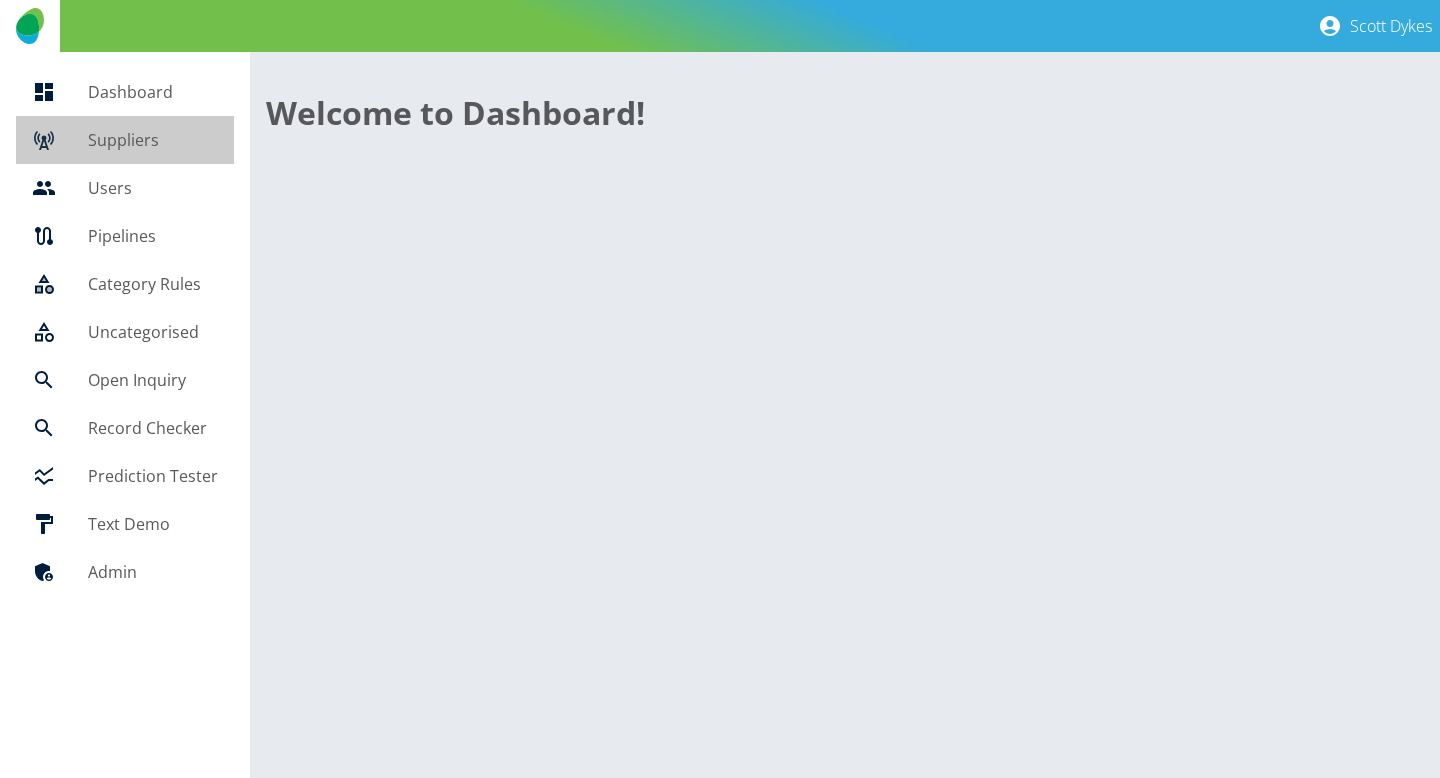 click on "Suppliers" at bounding box center (153, 140) 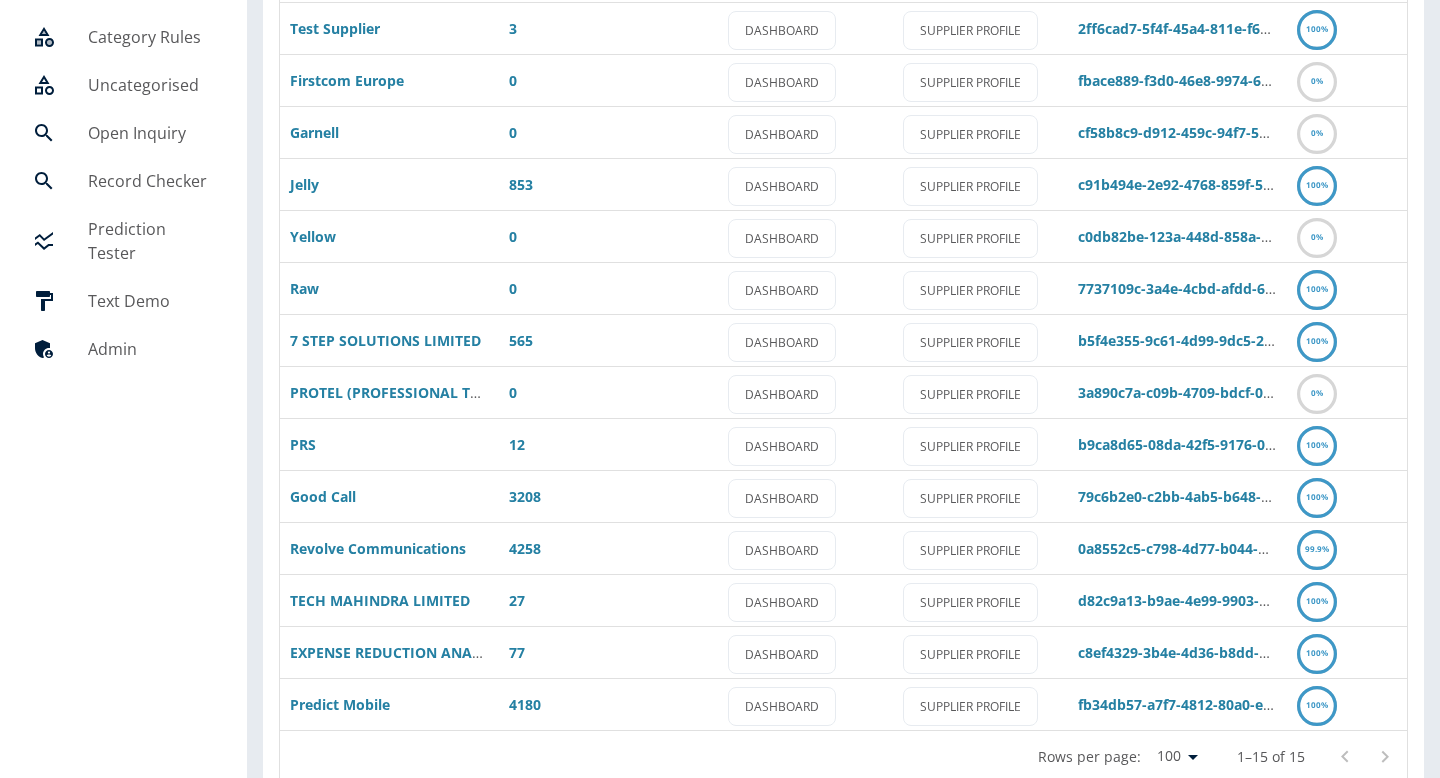 scroll, scrollTop: 285, scrollLeft: 0, axis: vertical 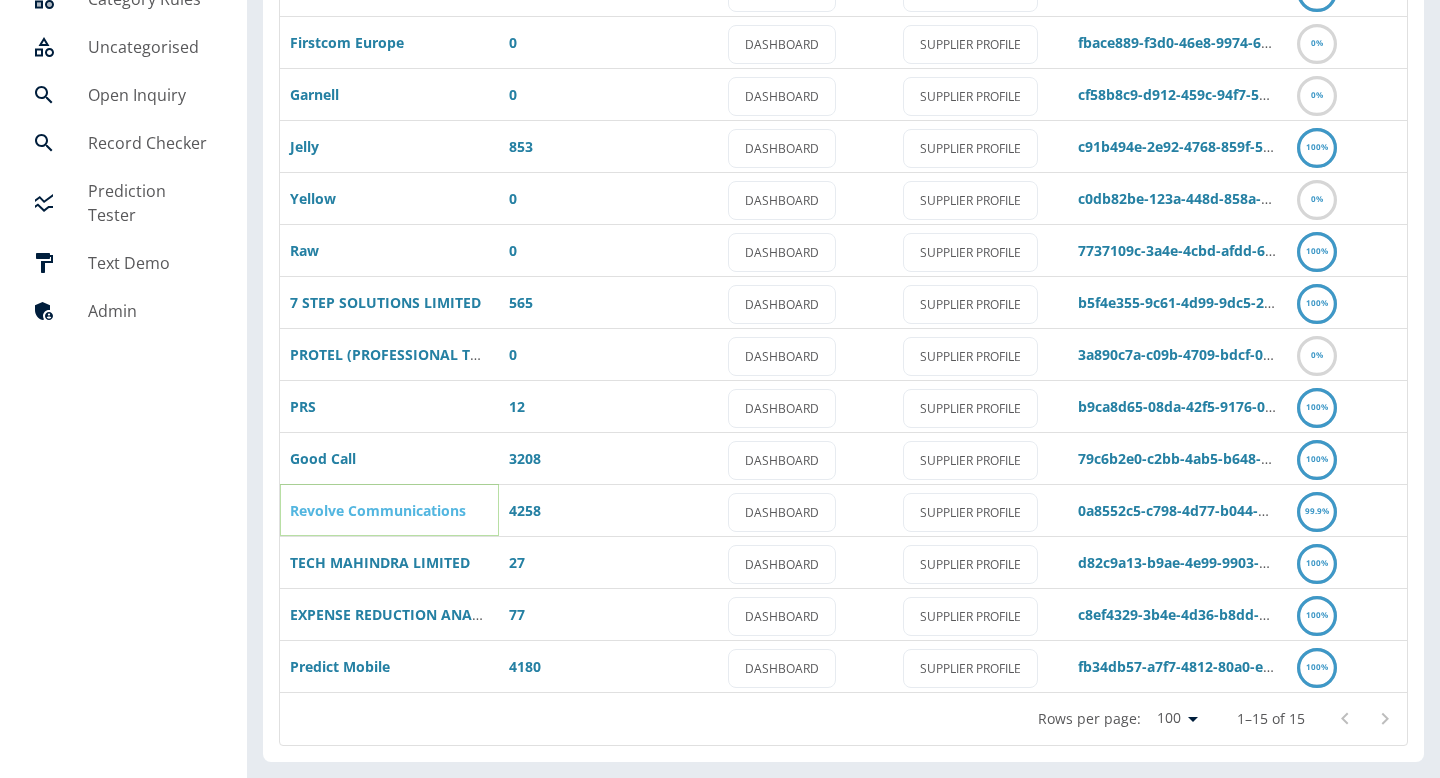 click on "Revolve Communications" at bounding box center (378, 510) 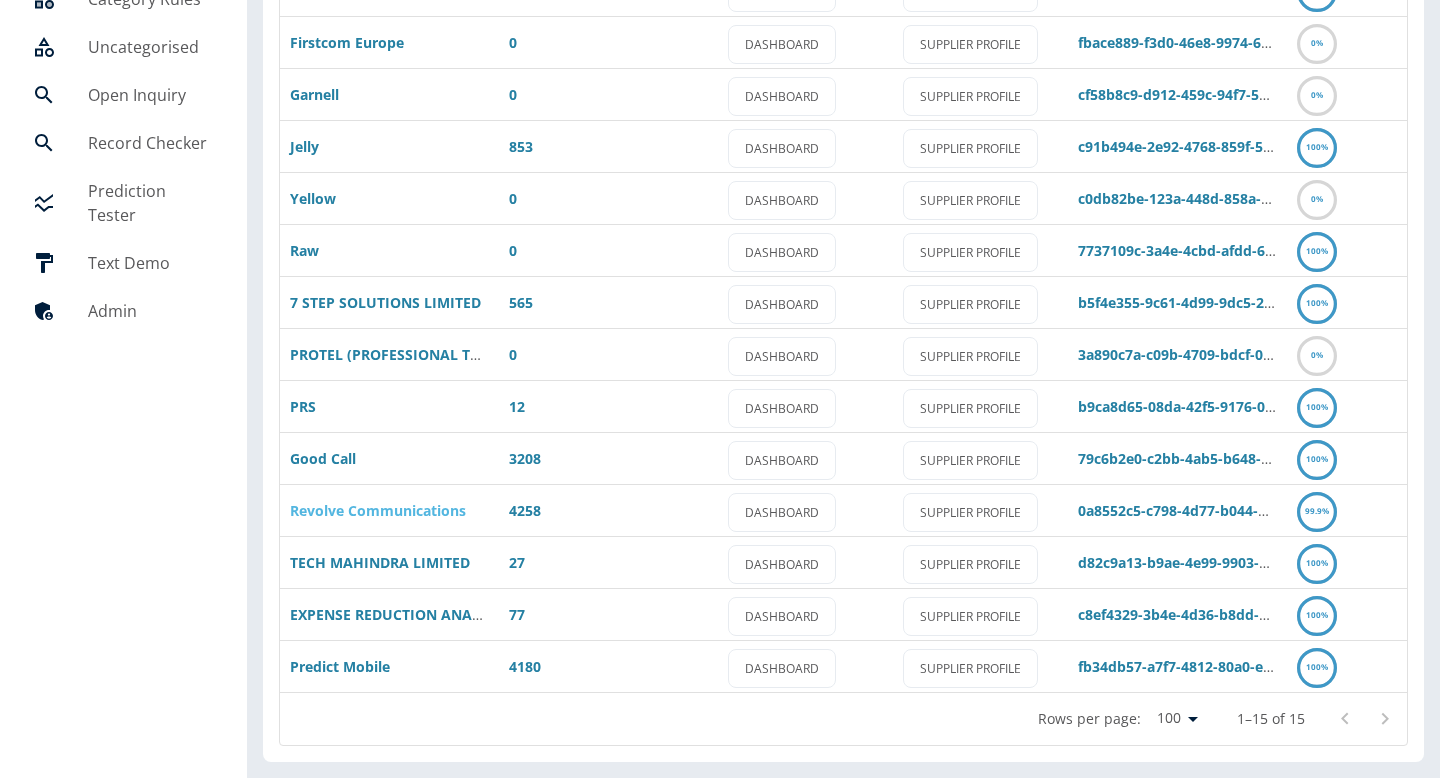 scroll, scrollTop: 0, scrollLeft: 0, axis: both 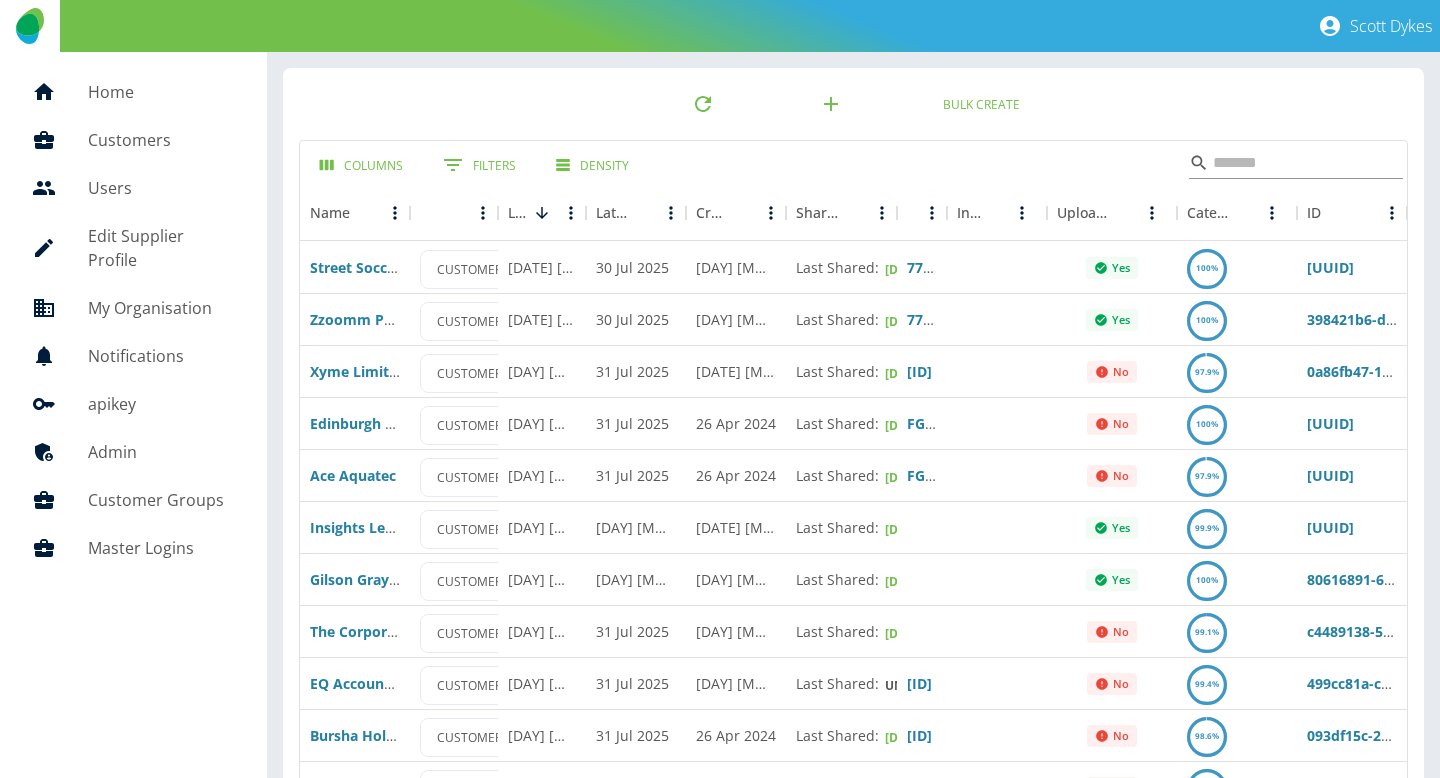 click at bounding box center (1293, 163) 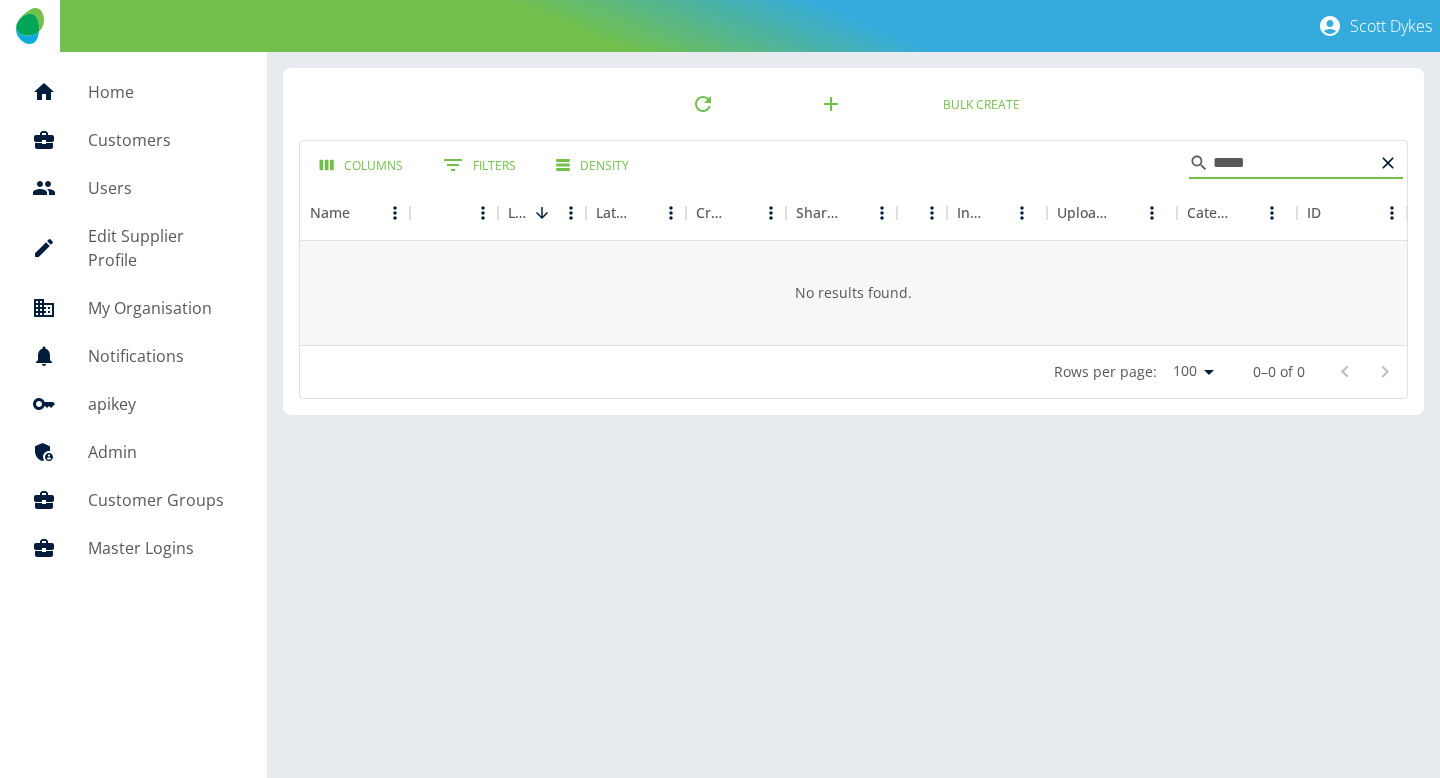 type on "*****" 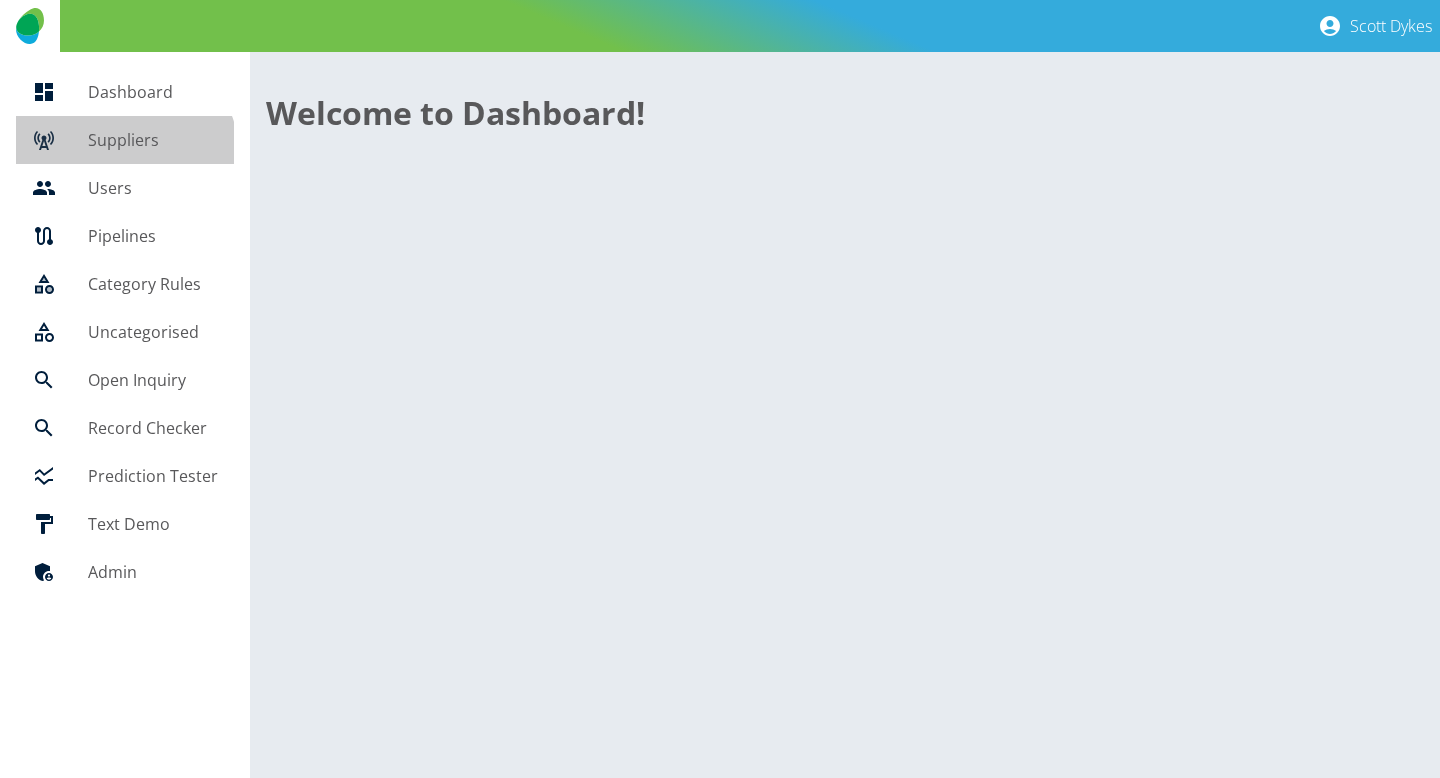 click on "Suppliers" at bounding box center [125, 140] 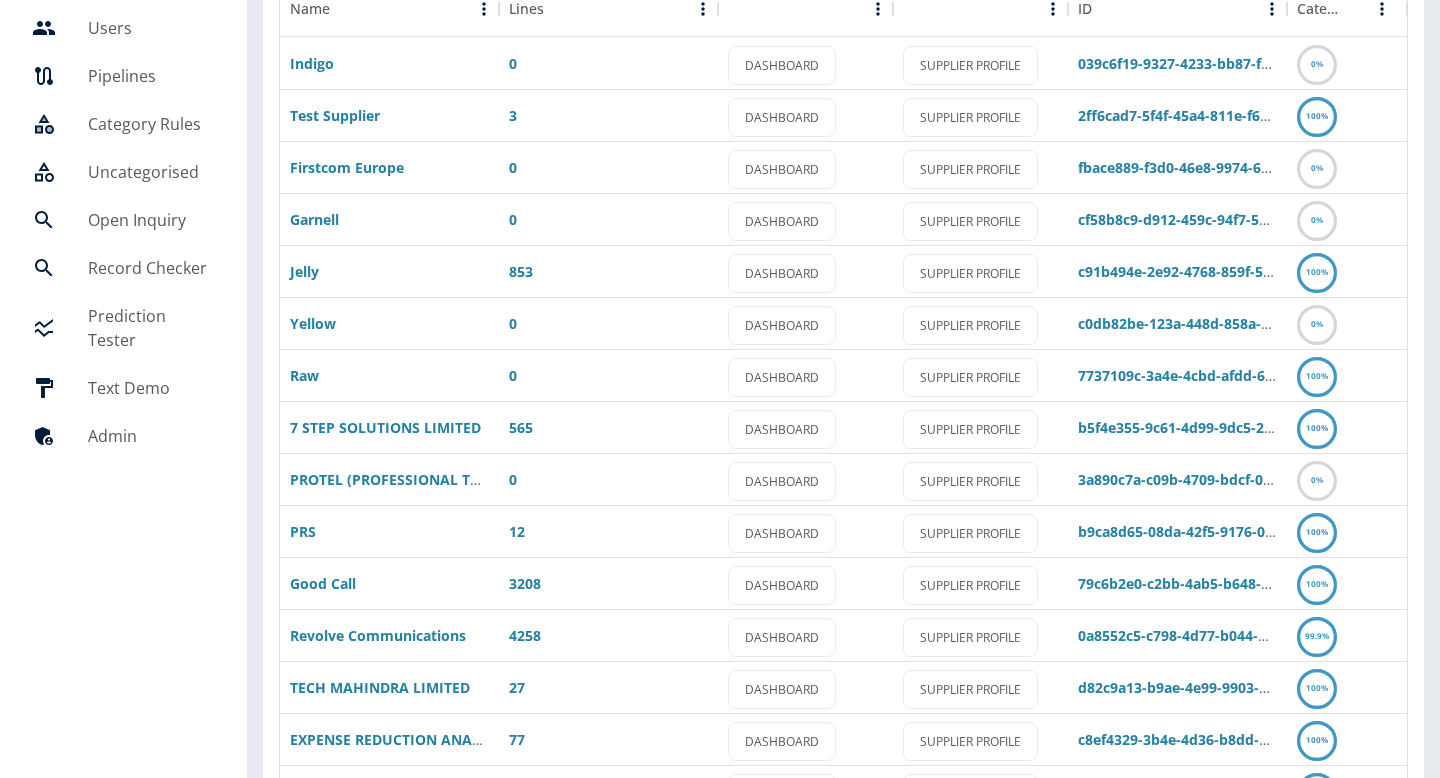 scroll, scrollTop: 231, scrollLeft: 0, axis: vertical 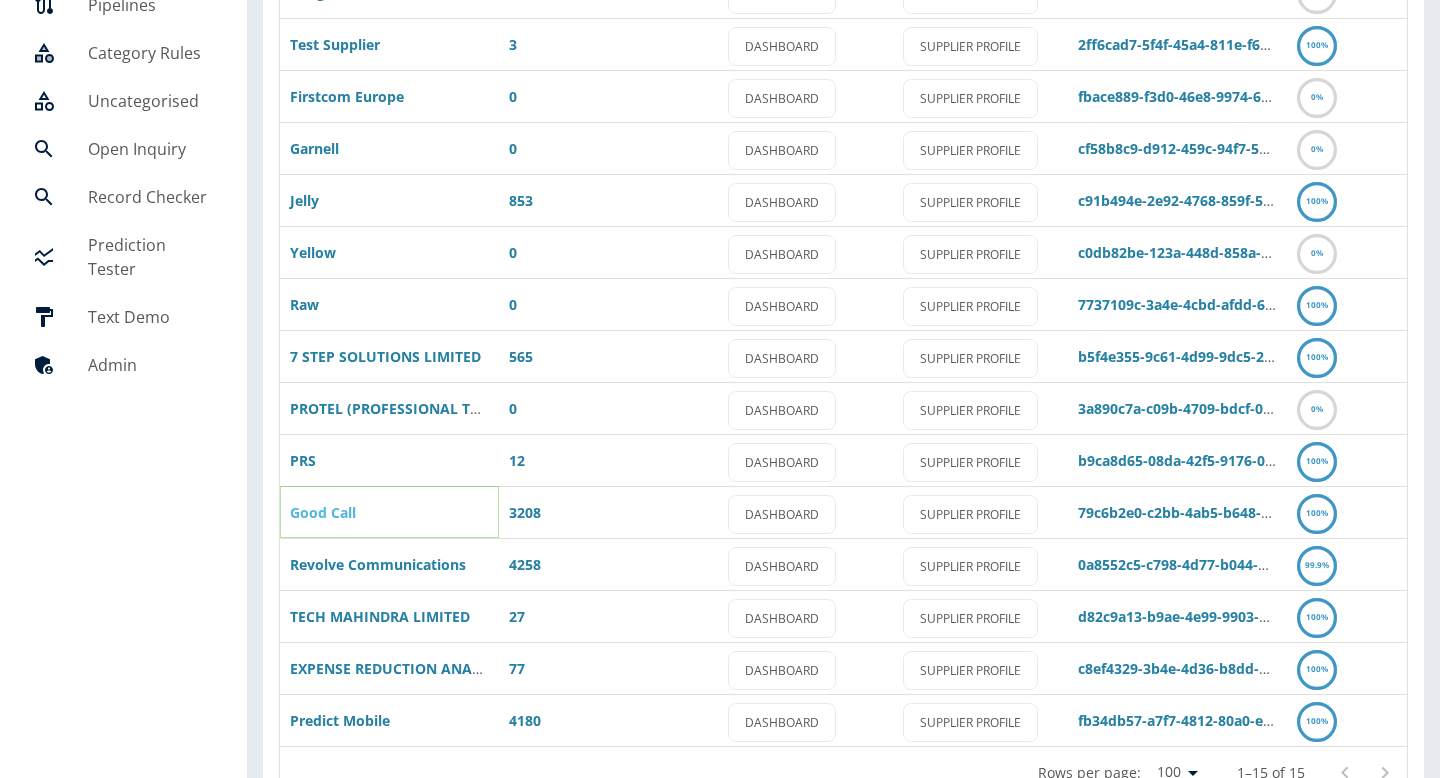 click on "Good Call" at bounding box center [323, 512] 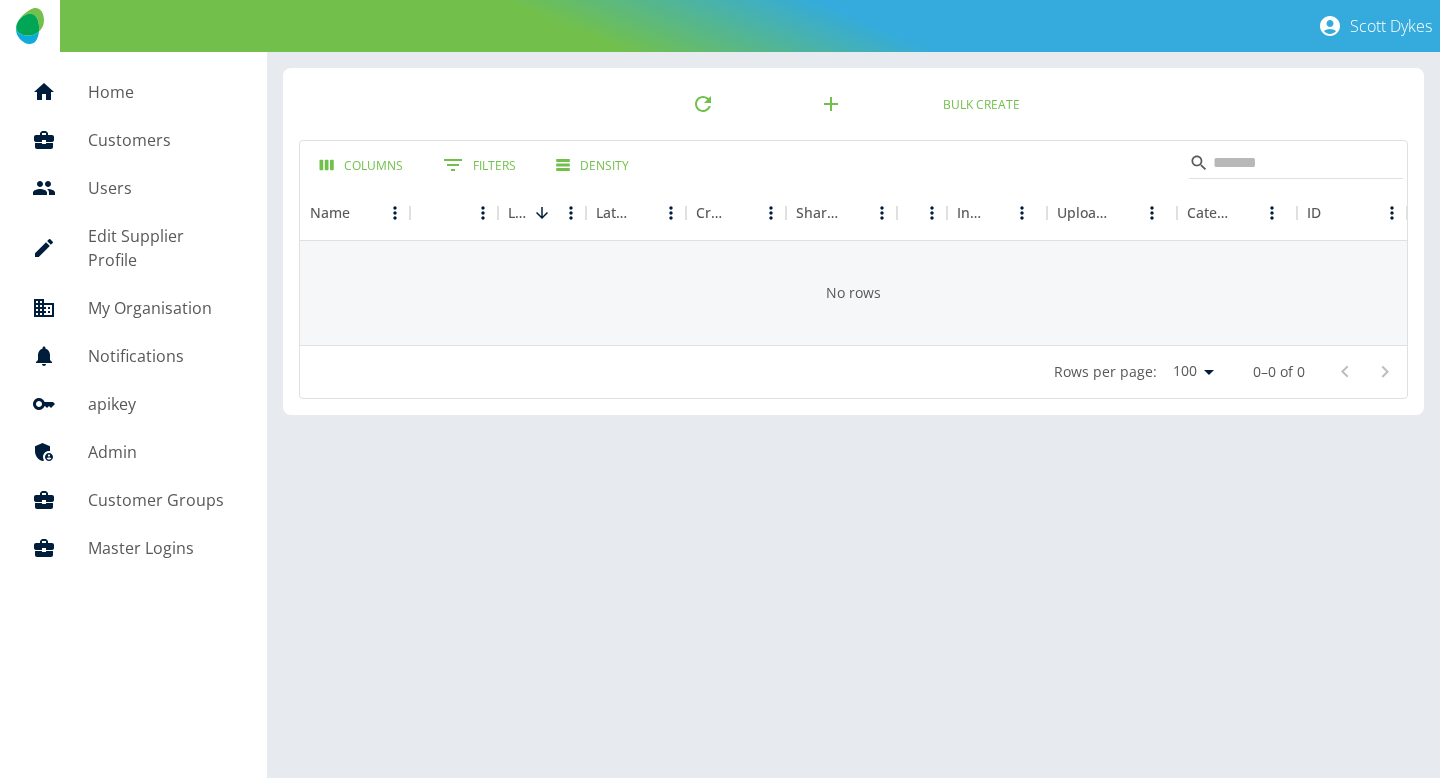 scroll, scrollTop: 0, scrollLeft: 0, axis: both 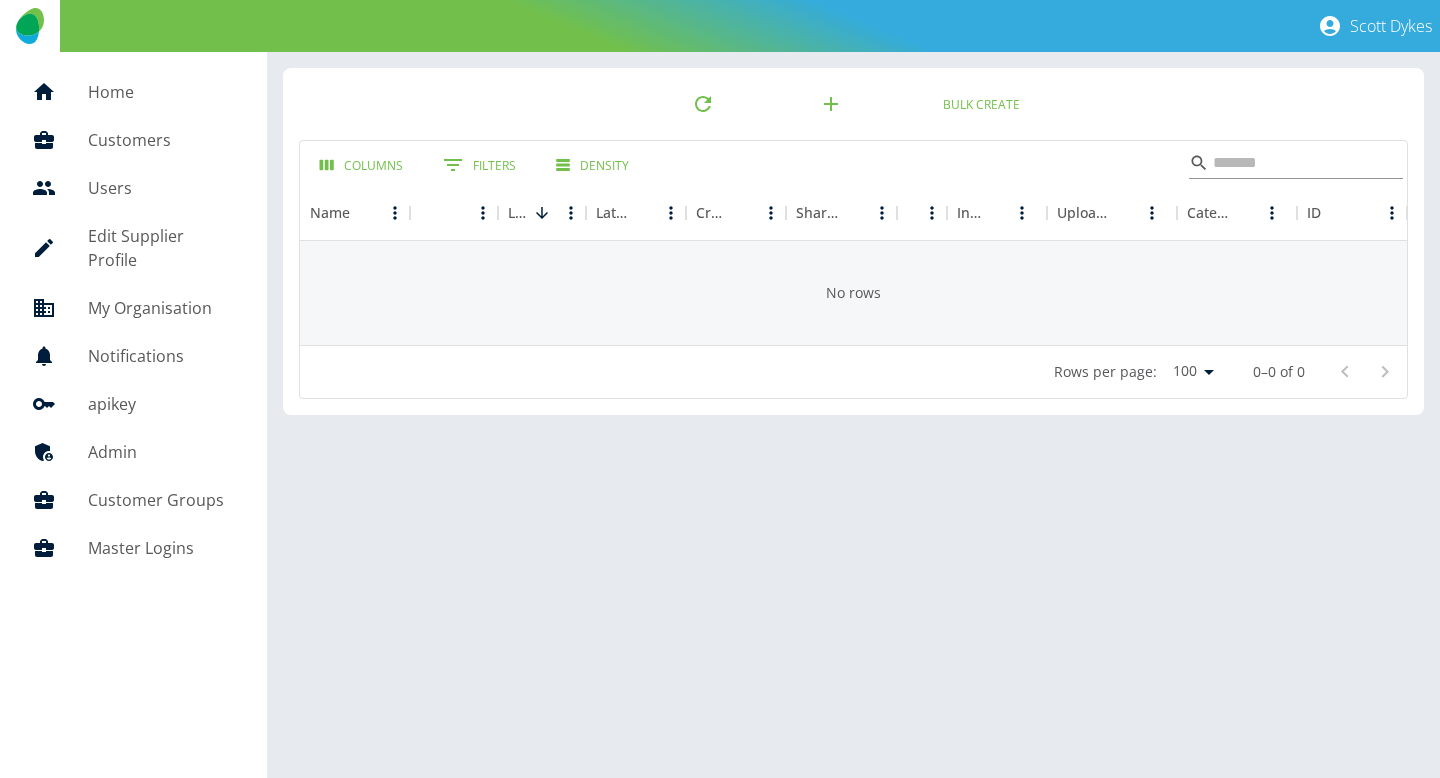 click at bounding box center (1293, 163) 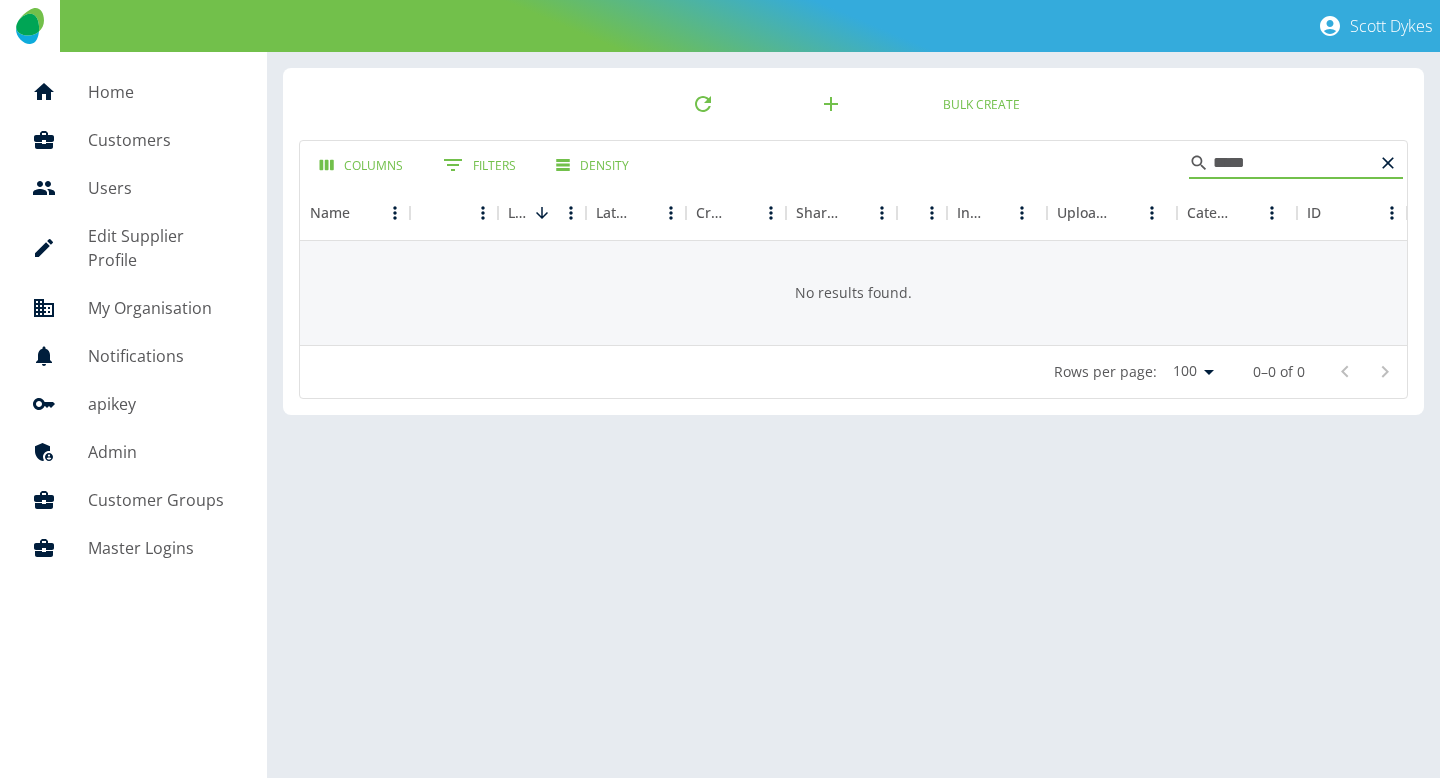 type on "*****" 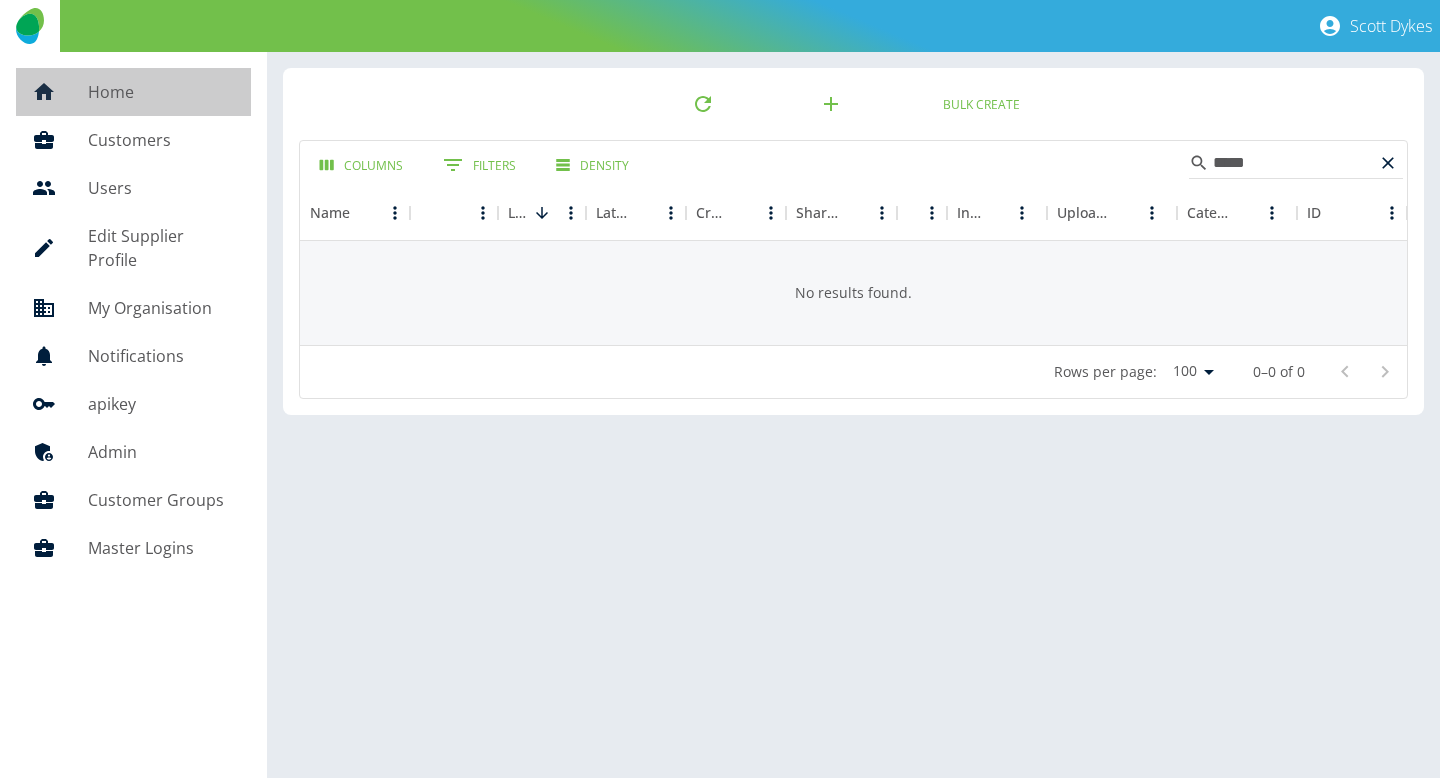 click on "Home" at bounding box center (133, 92) 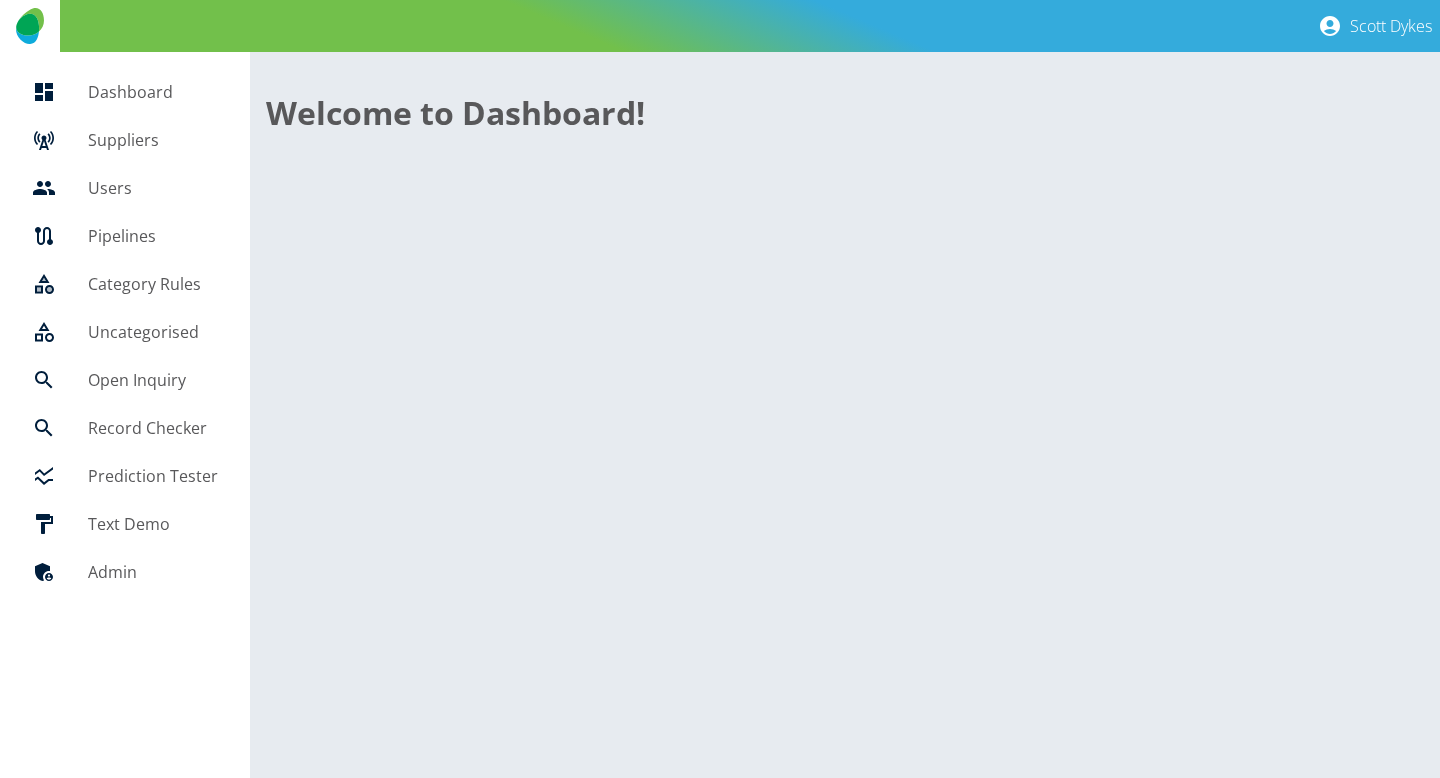click at bounding box center [60, 140] 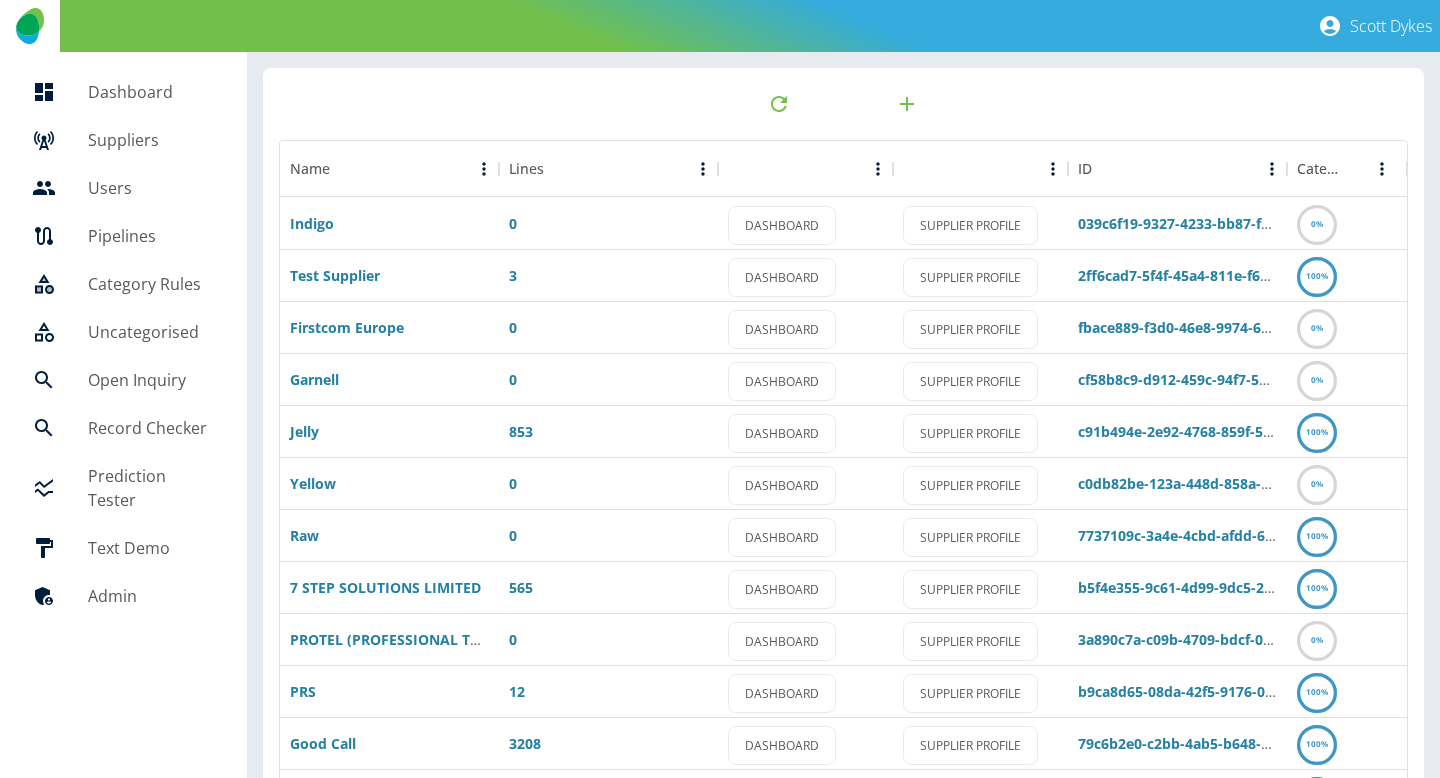 scroll, scrollTop: 285, scrollLeft: 0, axis: vertical 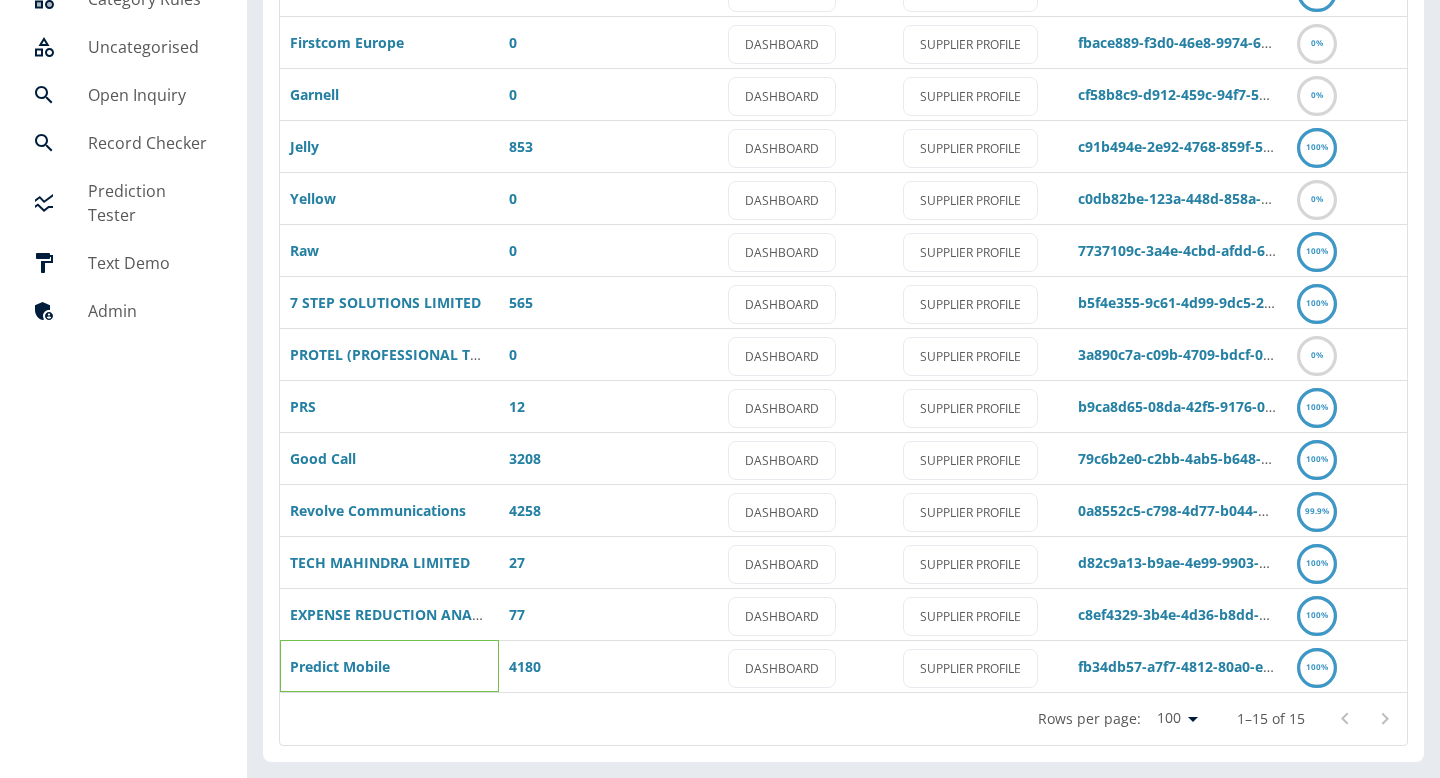 click on "Predict Mobile" at bounding box center (389, 666) 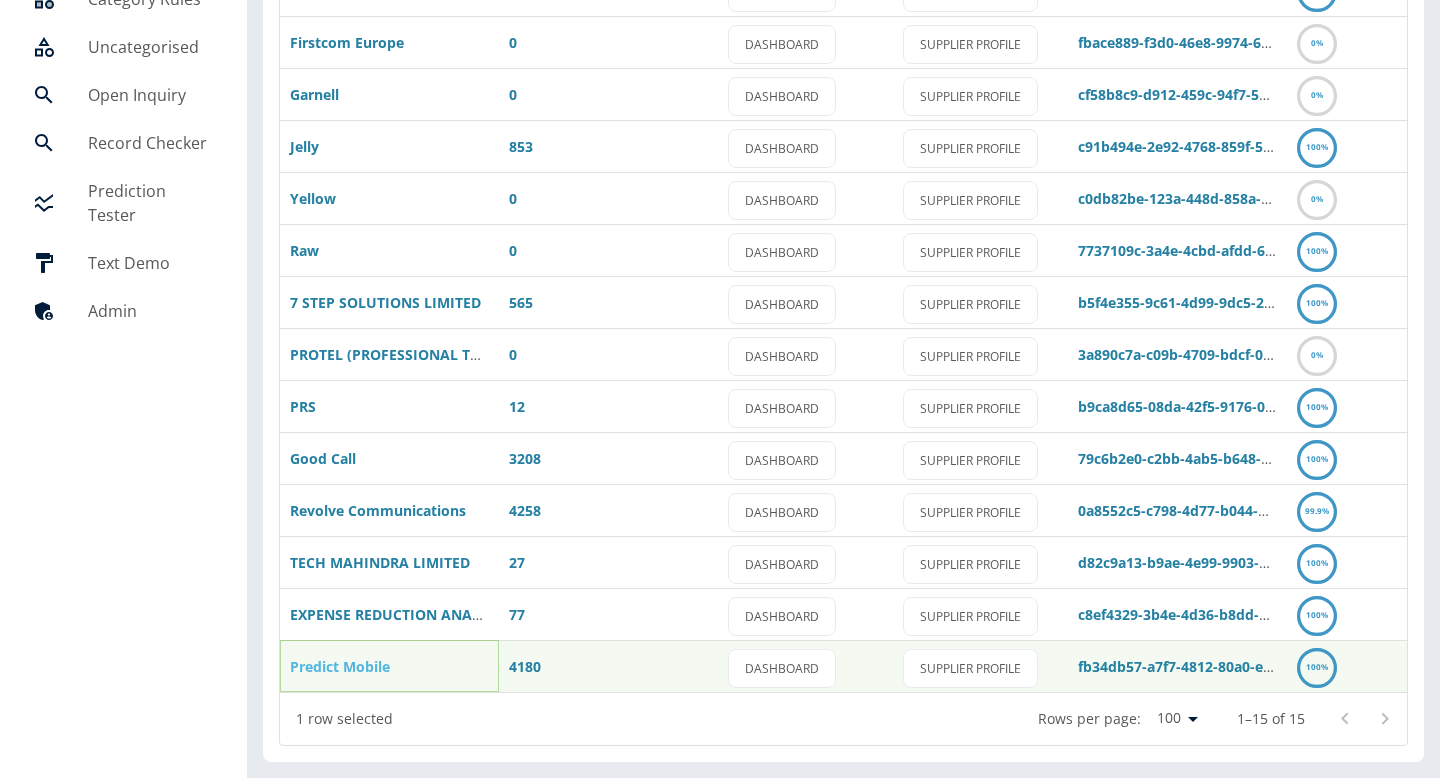 click on "Predict Mobile" at bounding box center [340, 666] 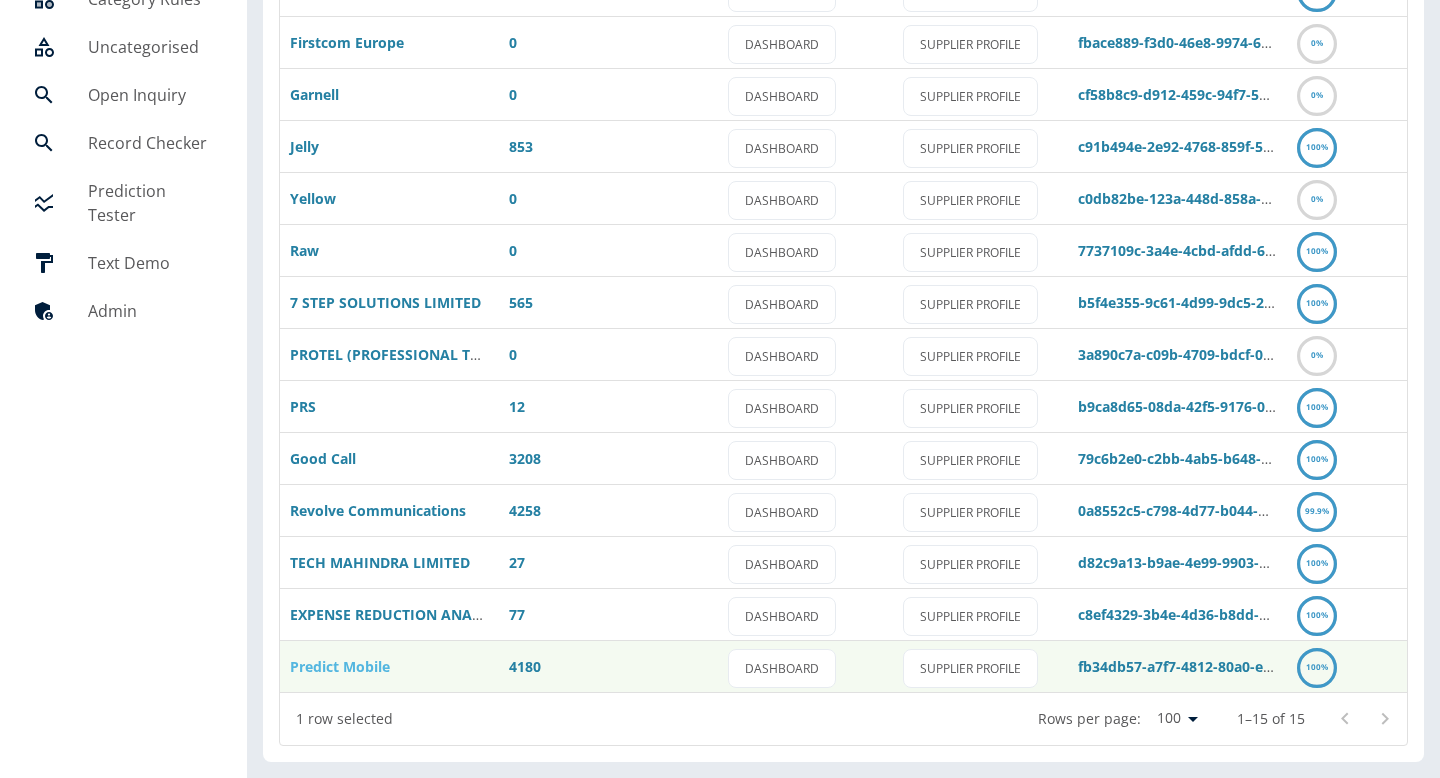 scroll, scrollTop: 0, scrollLeft: 0, axis: both 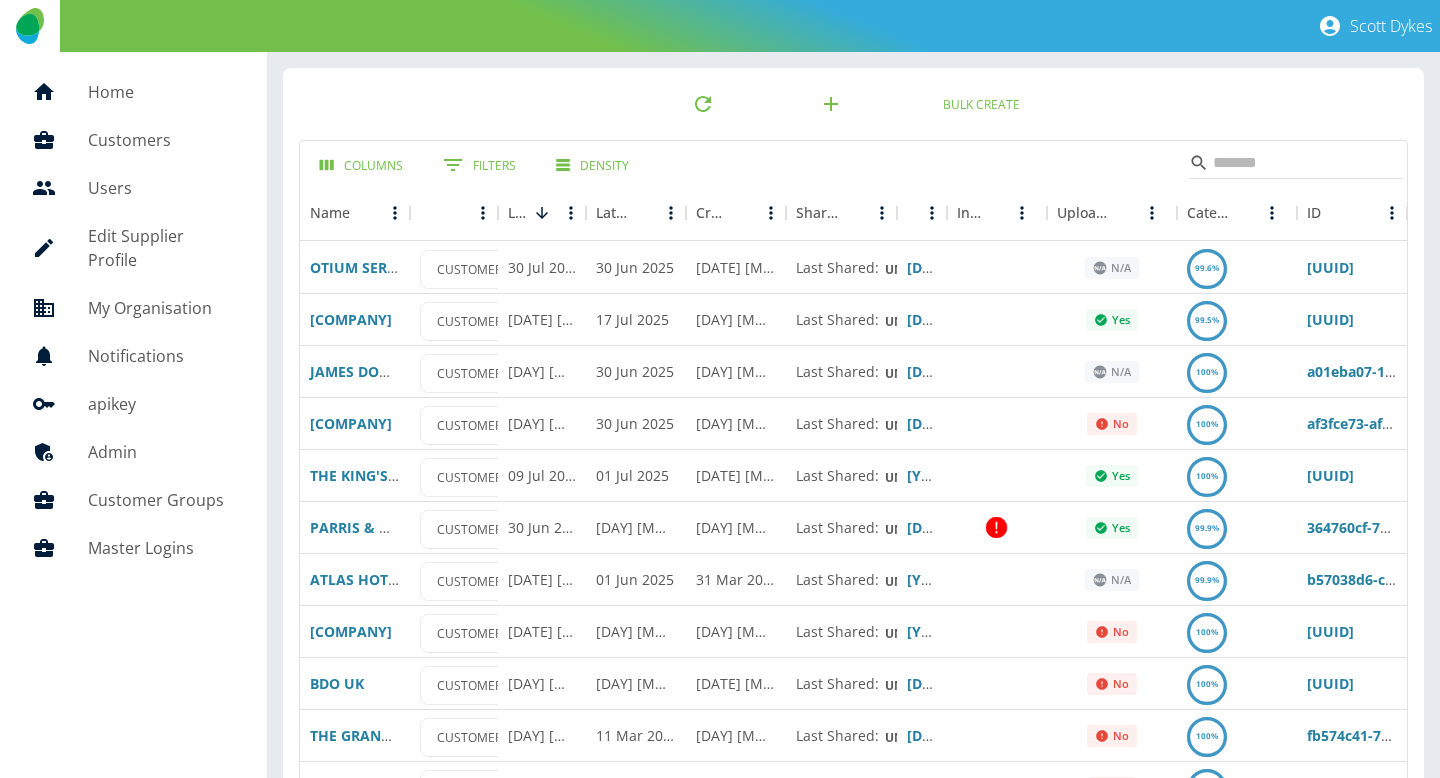 click on "Bulk Create Columns 0 Filters Density Name Latest Upload Date Latest Usage Created Shared Ref Invalid Creds Upload Complete Categorised ID OTIUM SERVICES AND FACILITIES LIMITED CUSTOMER PROFILE 30 Jul 2025 30 Jun 2025 19 Mar 2025 Last Shared:   Unshared 2025-MAR-N40I-AS91 N/A 99.6% 58751a7b-91ba-41de-81f9-01f533d679d1 FROSTROW CAPITAL LLP CUSTOMER PROFILE 23 Jul 2025 17 Jul 2025 20 Jun 2024 Last Shared:   Unshared 2024-JUN-7152-55KR Yes 99.5% 17fc100d-f3f6-4f9f-9ebc-ead9c35679d1 JAMES DONALDSON GROUP LTD CUSTOMER PROFILE 15 Jul 2025 30 Jun 2025 15 Jul 2025 Last Shared:   Unshared 2025-JUL-Z076-QN4J N/A 100% a01eba07-12ca-464c-8f25-73c5543c173a R&A GROUP SERVICES LIMITED CUSTOMER PROFILE 15 Jul 2025 30 Jun 2025 22 Jan 2025 Last Shared:   Unshared 2025-JAN-I2Q7-3XFQ No 100% af3fce73-af6f-47d4-8190-4a1f00cde4f7 THE KING'S TRUST CUSTOMER PROFILE 09 Jul 2025 01 Jul 2025 08 Nov 2024 Last Shared:   Unshared 2024-NOV-87NP-O6J7 Yes 100% 5cd4abd3-2b34-44f2-abff-a0e73d8aacab PARRIS & MCNALLY LIMITED CUSTOMER PROFILE" at bounding box center [853, 1567] 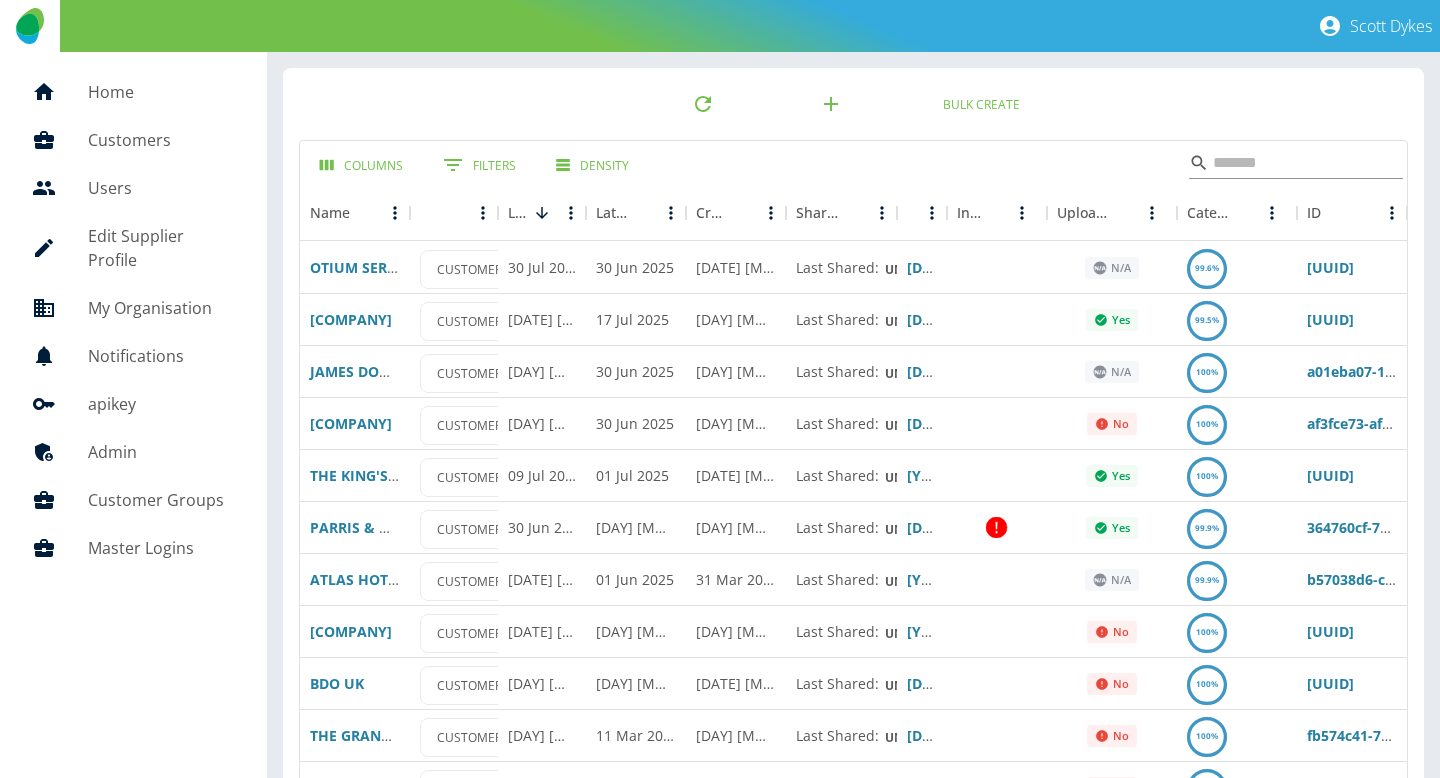 click at bounding box center [1293, 163] 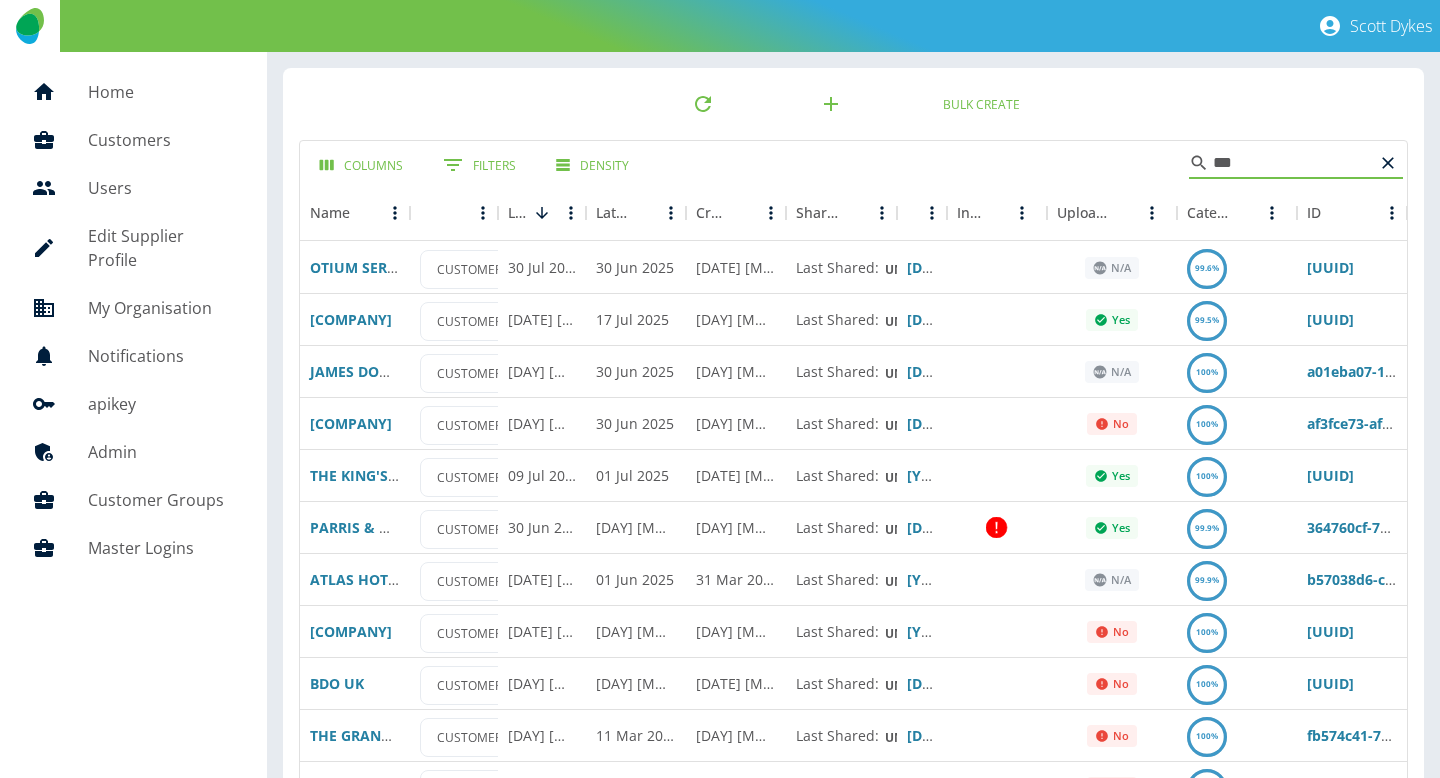 type on "****" 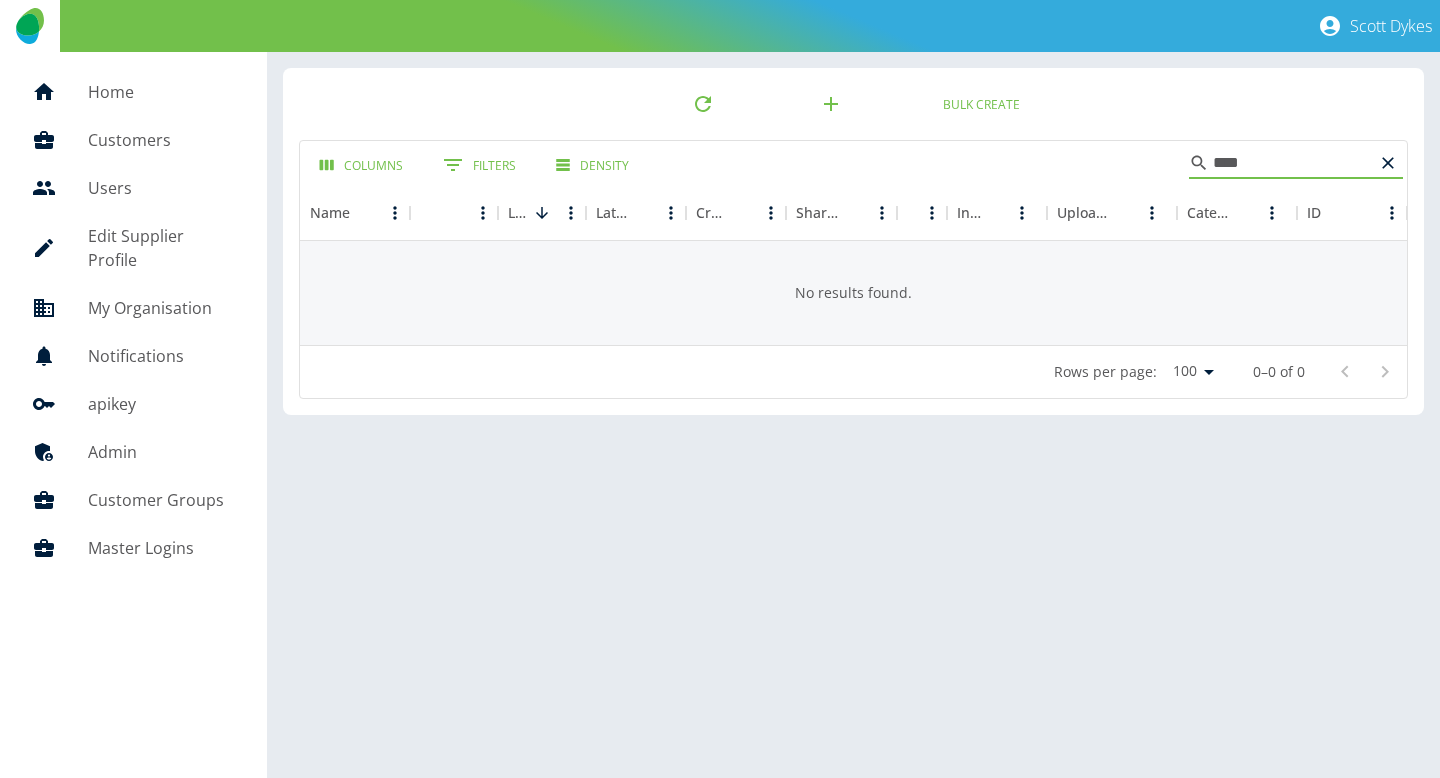 type 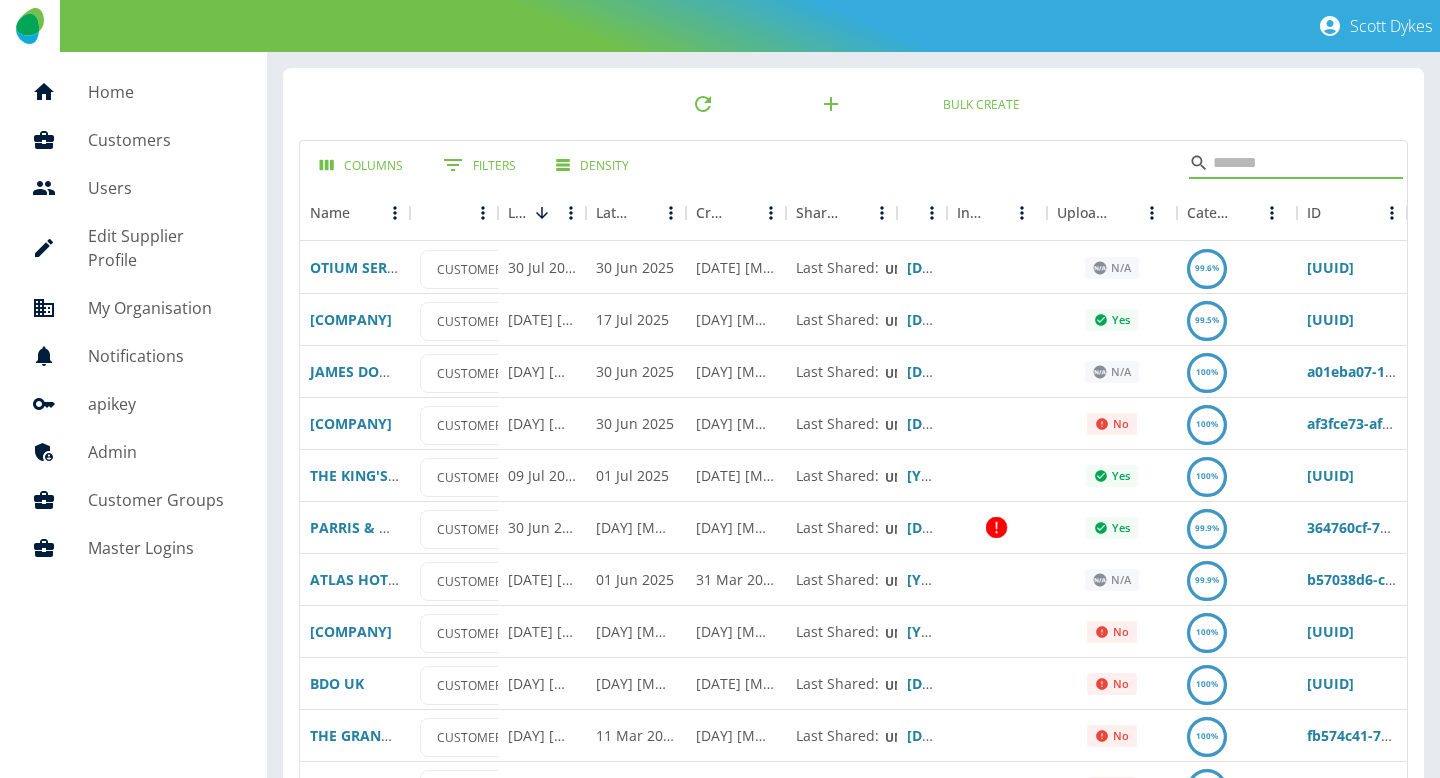 click on "Home" at bounding box center (161, 92) 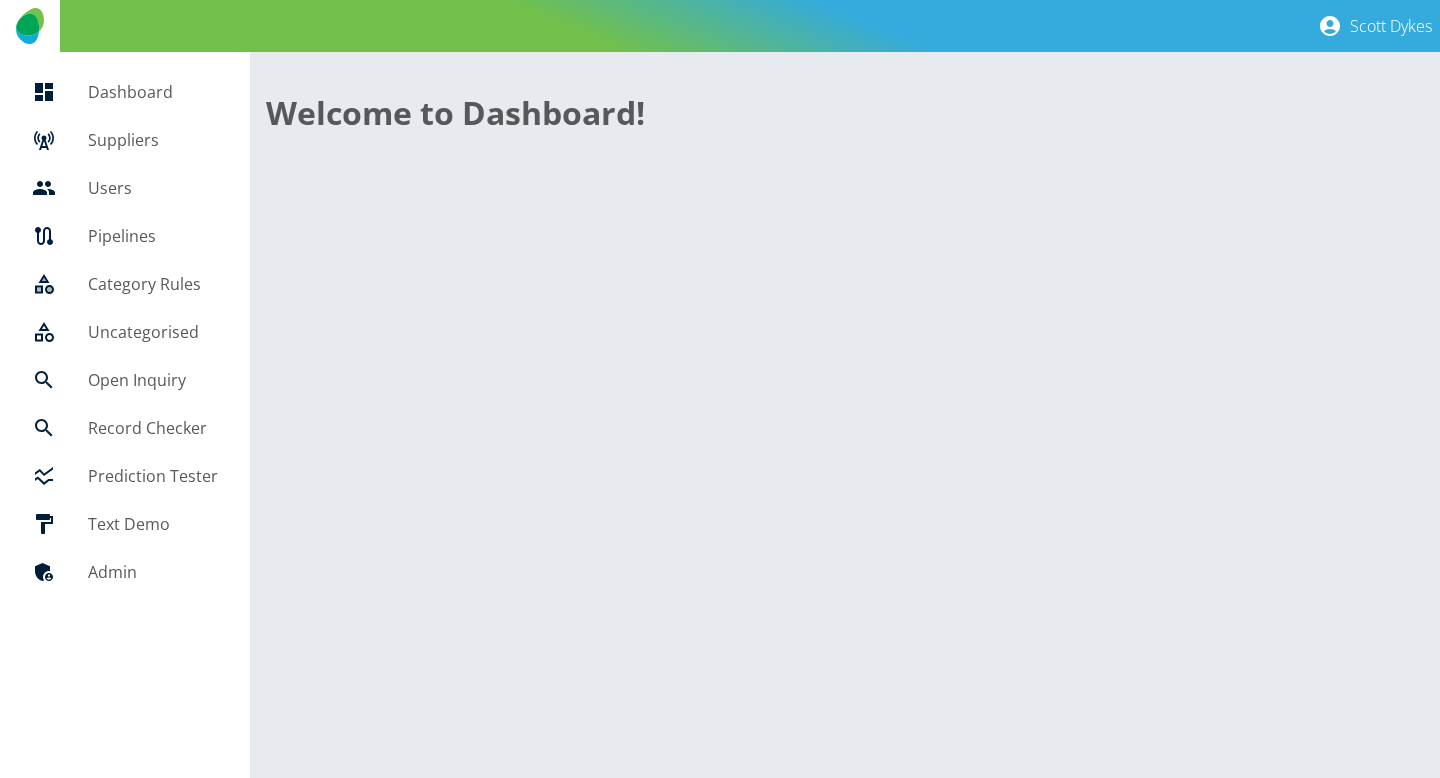 click on "Suppliers" at bounding box center (153, 140) 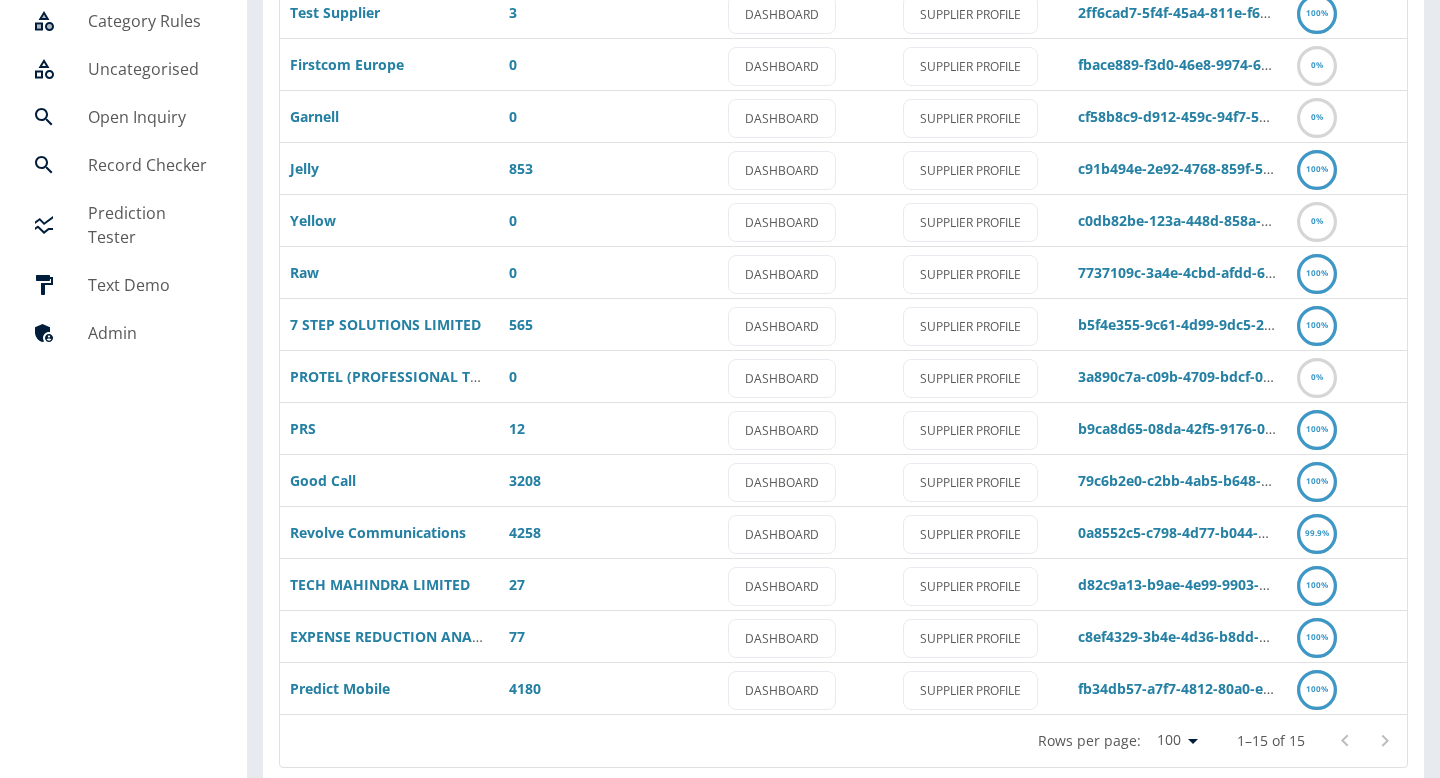 scroll, scrollTop: 261, scrollLeft: 0, axis: vertical 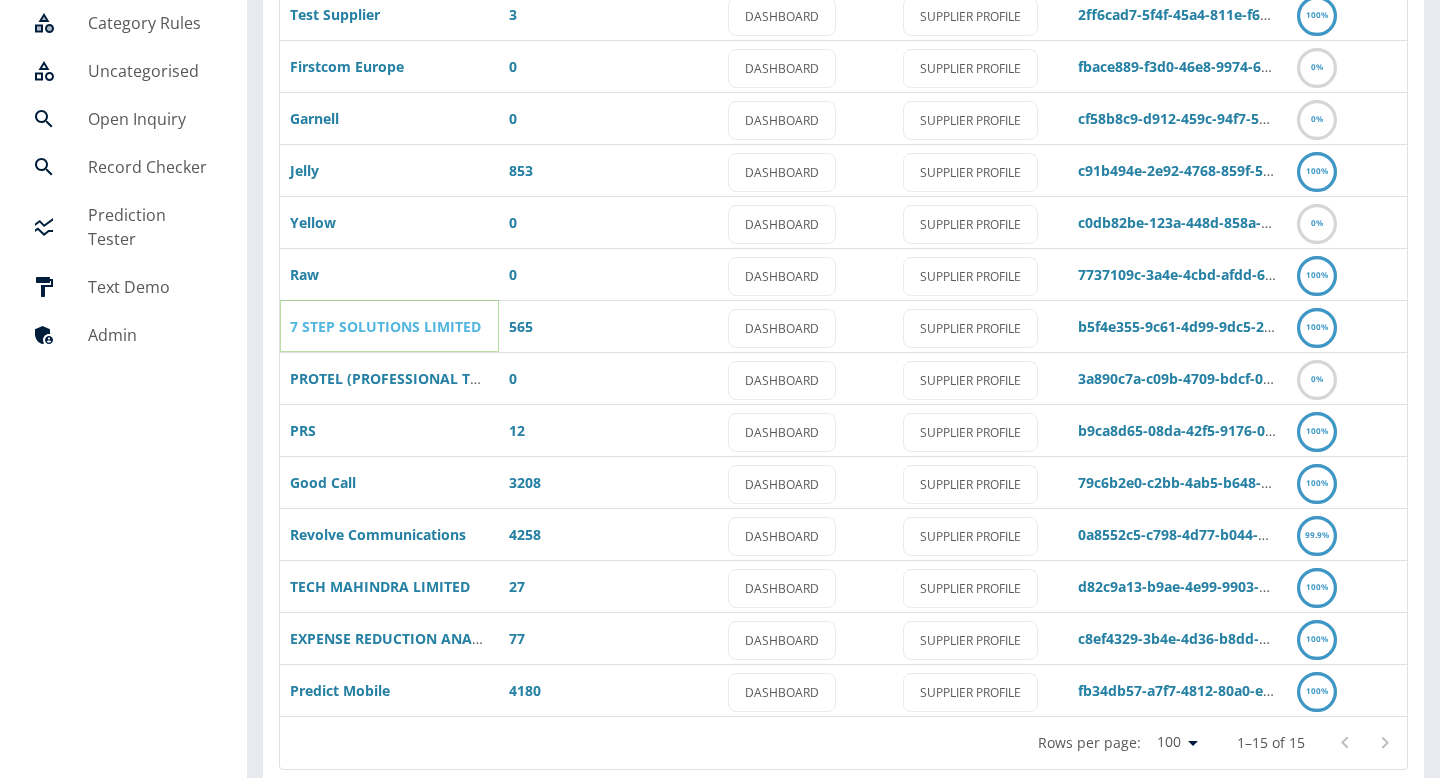 click on "7 STEP SOLUTIONS LIMITED" at bounding box center [385, 326] 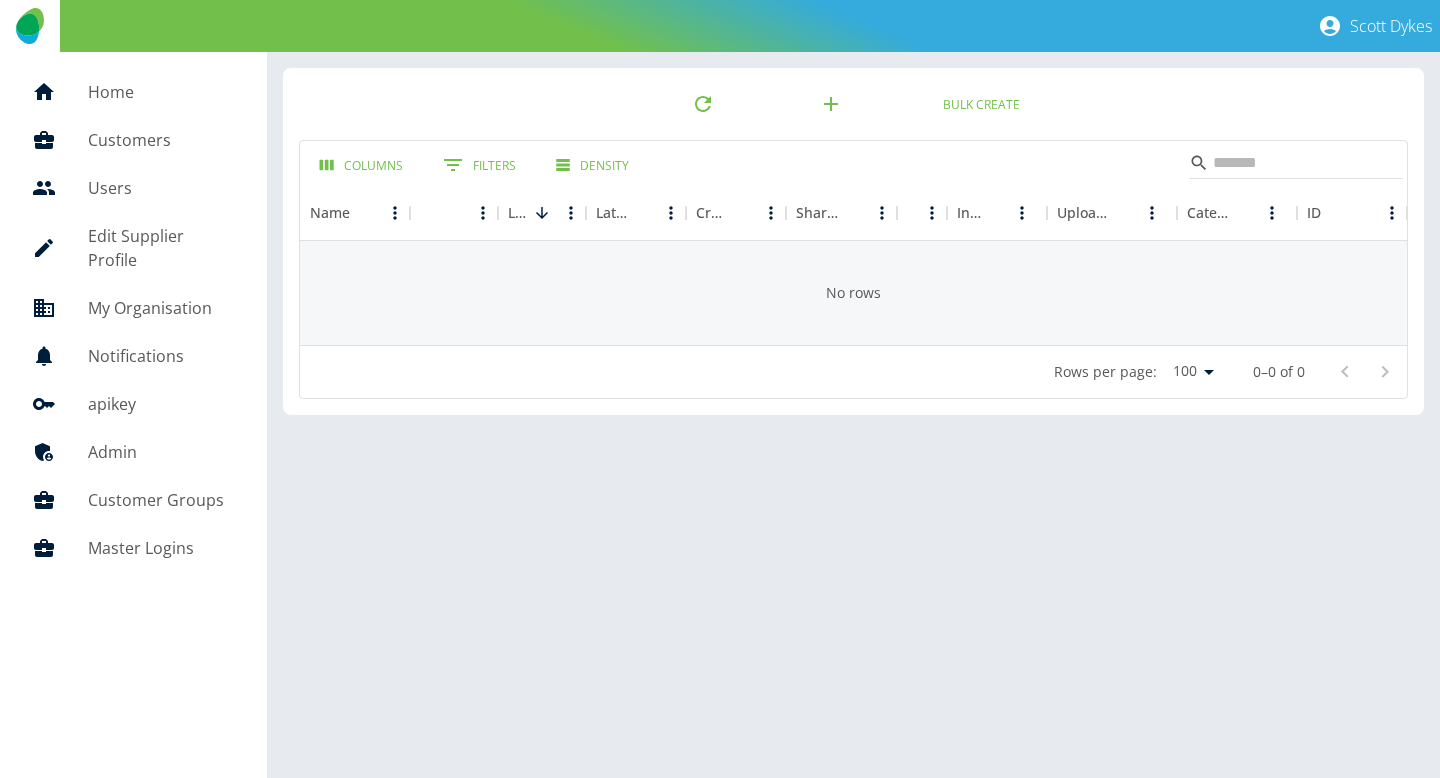 scroll, scrollTop: 0, scrollLeft: 0, axis: both 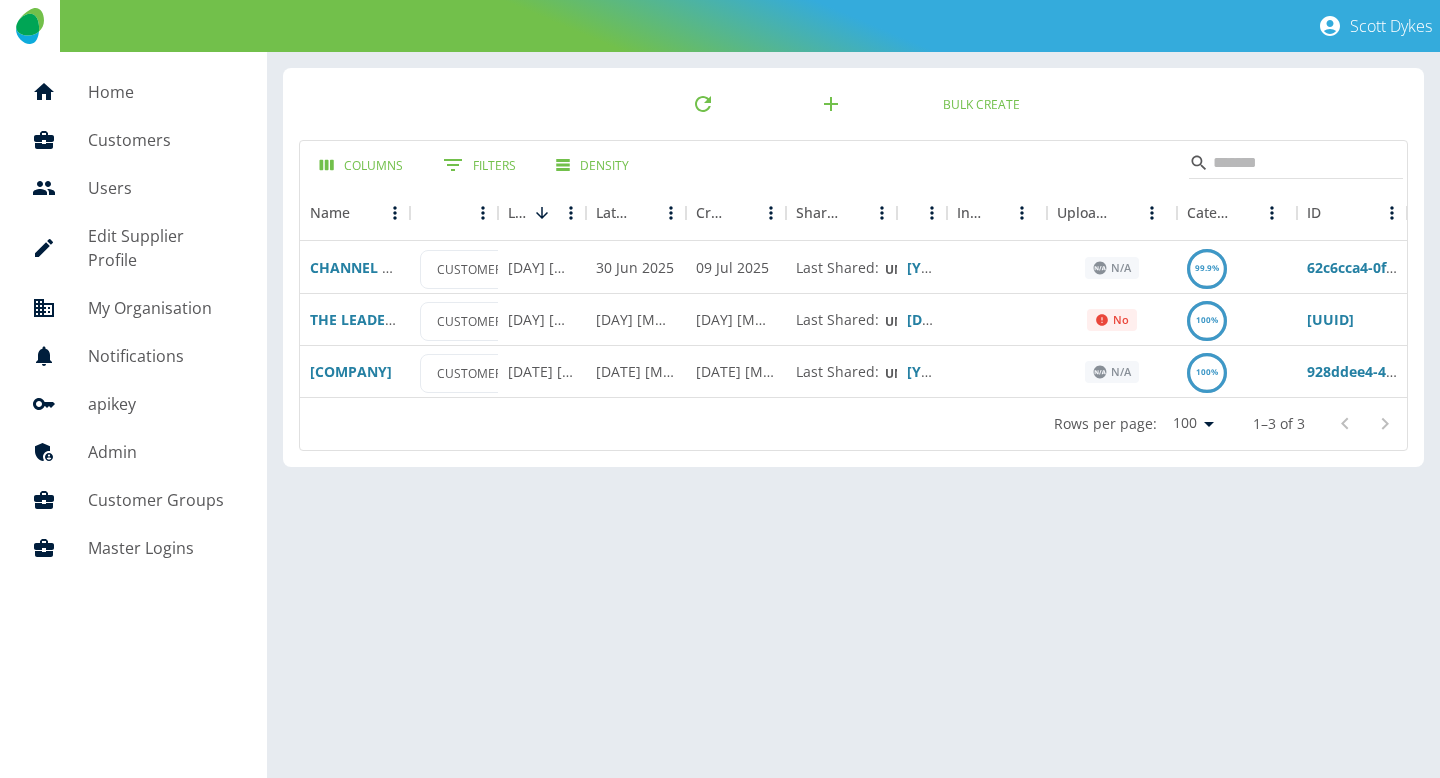 click on "Home" at bounding box center [133, 92] 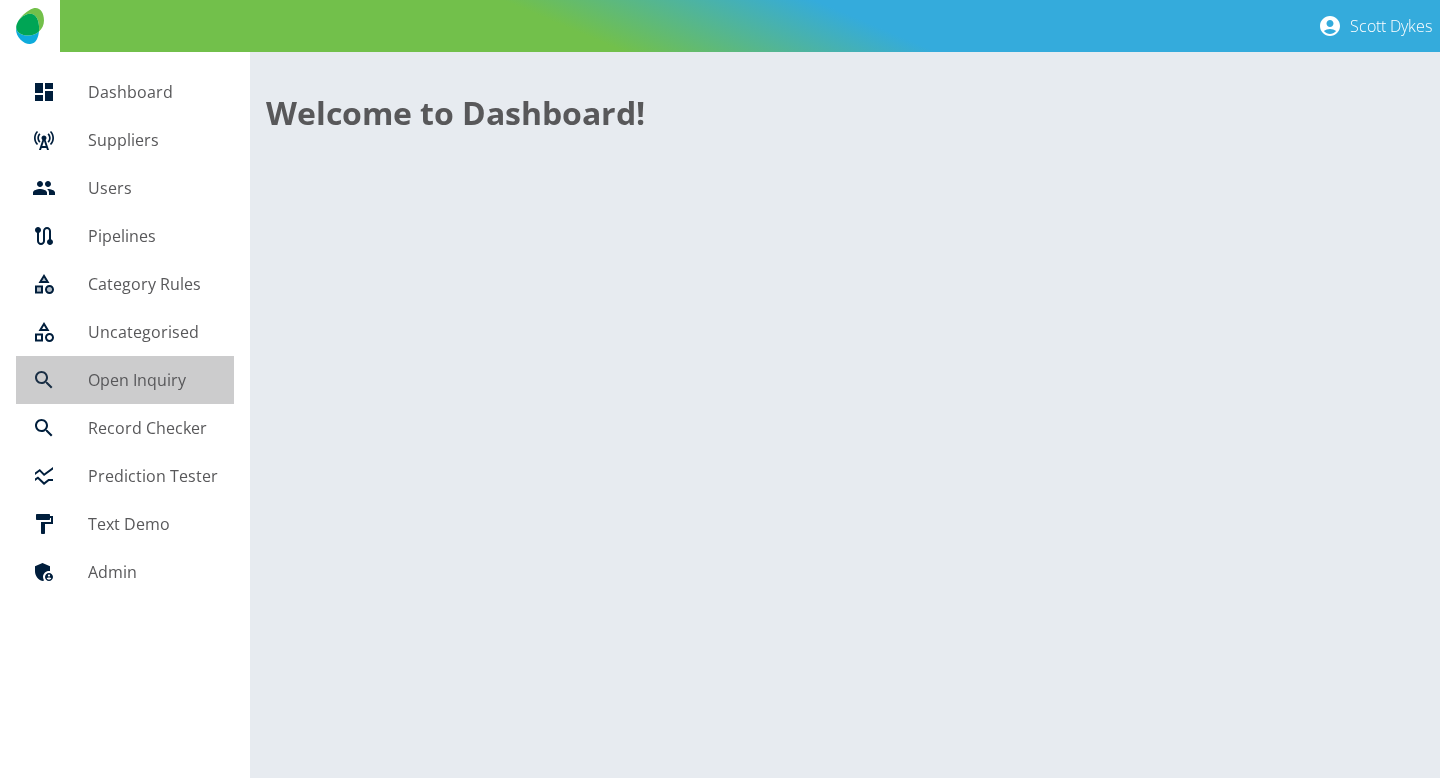 click on "Open Inquiry" at bounding box center [153, 380] 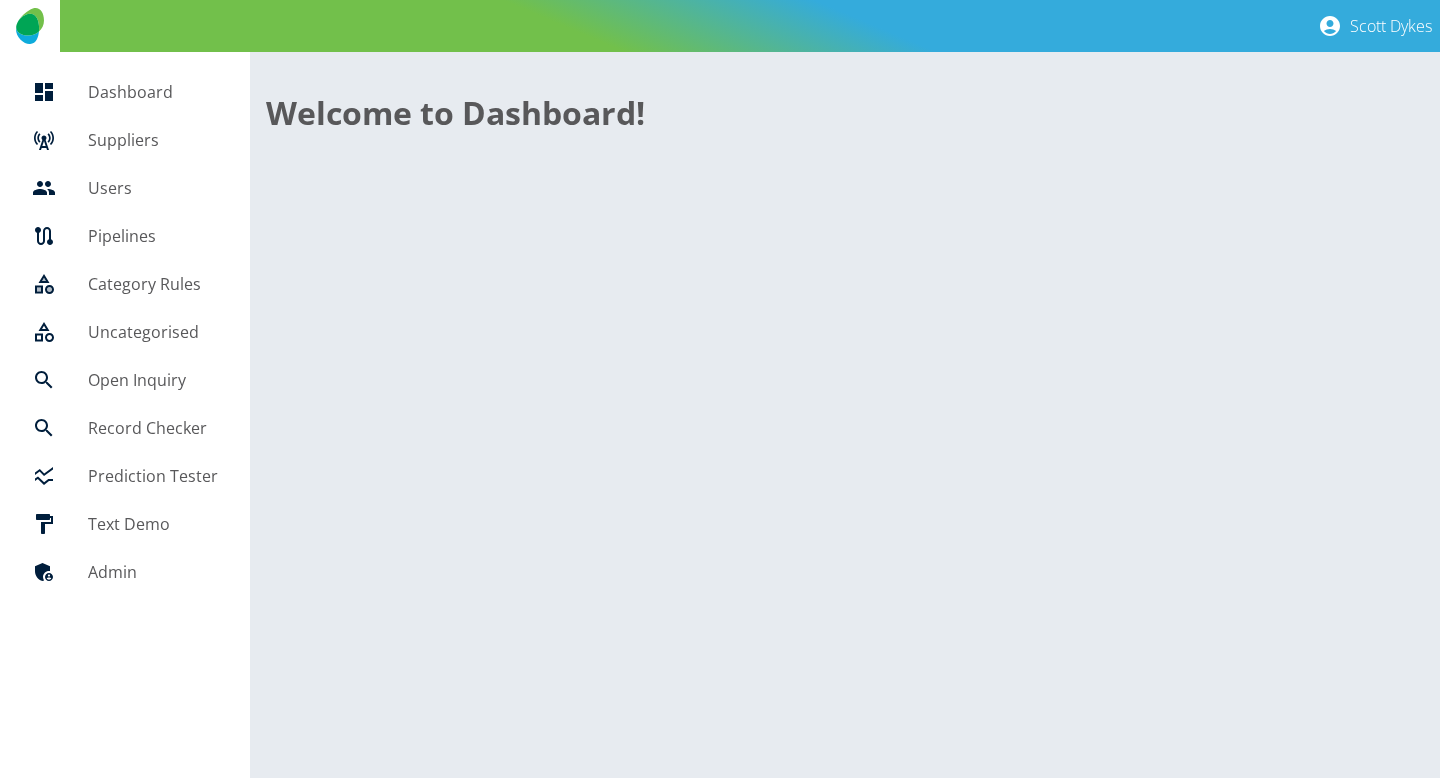 click on "Suppliers" at bounding box center [125, 140] 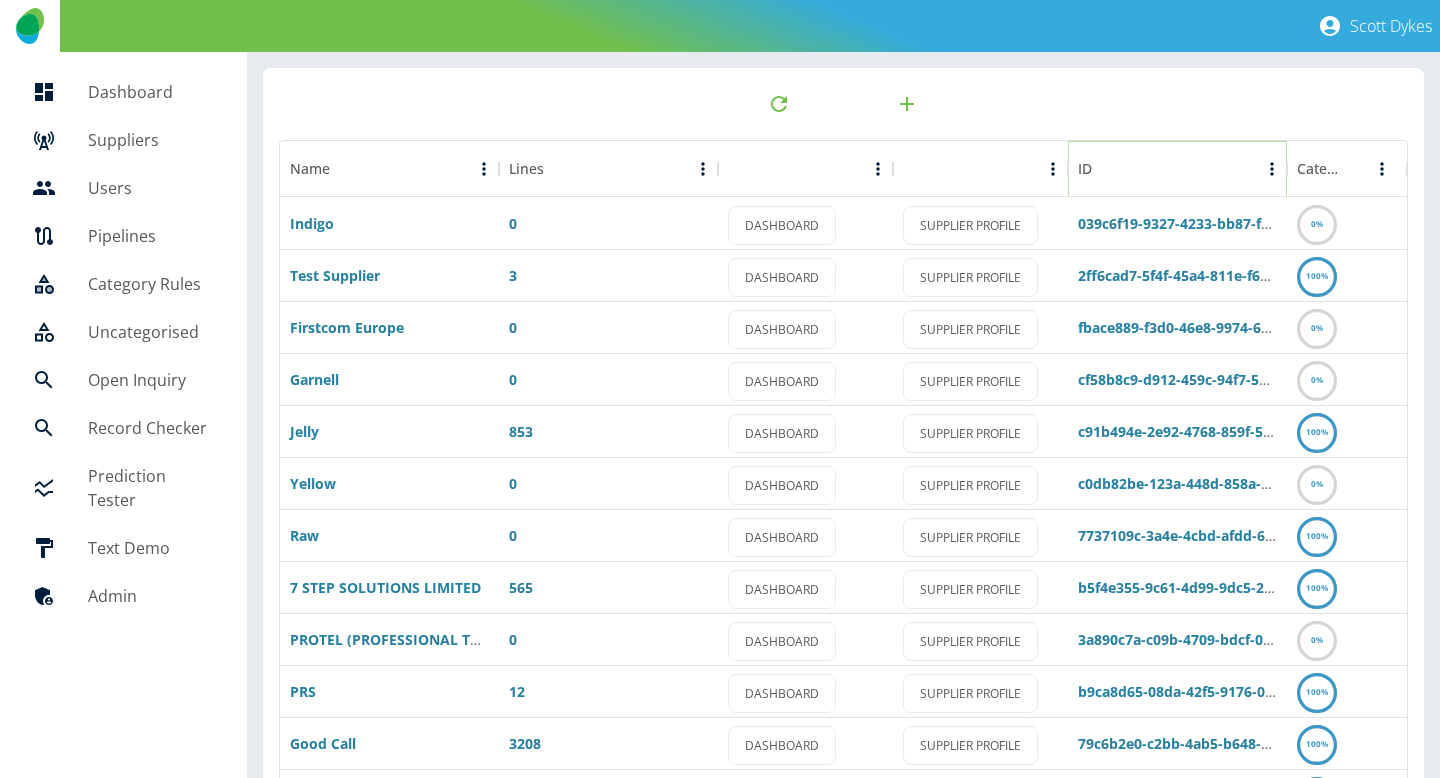 click 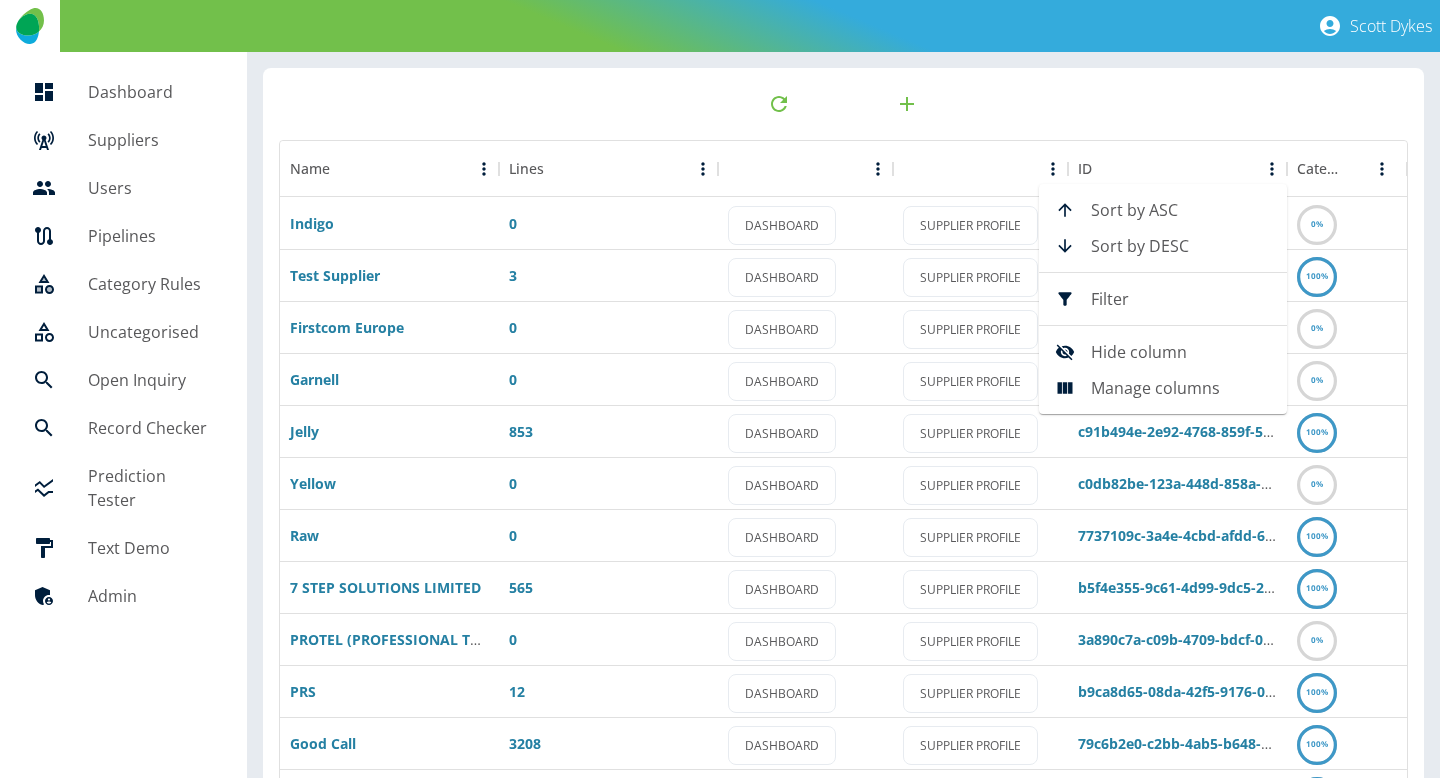 click on "Sort by ASC Sort by DESC Filter Hide column Manage columns" at bounding box center (1163, 299) 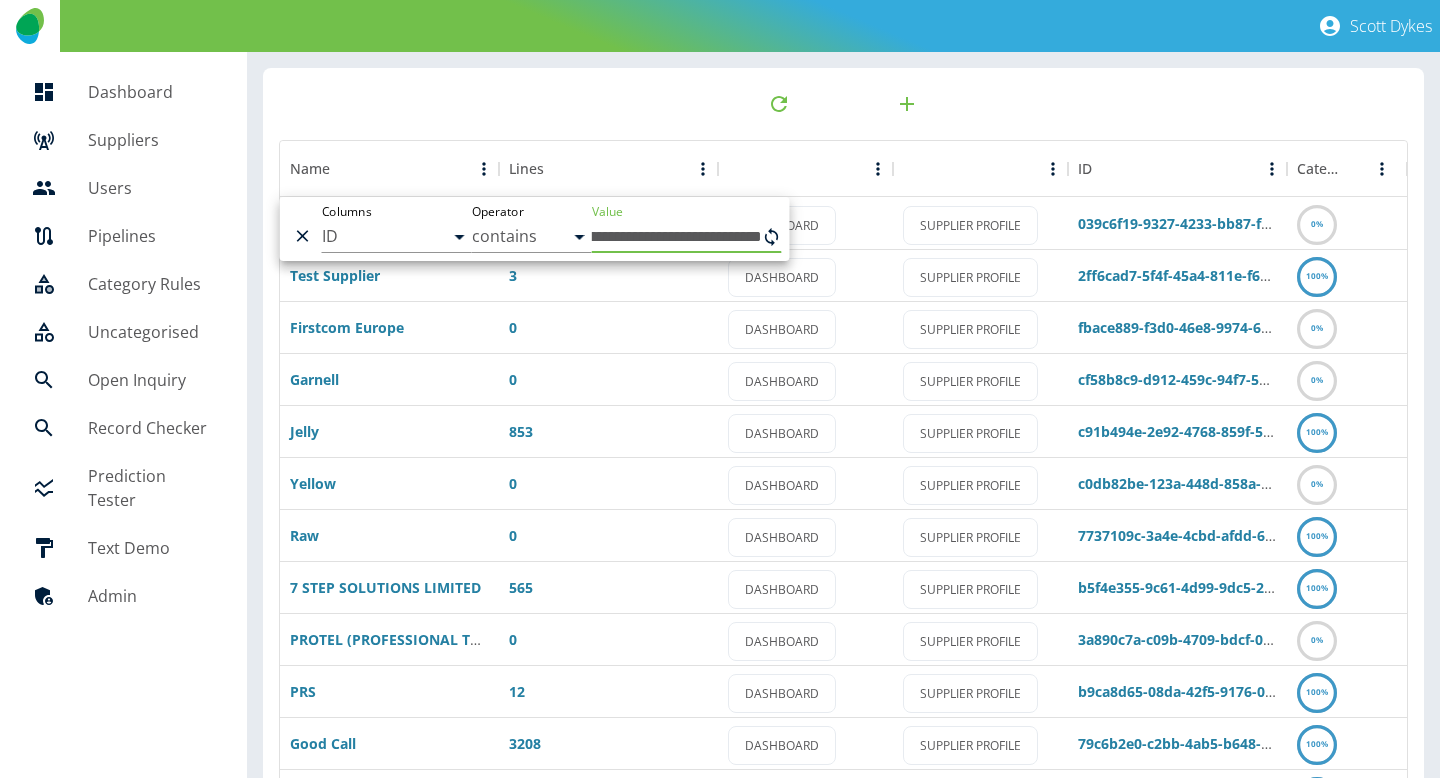 scroll, scrollTop: 0, scrollLeft: 116, axis: horizontal 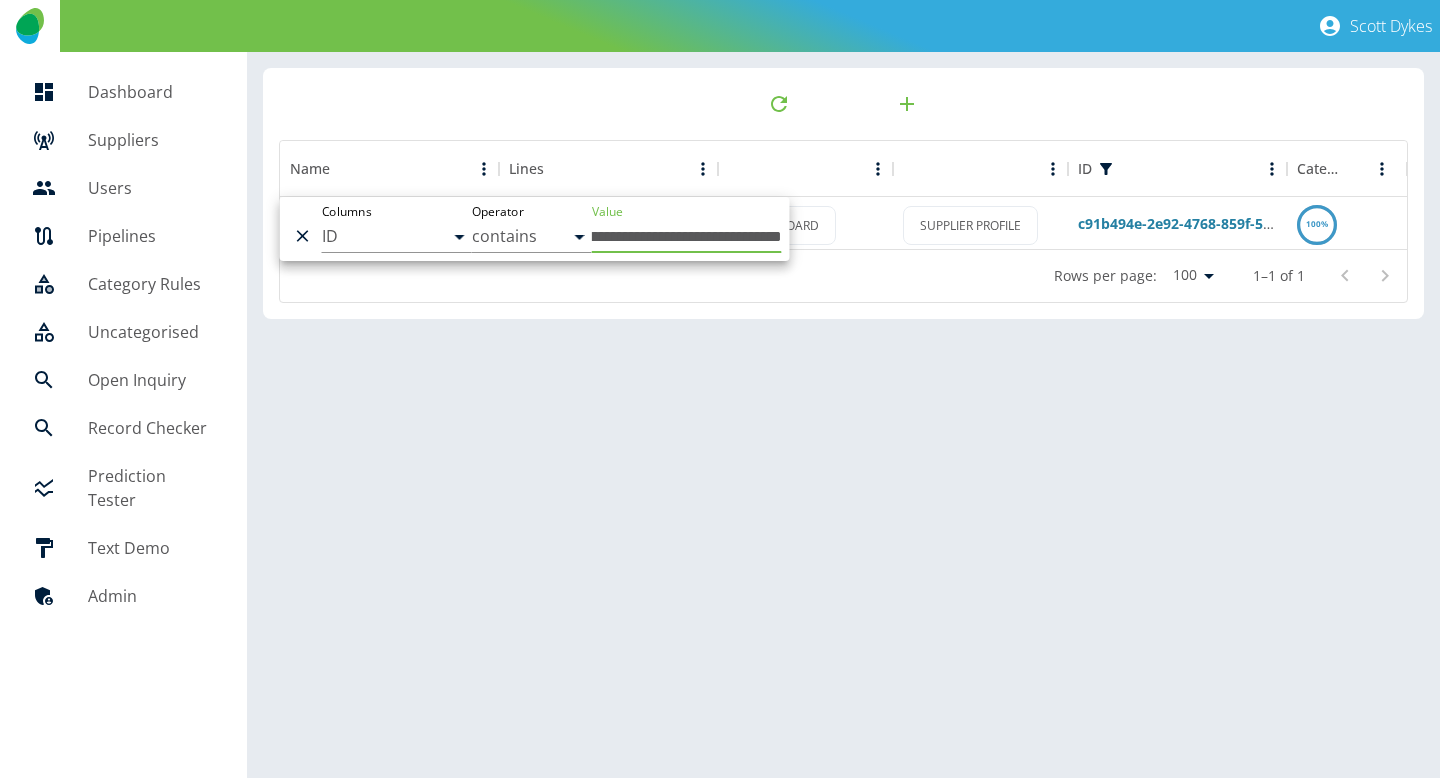 type on "**********" 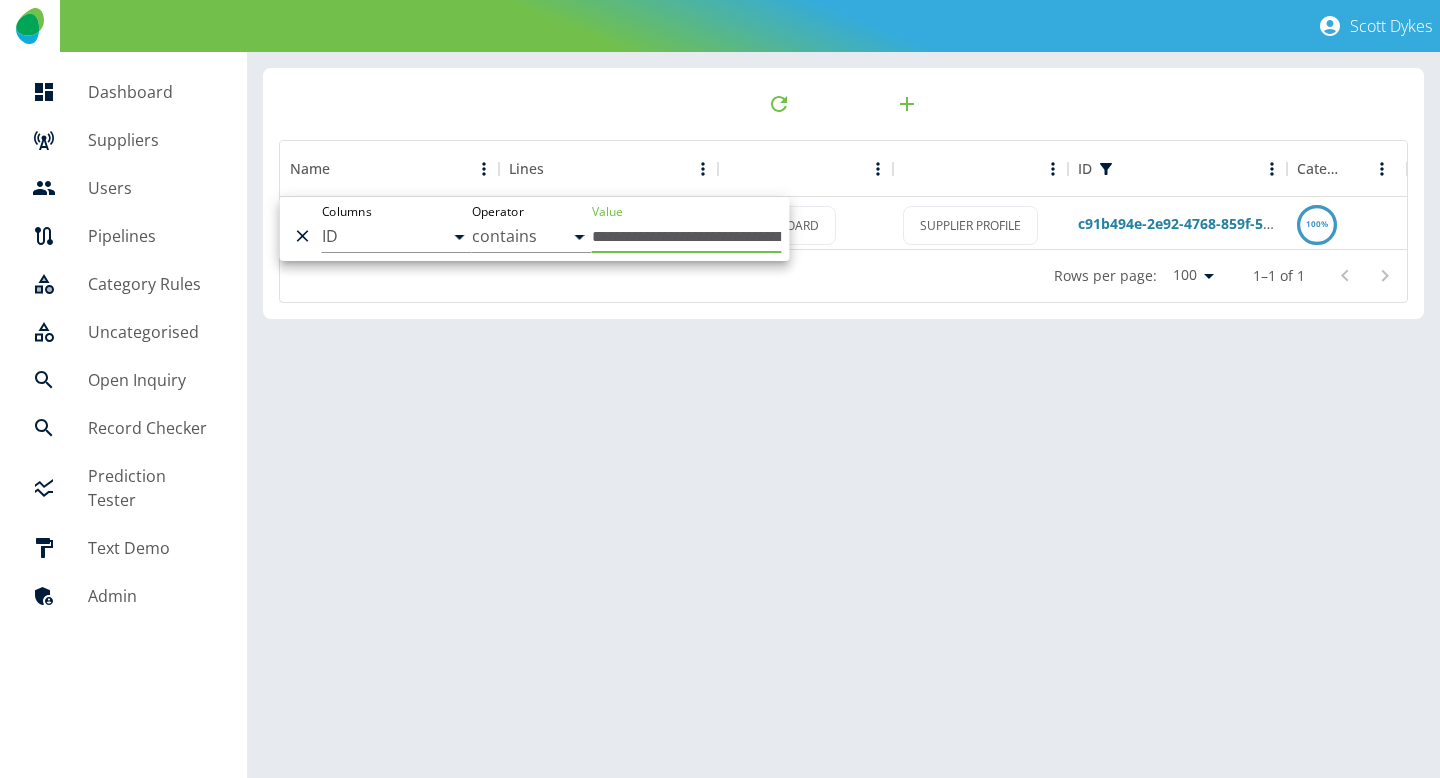 click at bounding box center (843, 104) 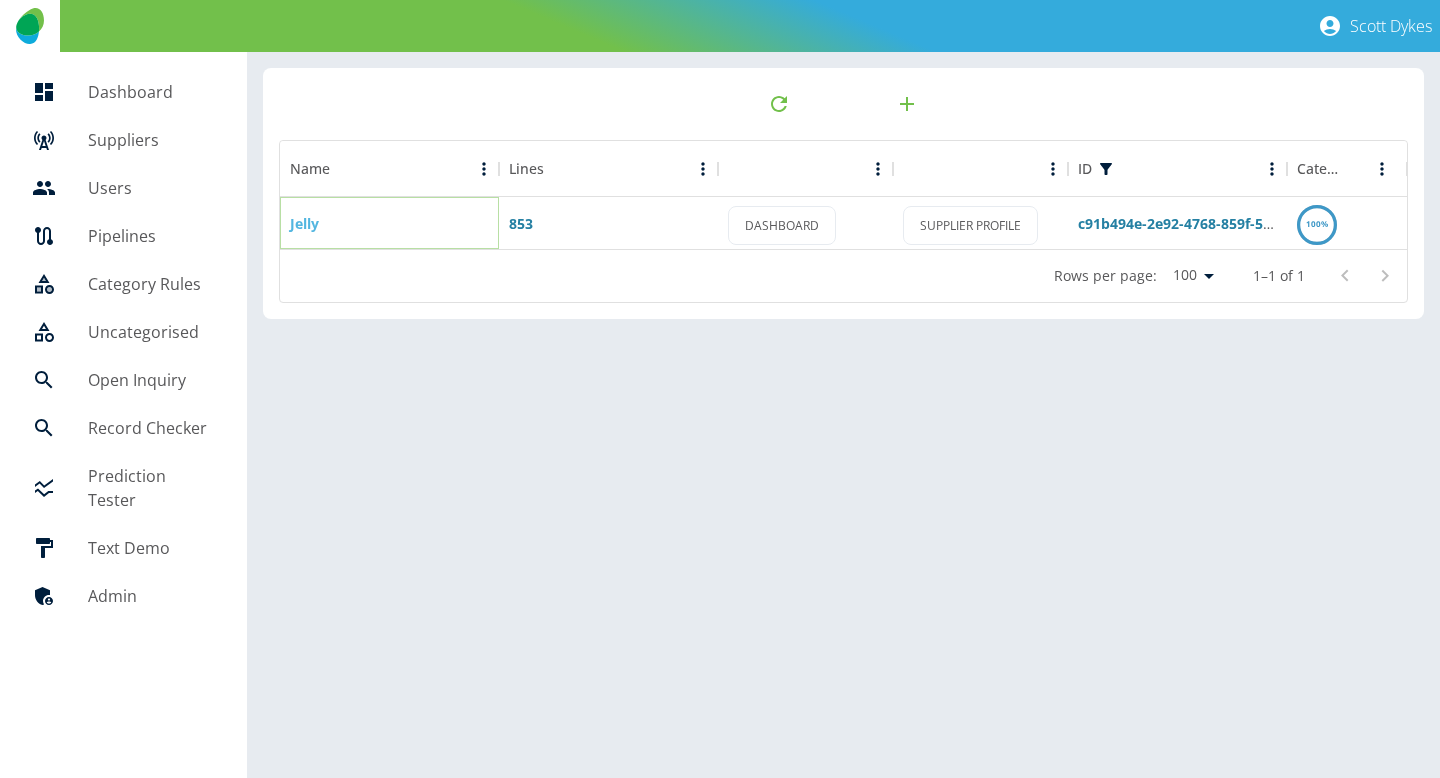 click on "Jelly" at bounding box center (304, 223) 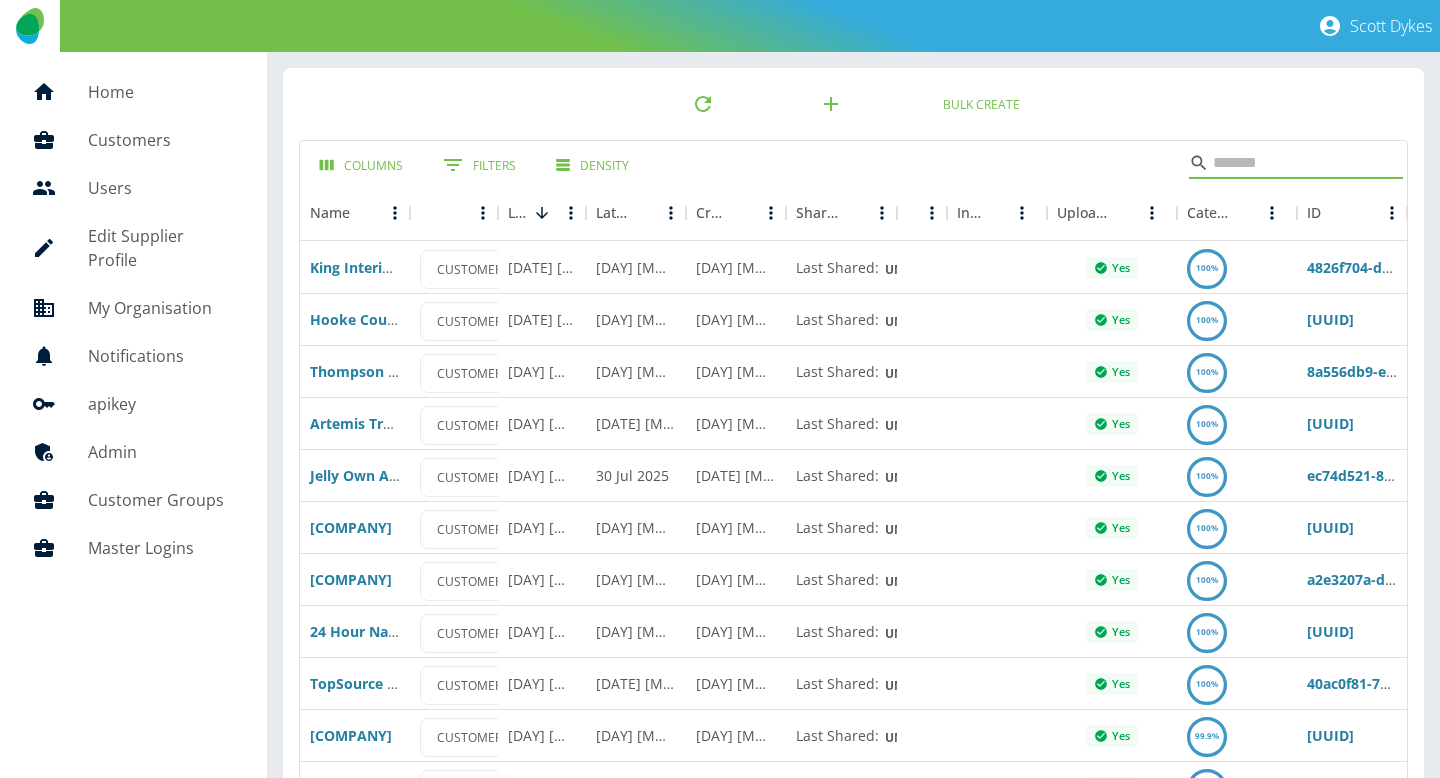 click at bounding box center [1293, 163] 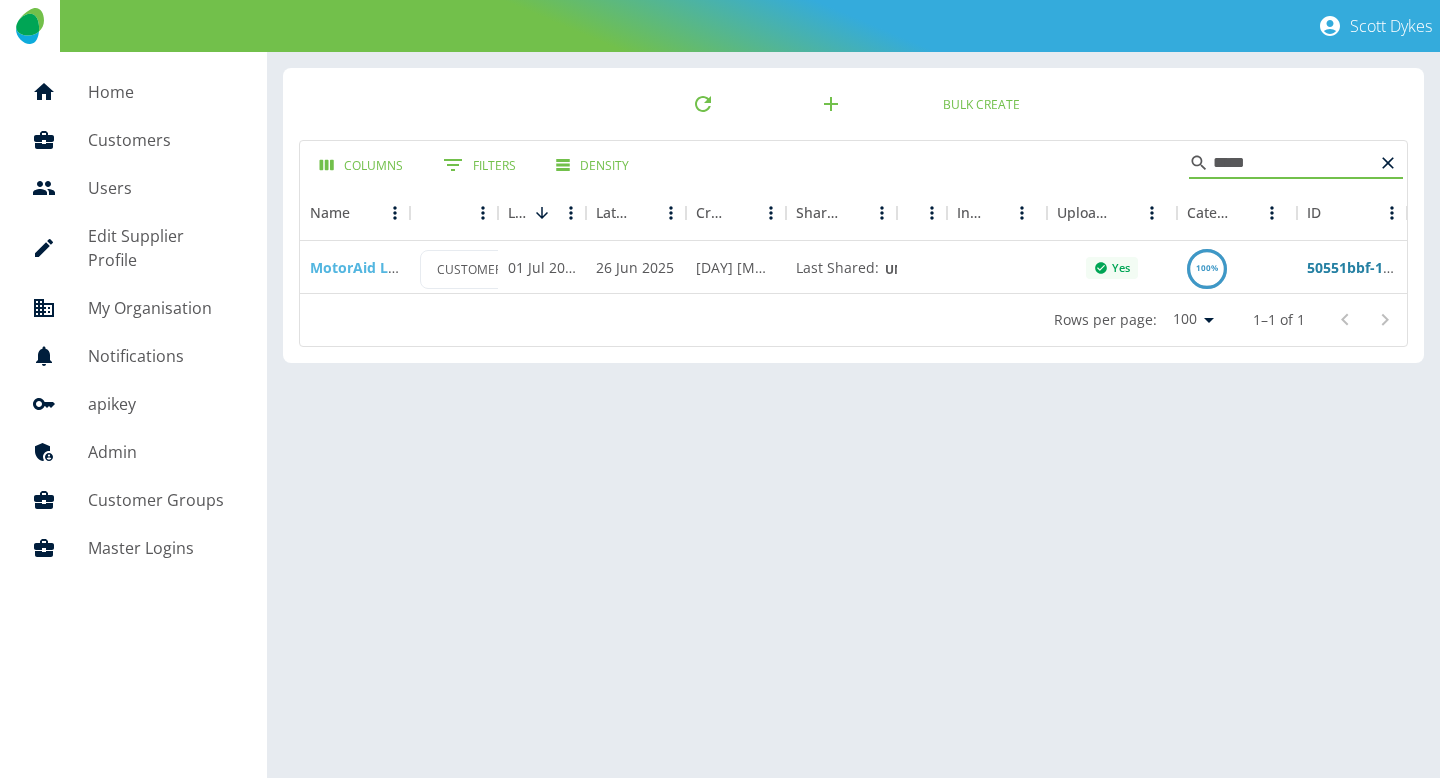 type on "*****" 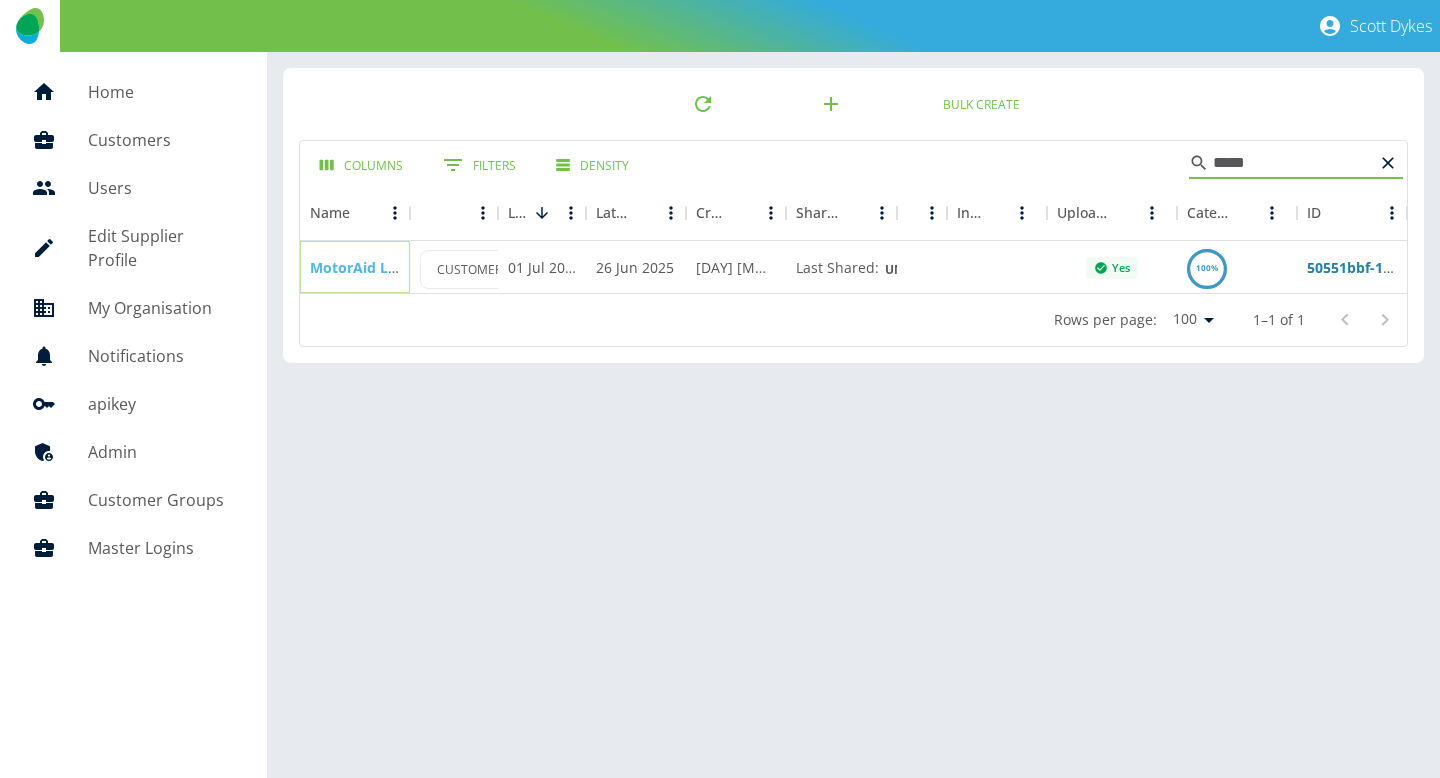 click on "MotorAid Ltd" at bounding box center [356, 267] 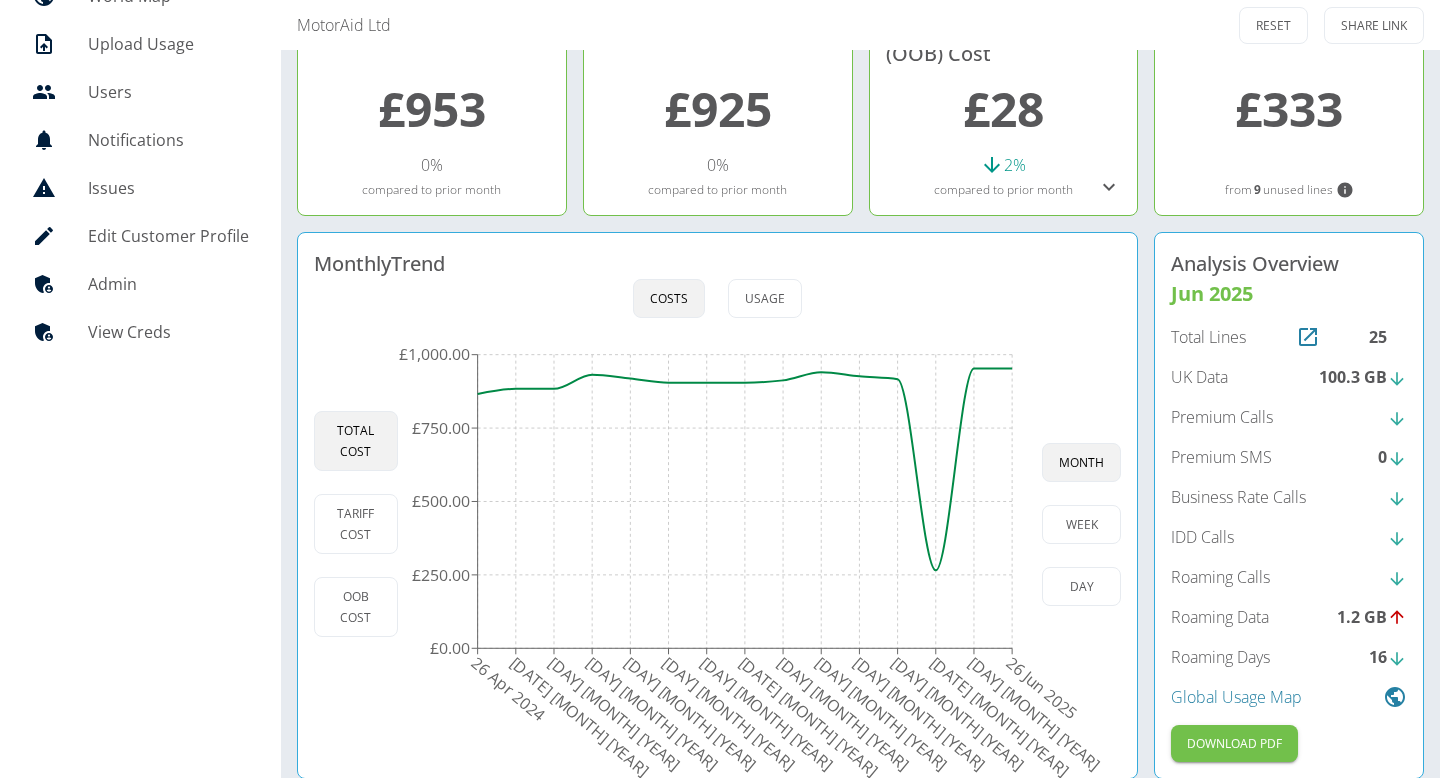 scroll, scrollTop: 209, scrollLeft: 0, axis: vertical 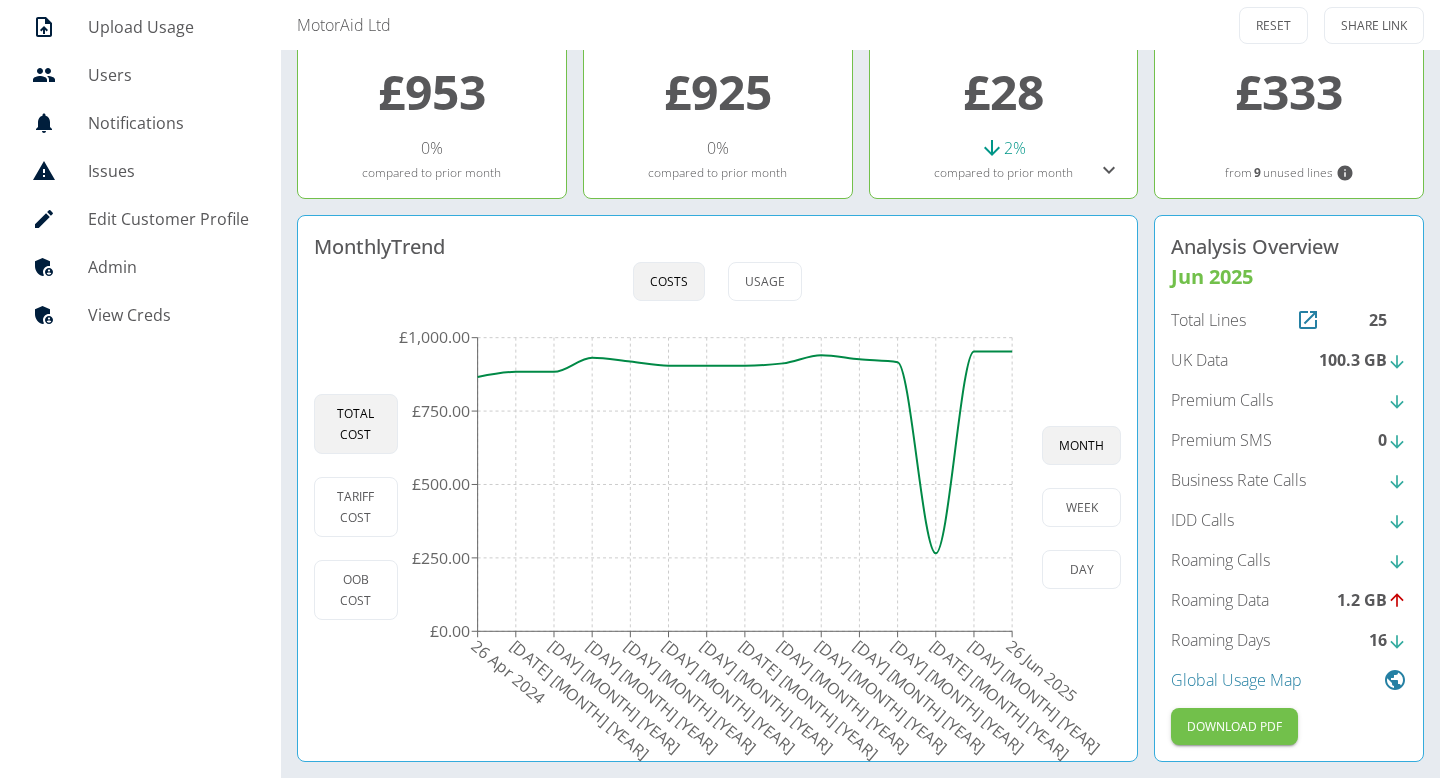 click on "View Creds" at bounding box center (168, 315) 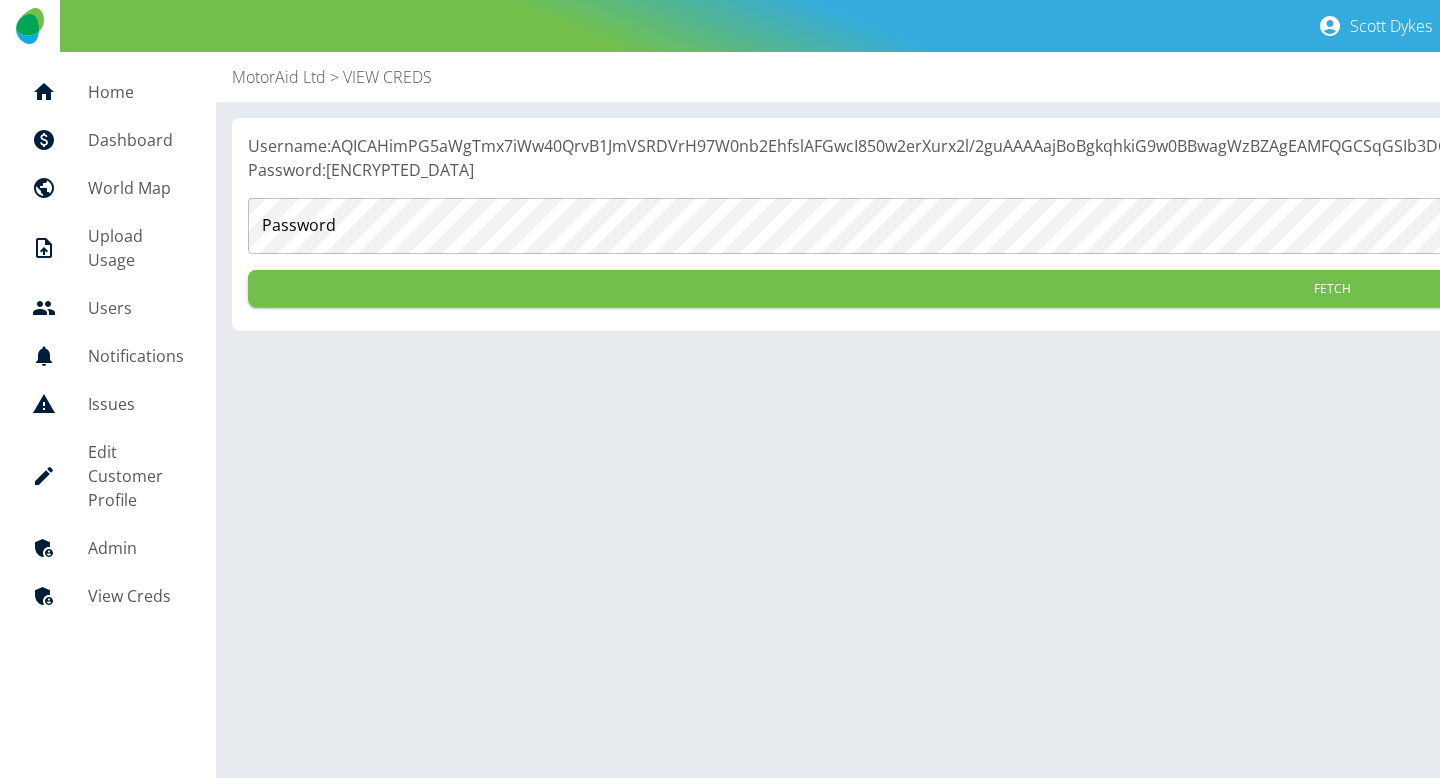 scroll, scrollTop: 0, scrollLeft: 0, axis: both 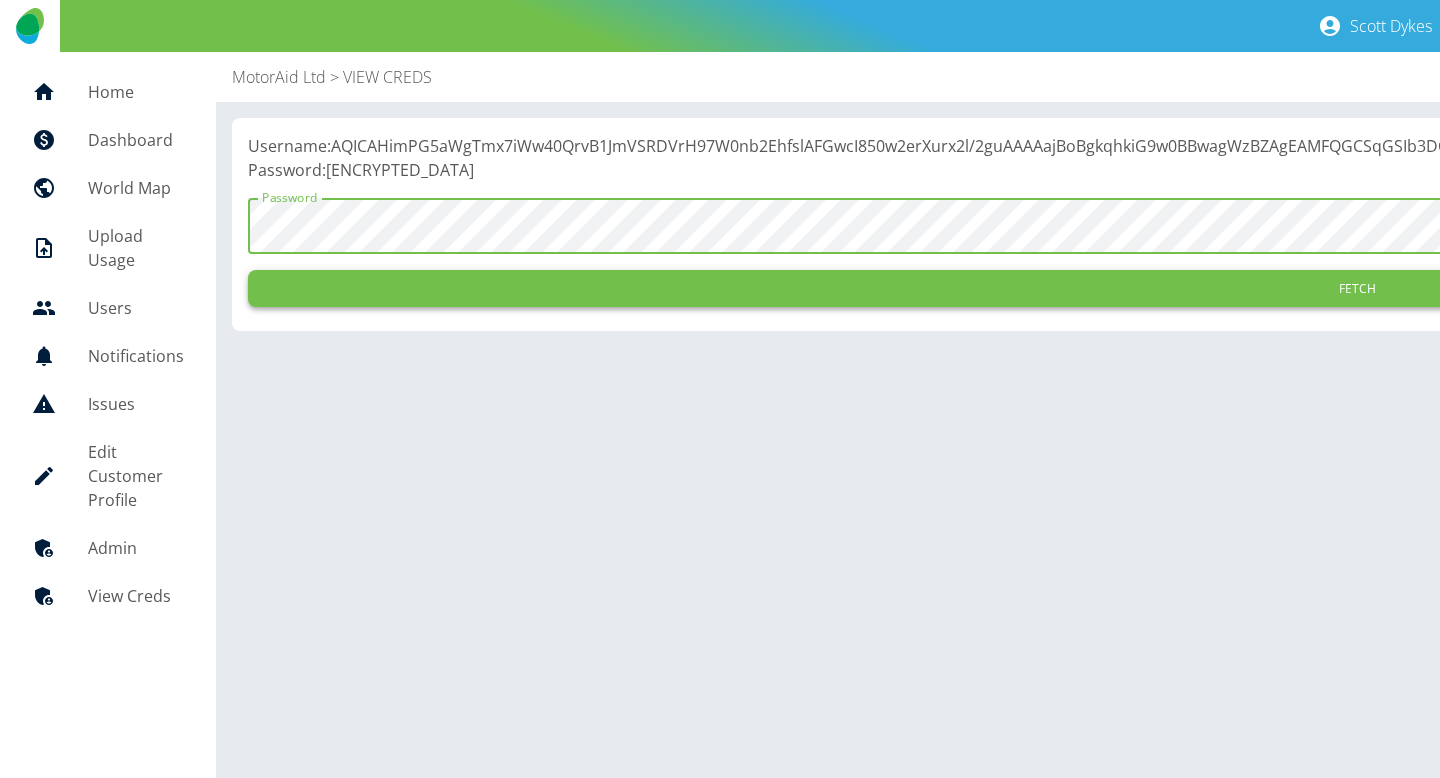 click on "Fetch" at bounding box center [1358, 288] 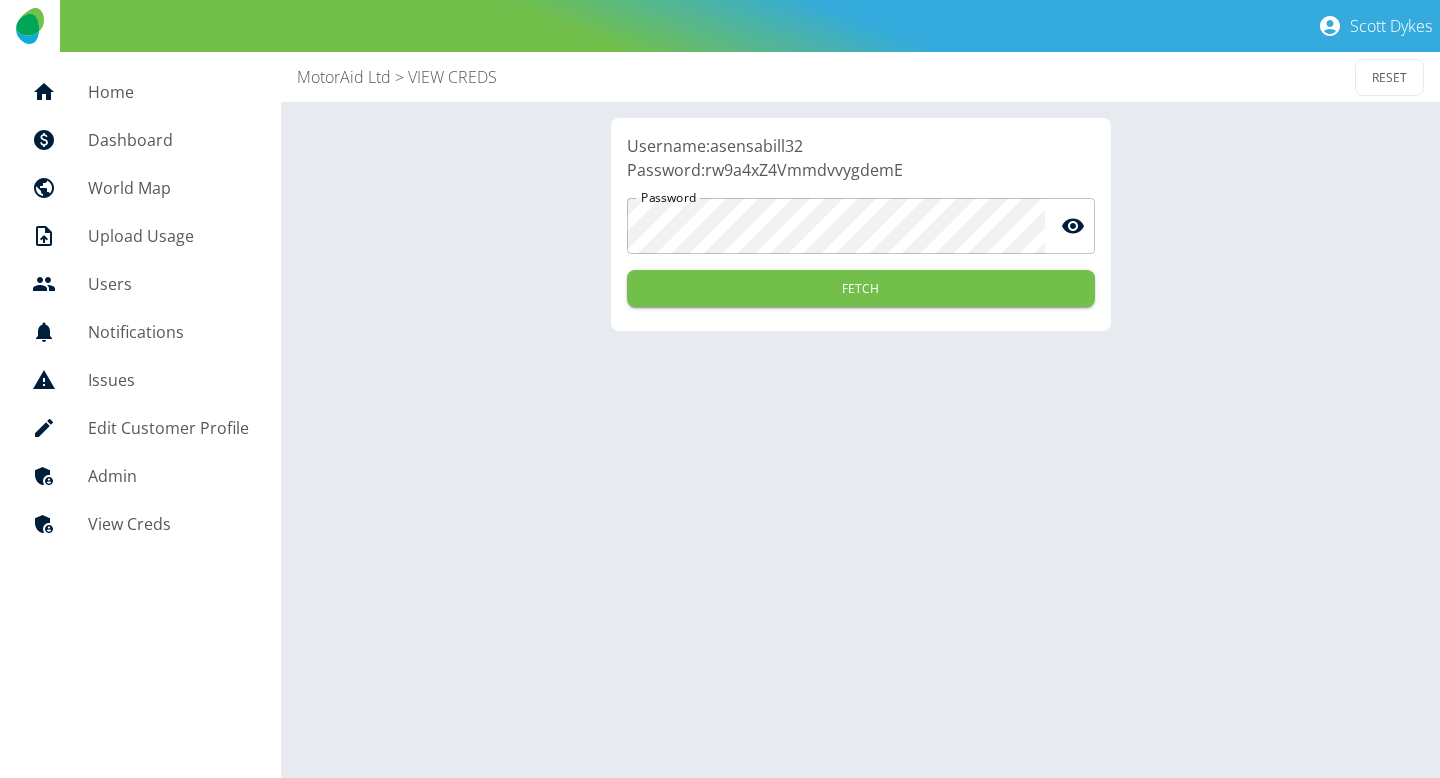 click on "Username:  asensabill32" at bounding box center [861, 146] 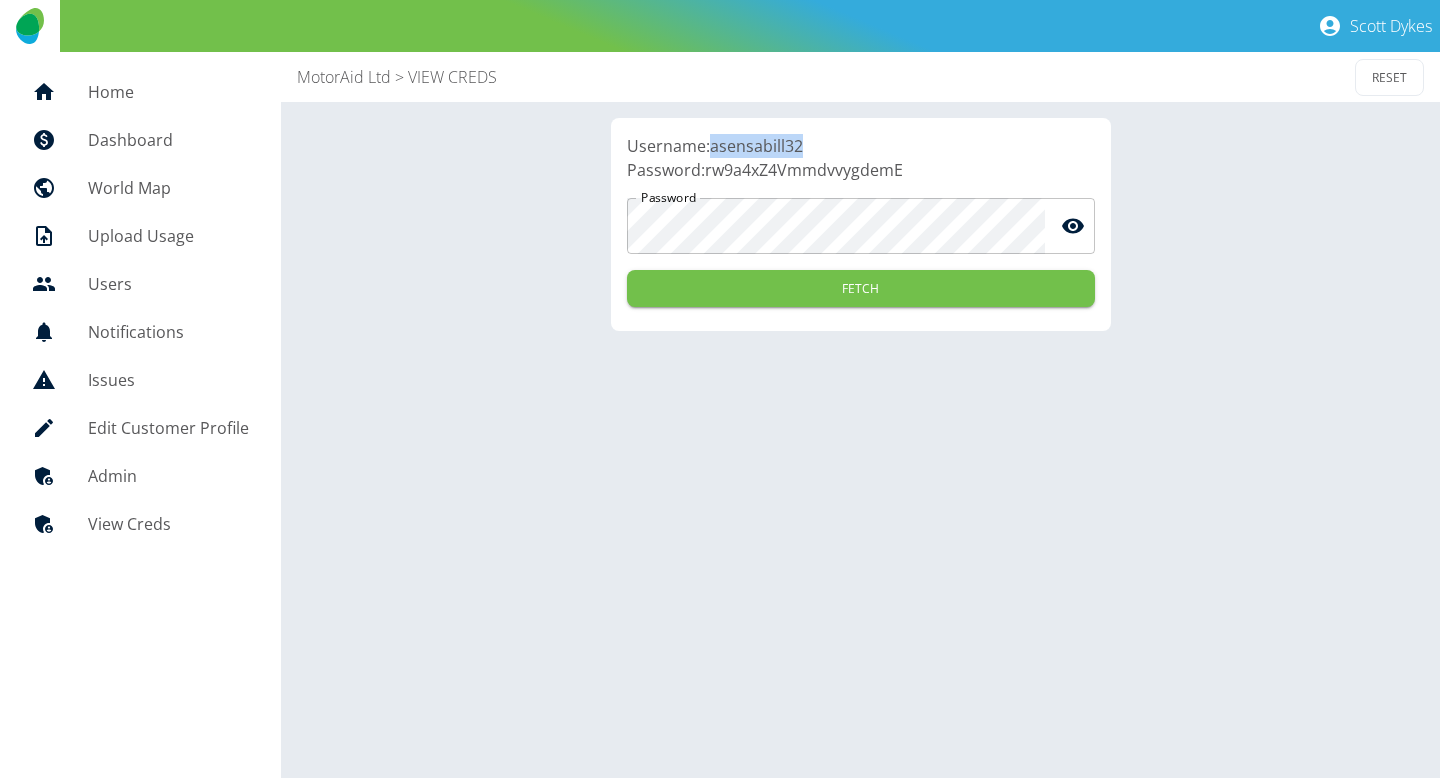 click on "Username:  asensabill32" at bounding box center [861, 146] 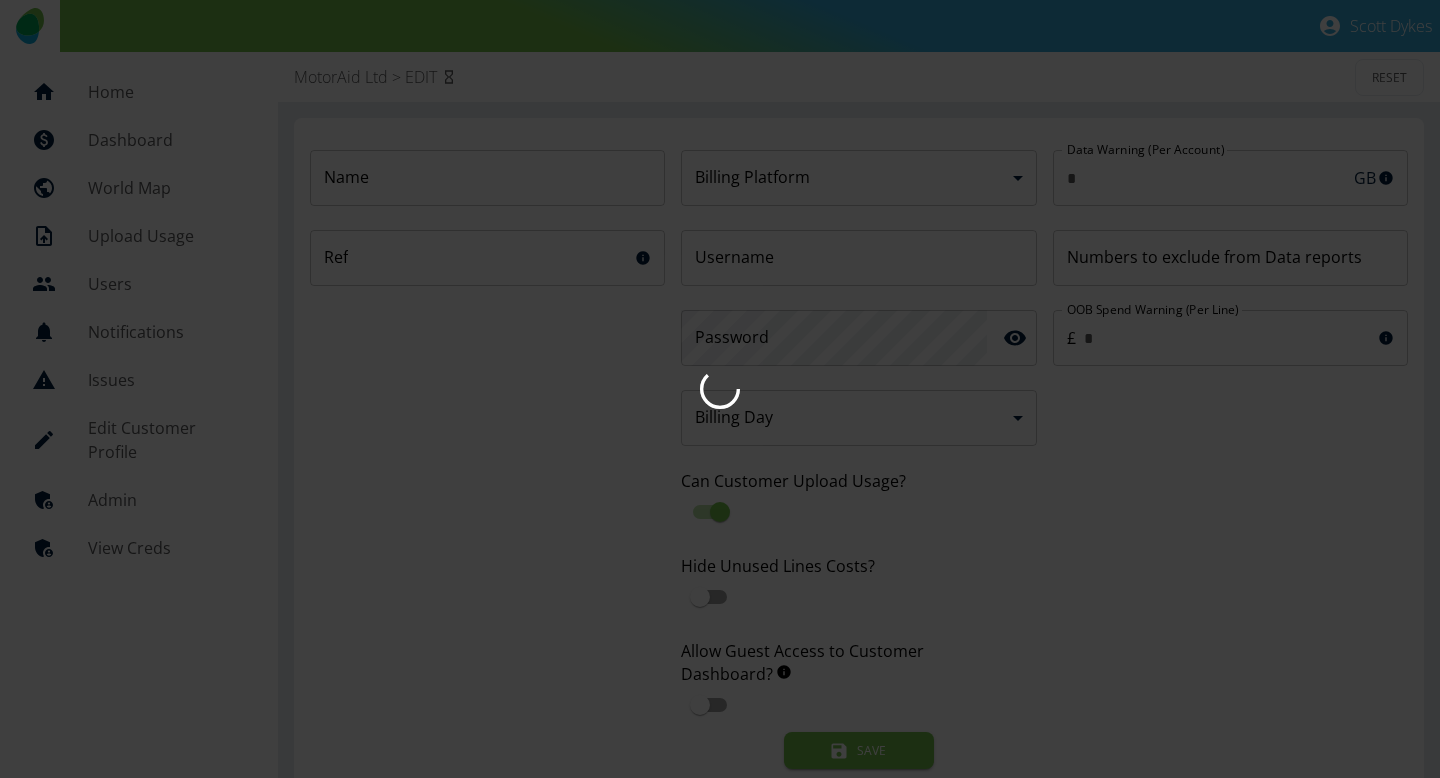 type on "*" 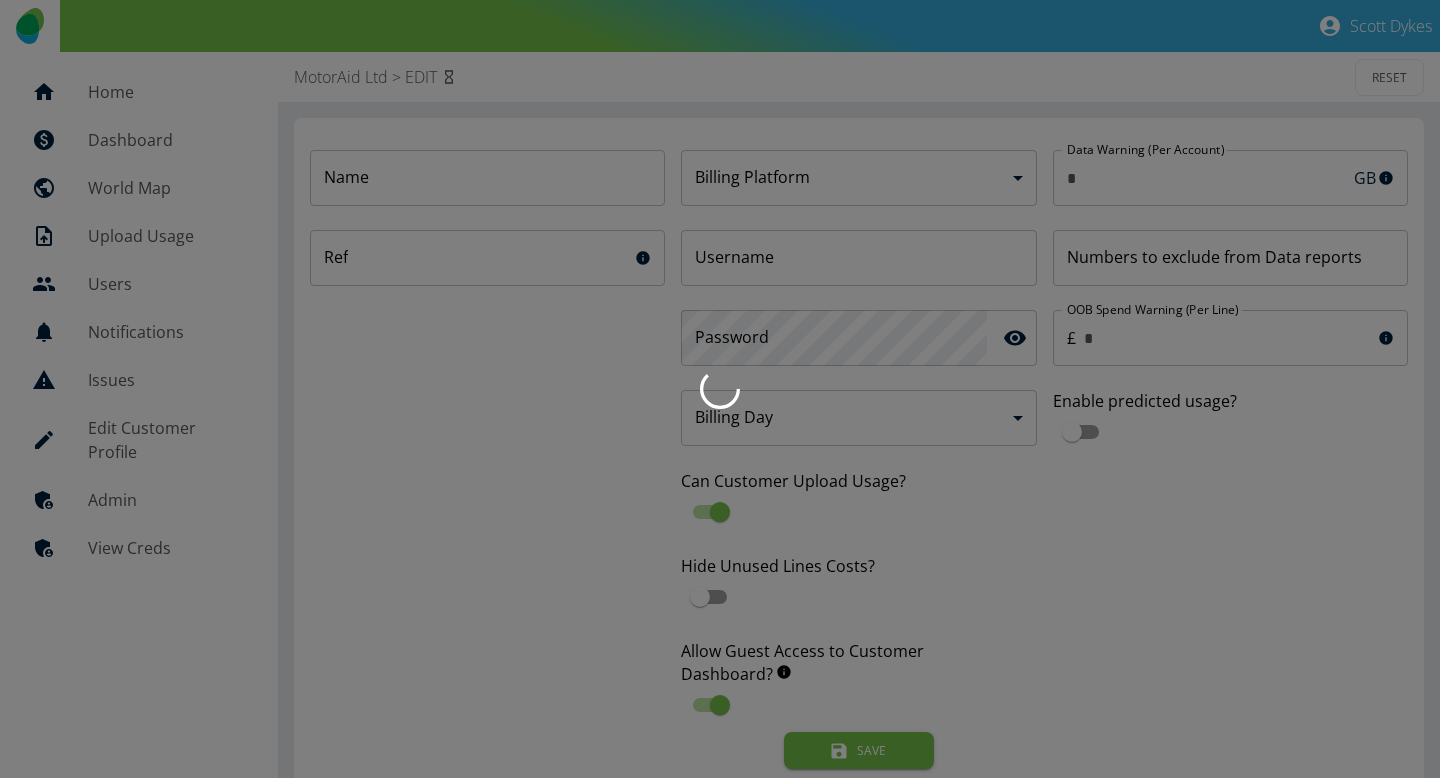 type on "**********" 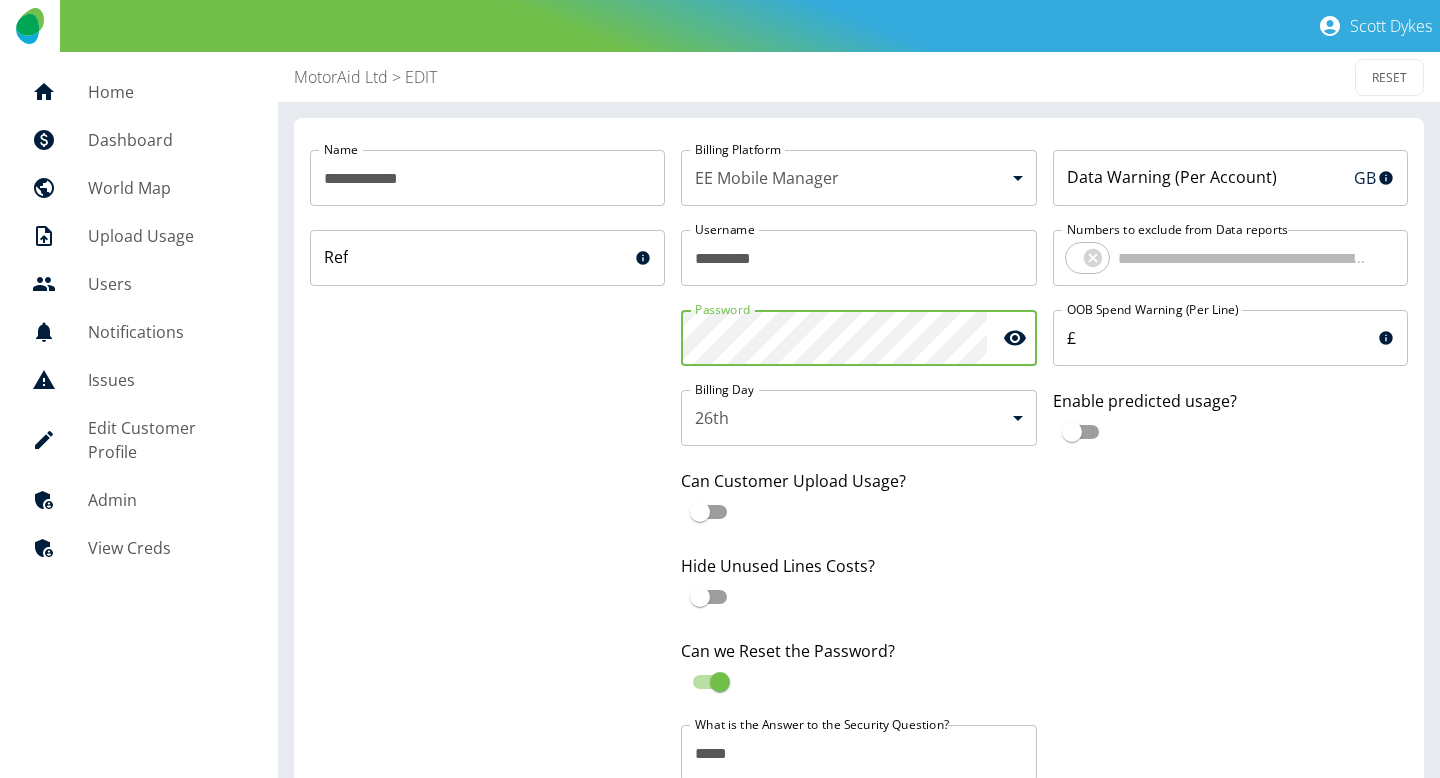 click on "**********" at bounding box center [859, 515] 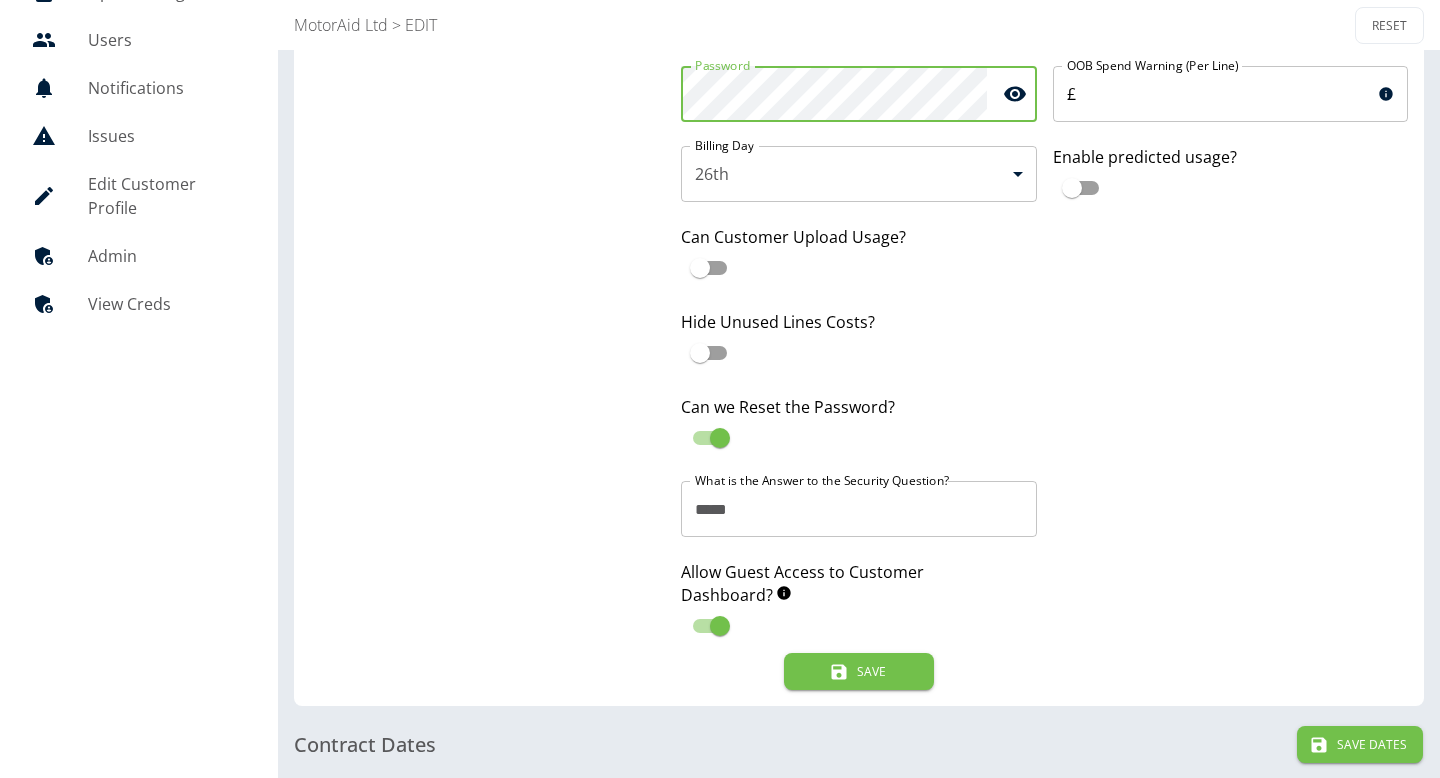 scroll, scrollTop: 294, scrollLeft: 0, axis: vertical 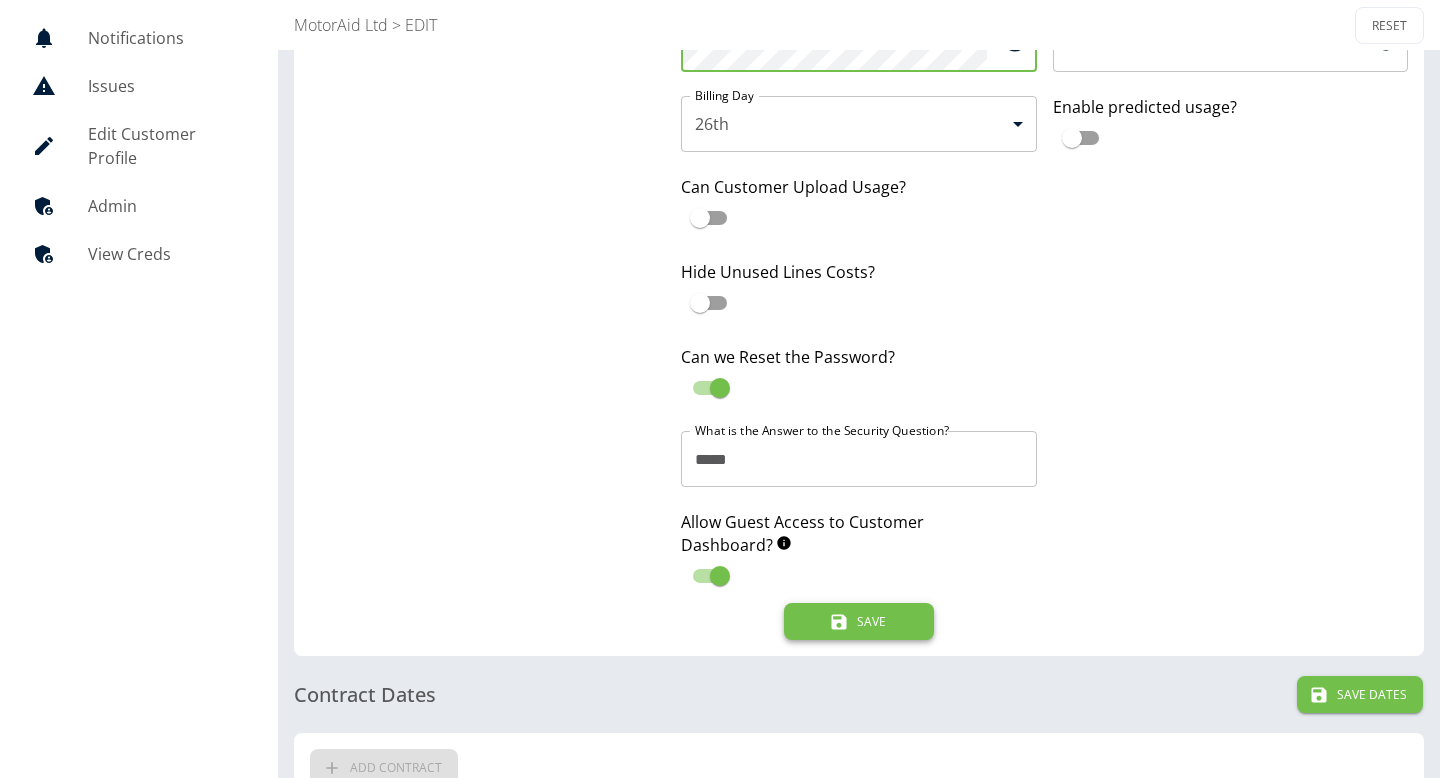 click 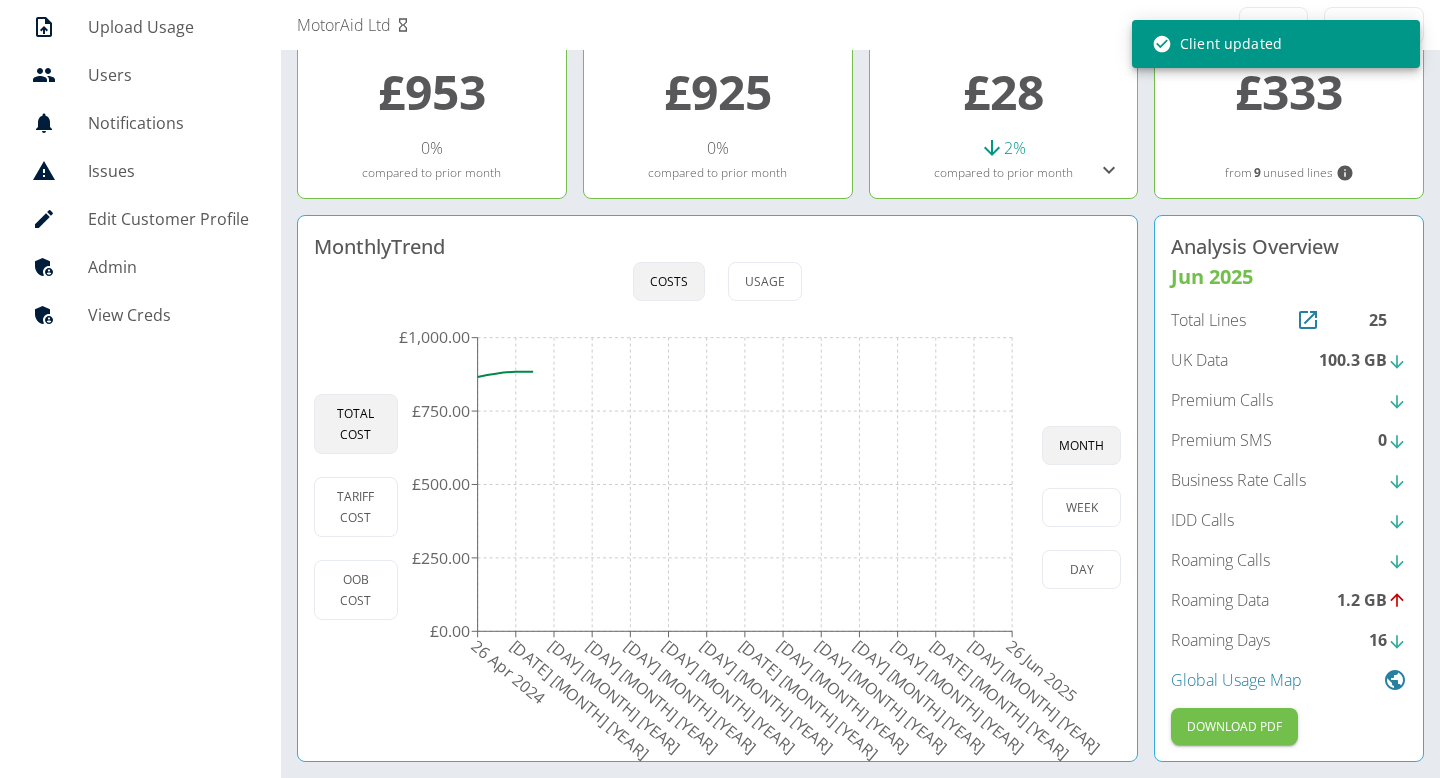 scroll, scrollTop: 209, scrollLeft: 0, axis: vertical 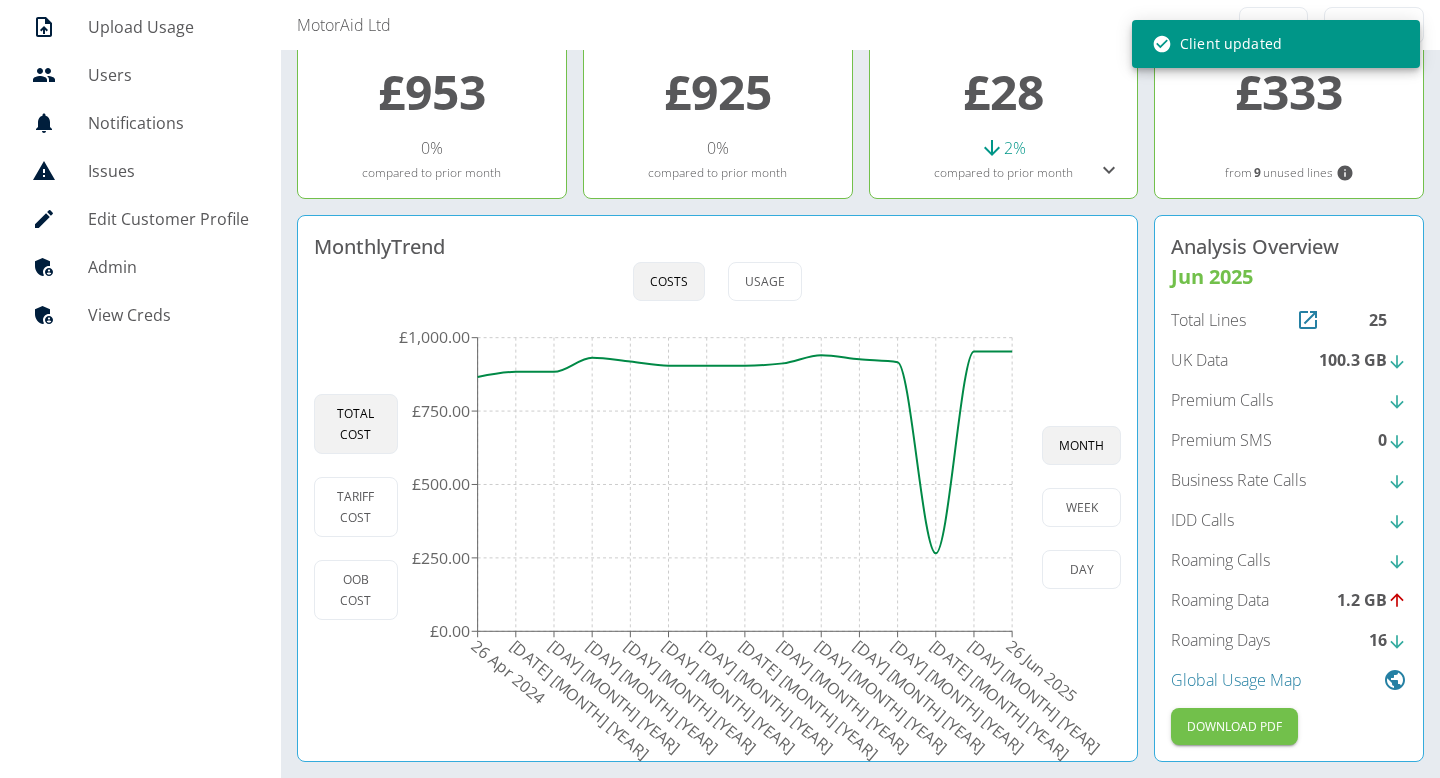 click on "View Creds" at bounding box center (168, 315) 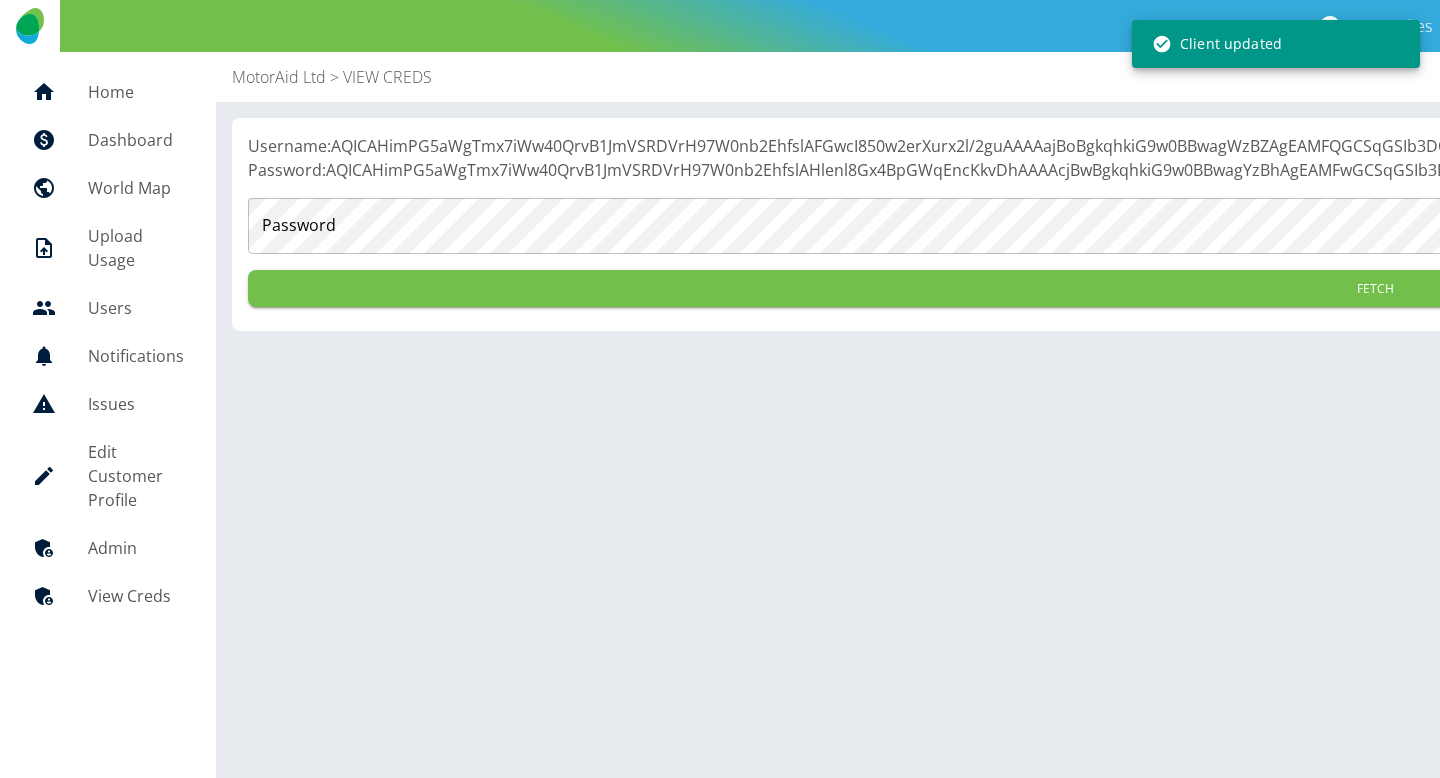 scroll, scrollTop: 0, scrollLeft: 0, axis: both 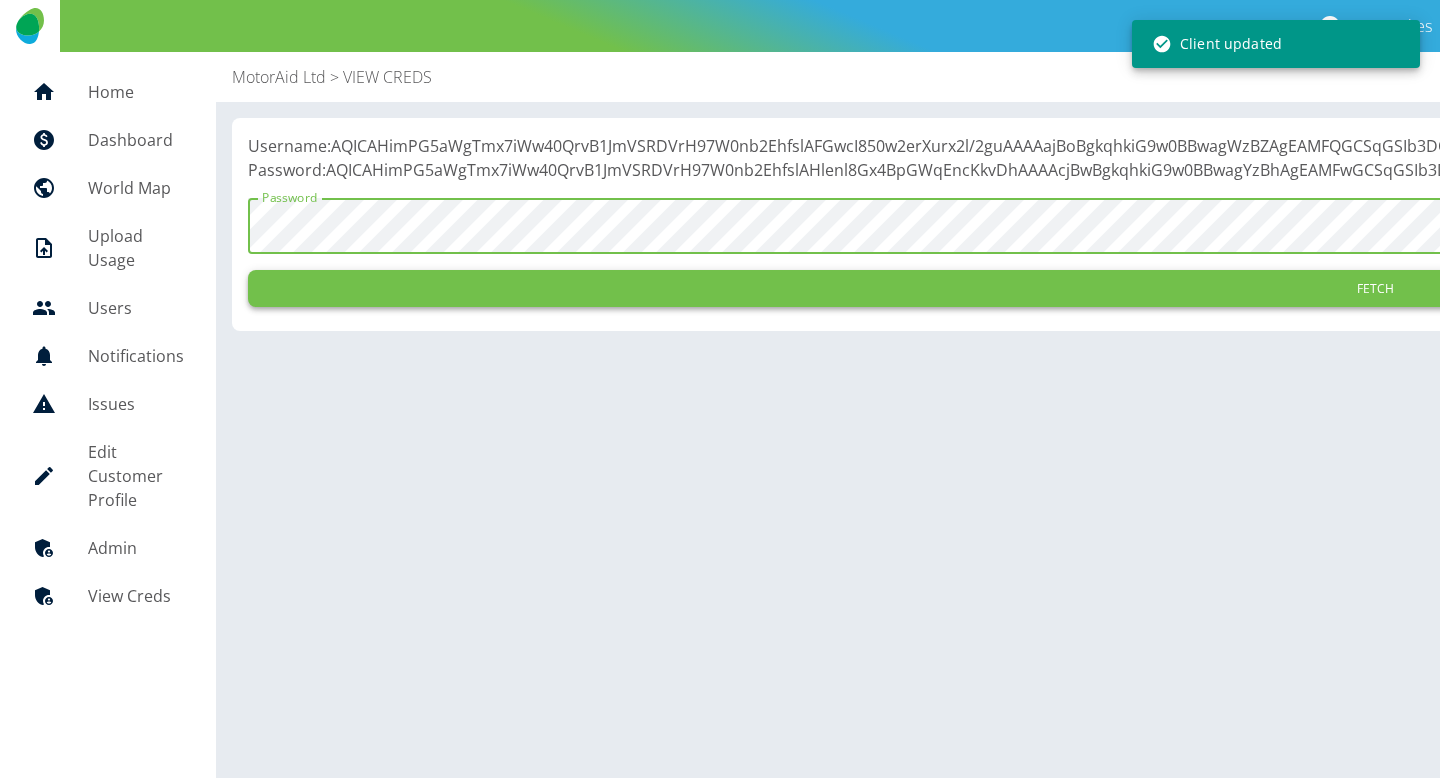 click on "Fetch" at bounding box center [1375, 288] 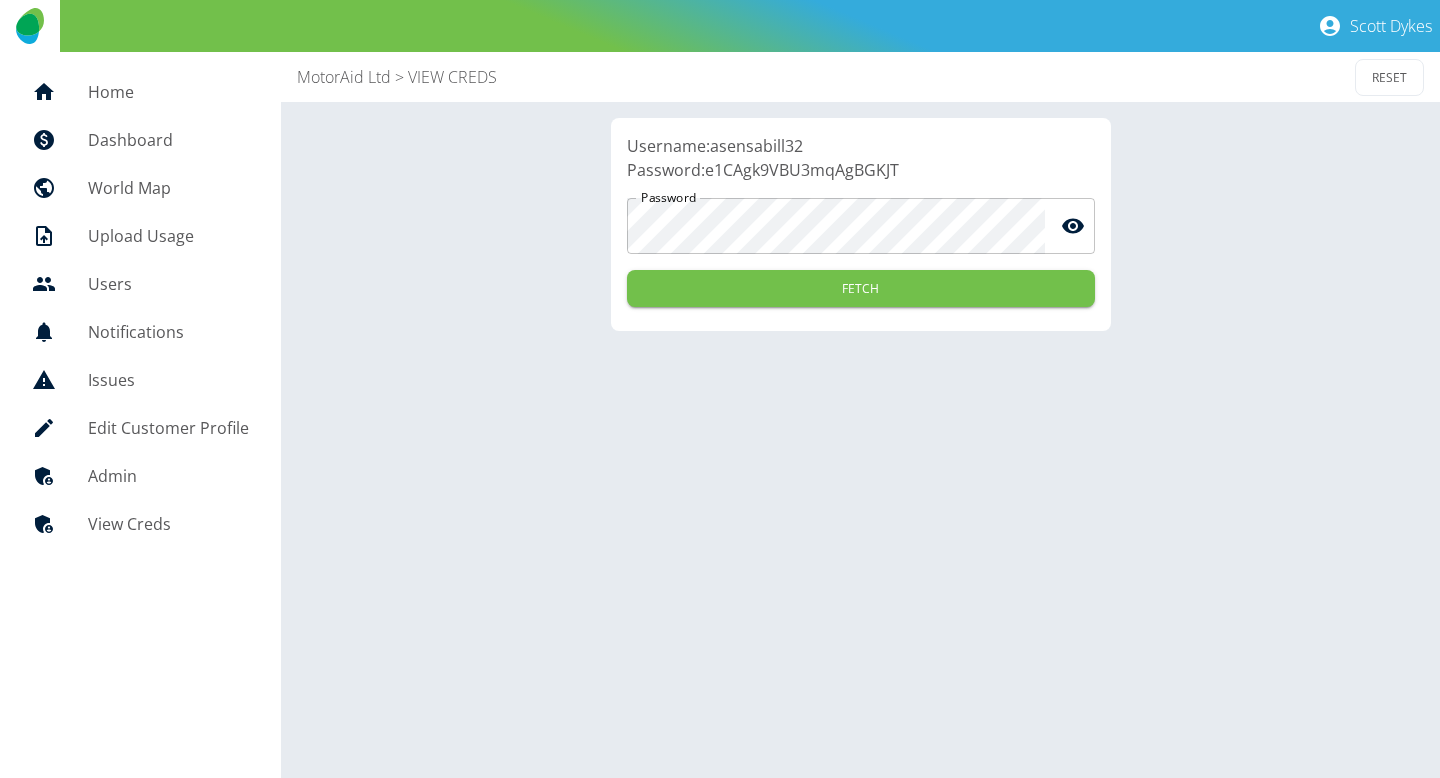 click on "MotorAid Ltd" at bounding box center (344, 77) 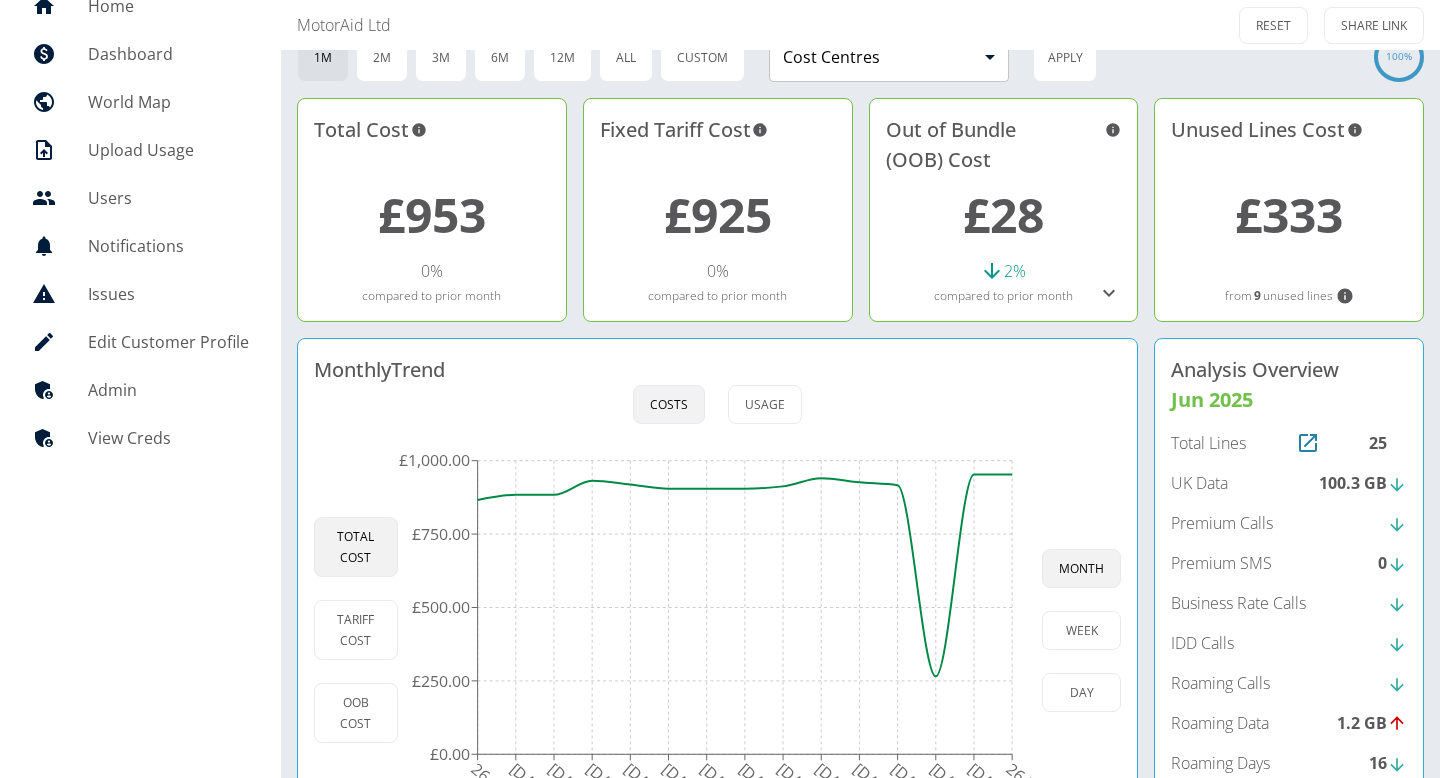 scroll, scrollTop: 0, scrollLeft: 0, axis: both 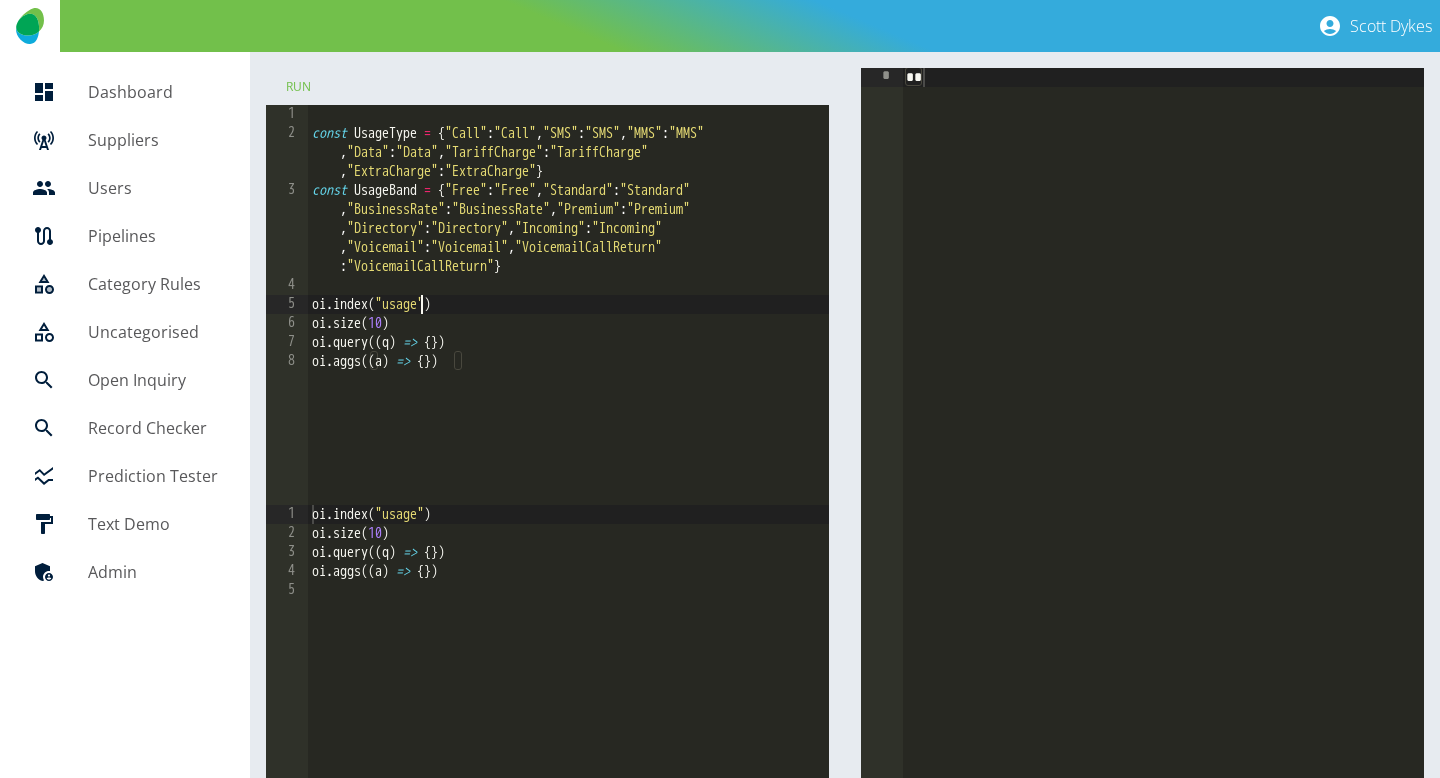 click on "const   UsageType   =   { "Call" : "Call" , "SMS" : "SMS" , "MMS" : "MMS"      , "Data" : "Data" , "TariffCharge" : "TariffCharge"      , "ExtraCharge" : "ExtraCharge" }        const   UsageBand   =   { "Free" : "Free" , "Standard" : "Standard"      , "BusinessRate" : "BusinessRate" , "Premium" : "Premium"      , "Directory" : "Directory" , "Incoming" : "Incoming"      , "Voicemail" : "Voicemail" , "VoicemailCallReturn"      : "VoicemailCallReturn" }      oi . index ( "usage" ) oi . size ( 10 ) oi . query (( q )   =>   { }) oi . aggs (( a )   =>   { })" at bounding box center [569, 324] 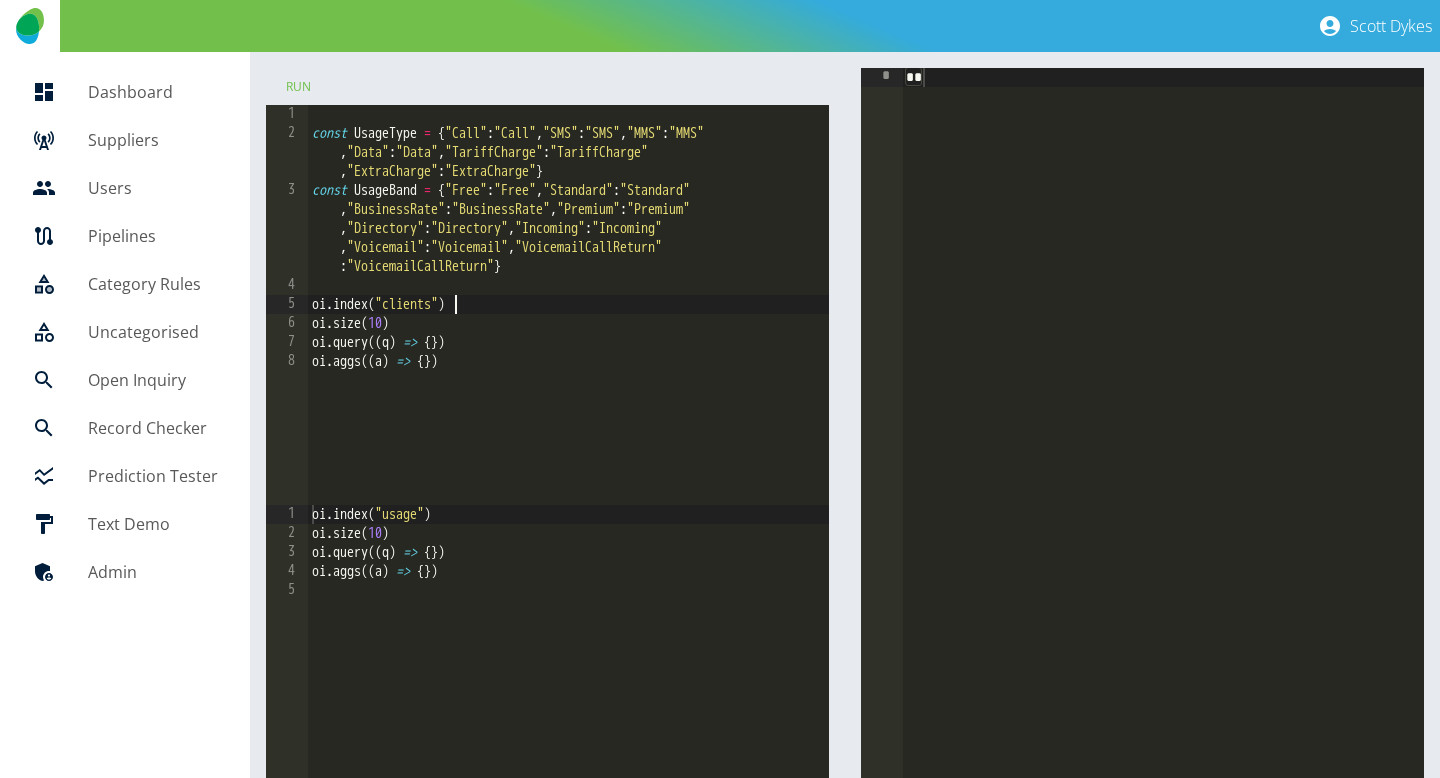 scroll, scrollTop: 0, scrollLeft: 10, axis: horizontal 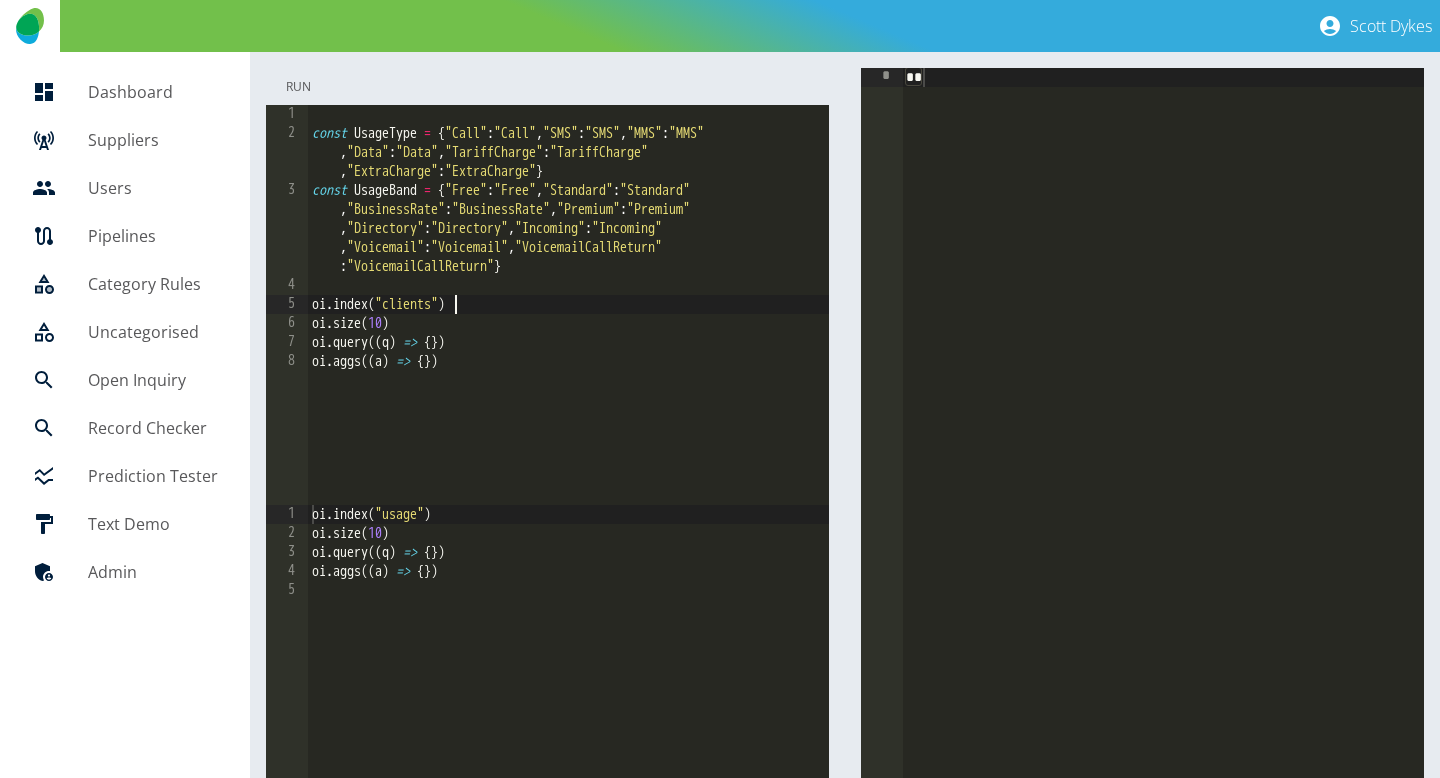 click on "Run" at bounding box center [298, 86] 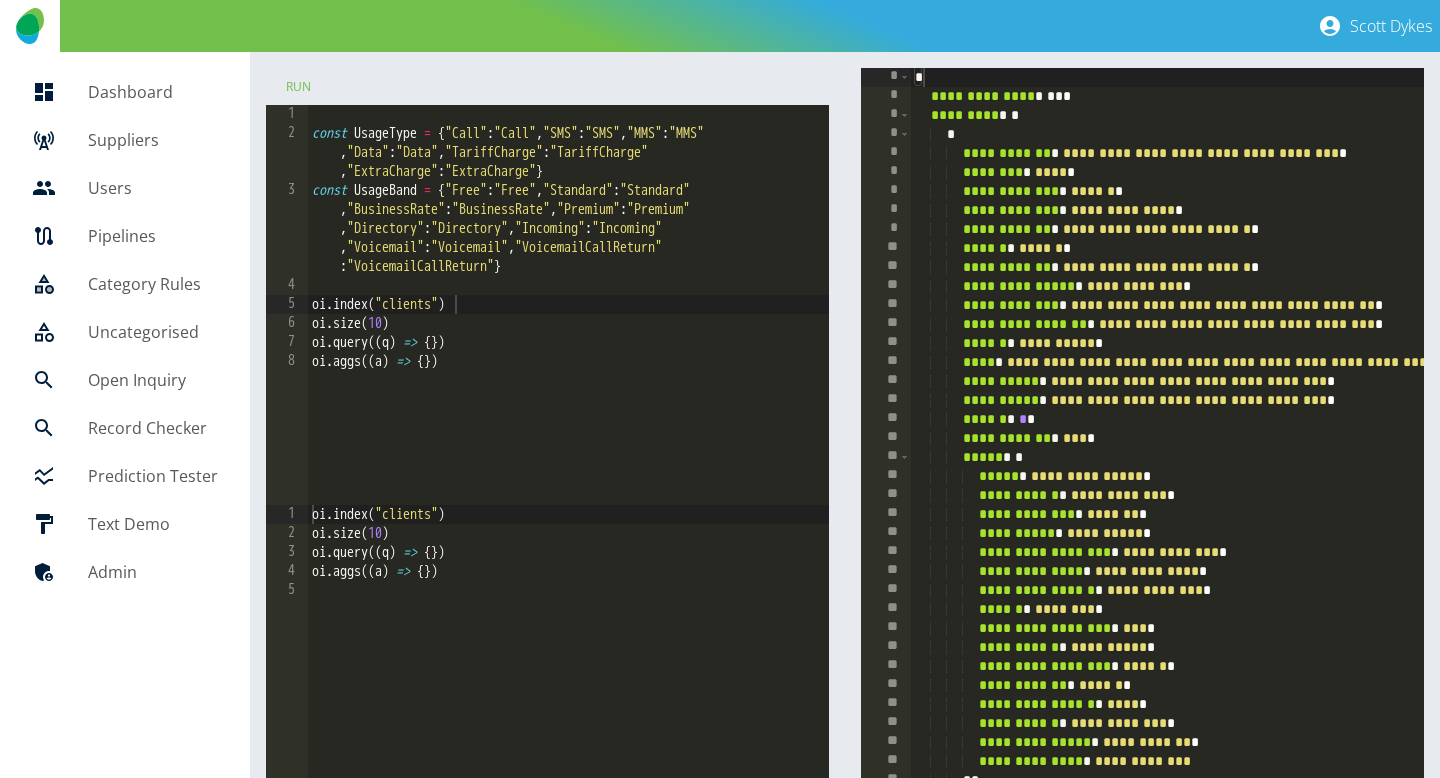 type on "**********" 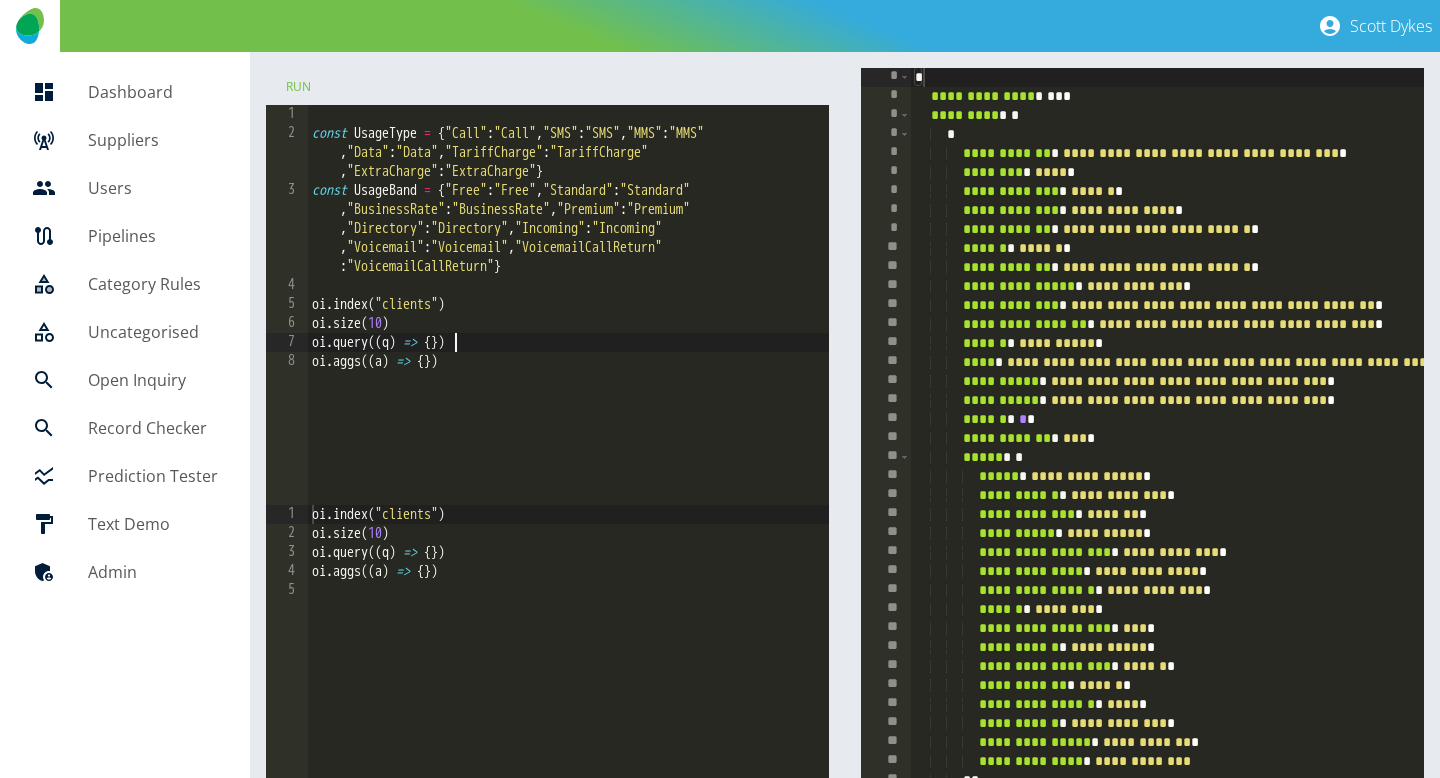 click on "const   UsageType   =   { "Call" : "Call" , "SMS" : "SMS" , "MMS" : "MMS"      , "Data" : "Data" , "TariffCharge" : "TariffCharge"      , "ExtraCharge" : "ExtraCharge" }        const   UsageBand   =   { "Free" : "Free" , "Standard" : "Standard"      , "BusinessRate" : "BusinessRate" , "Premium" : "Premium"      , "Directory" : "Directory" , "Incoming" : "Incoming"      , "Voicemail" : "Voicemail" , "VoicemailCallReturn"      : "VoicemailCallReturn" }      oi . index ( "clients" ) oi . size ( 10 ) oi . query (( q )   =>   { }) oi . aggs (( a )   =>   { })" at bounding box center (569, 324) 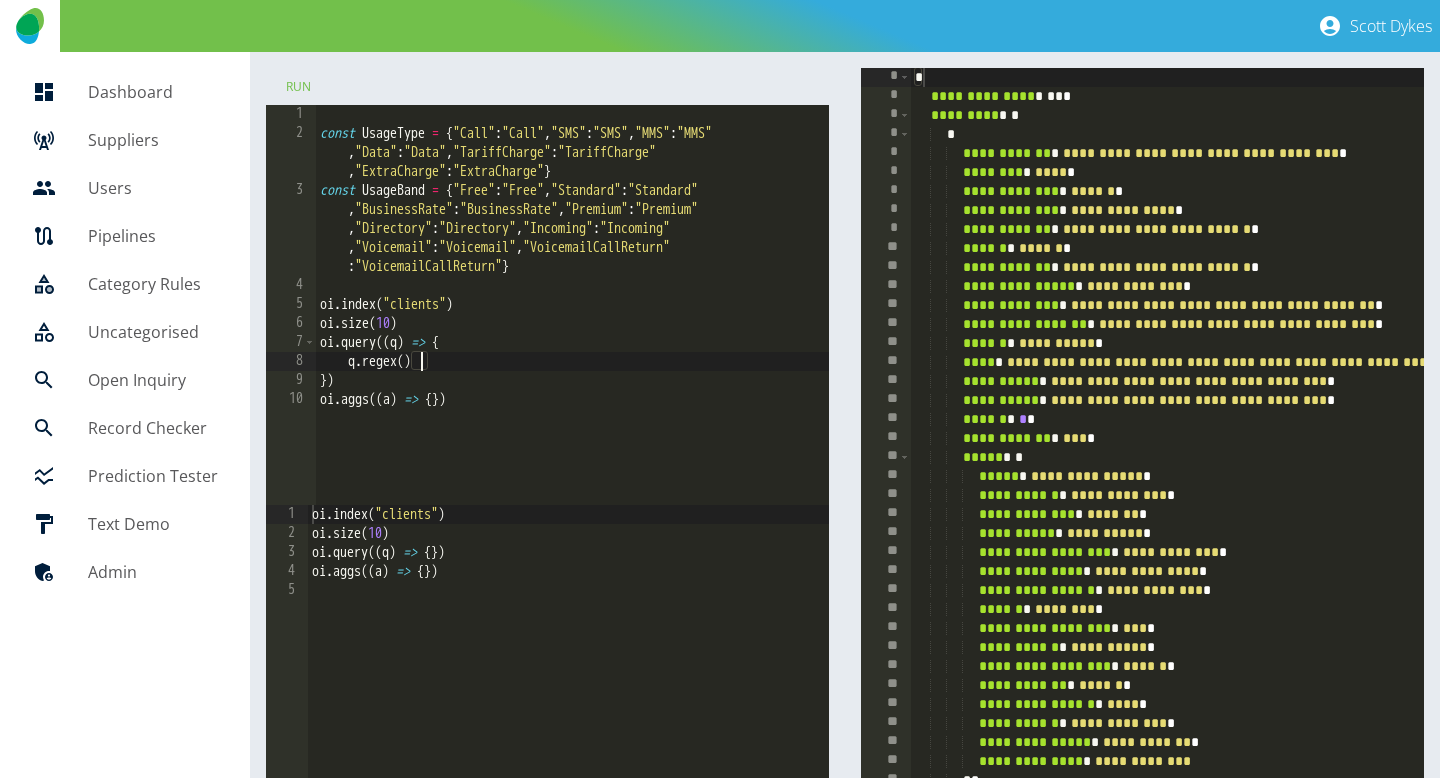 scroll, scrollTop: 0, scrollLeft: 7, axis: horizontal 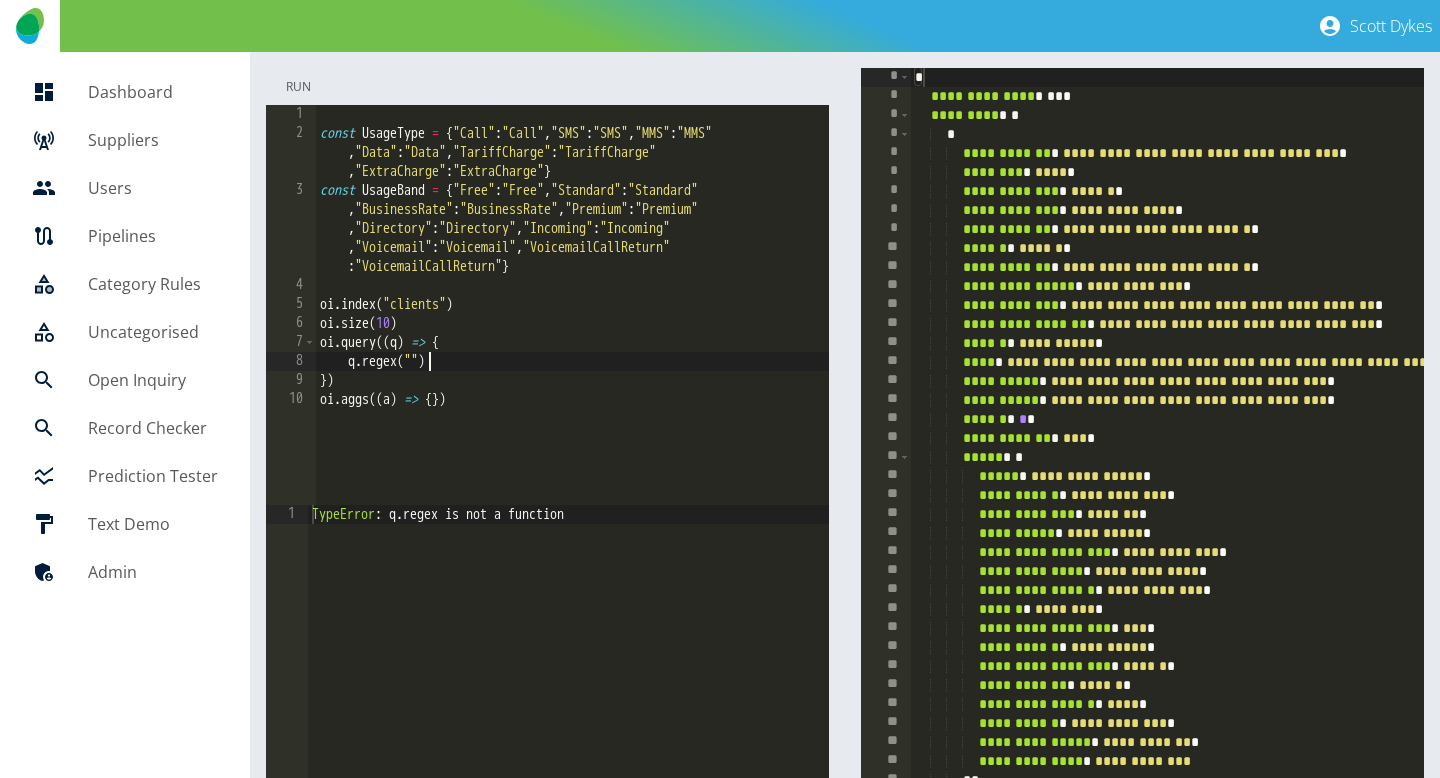 click on "Run" at bounding box center [298, 86] 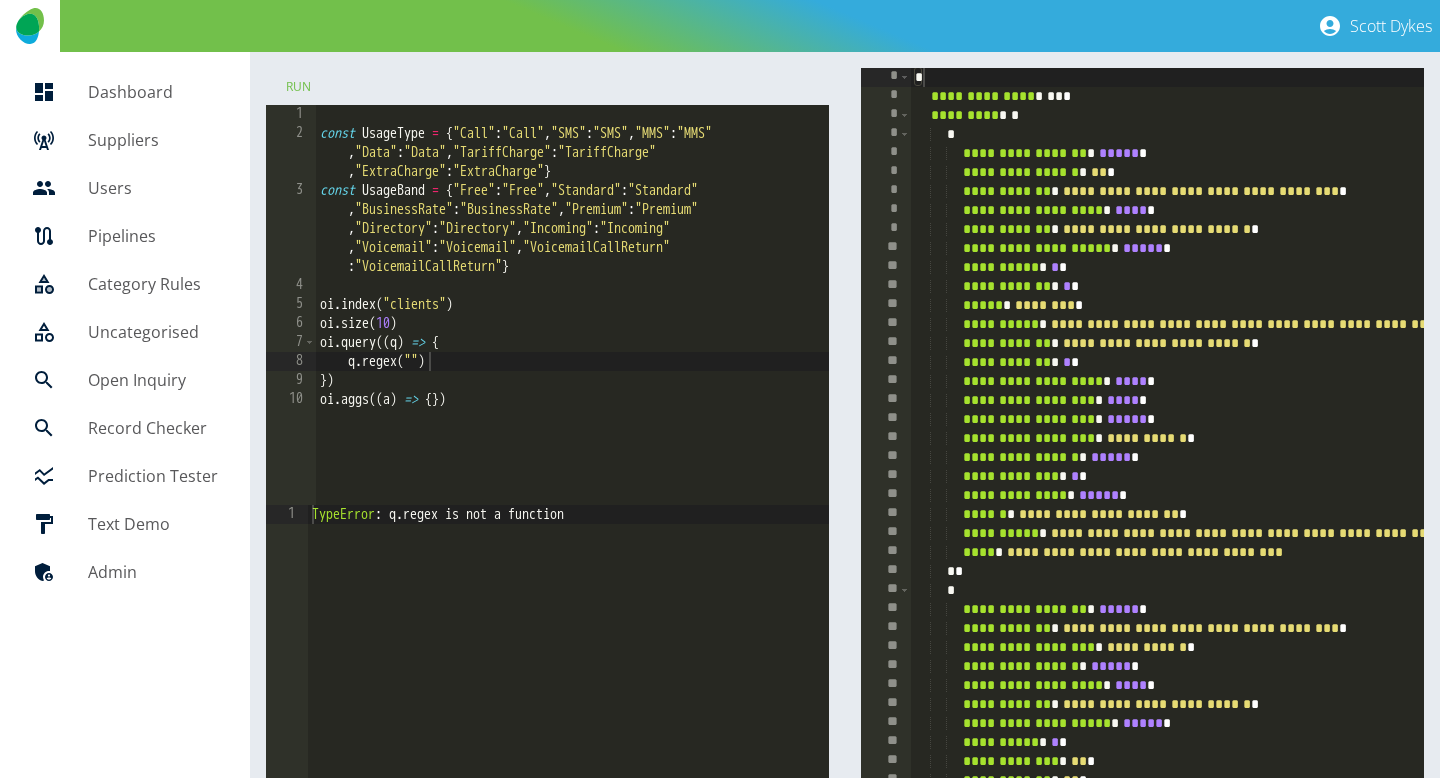 click on "const   UsageType   =   { "Call" : "Call" , "SMS" : "SMS" , "MMS" : "MMS"      , "Data" : "Data" , "TariffCharge" : "TariffCharge"      , "ExtraCharge" : "ExtraCharge" }        const   UsageBand   =   { "Free" : "Free" , "Standard" : "Standard"      , "BusinessRate" : "BusinessRate" , "Premium" : "Premium"      , "Directory" : "Directory" , "Incoming" : "Incoming"      , "Voicemail" : "Voicemail" , "VoicemailCallReturn"      : "VoicemailCallReturn" }      oi . index ( "clients" ) oi . size ( 10 ) oi . query (( q )   =>   {      q . regex ( "" ) }) oi . aggs (( a )   =>   { })" at bounding box center (573, 324) 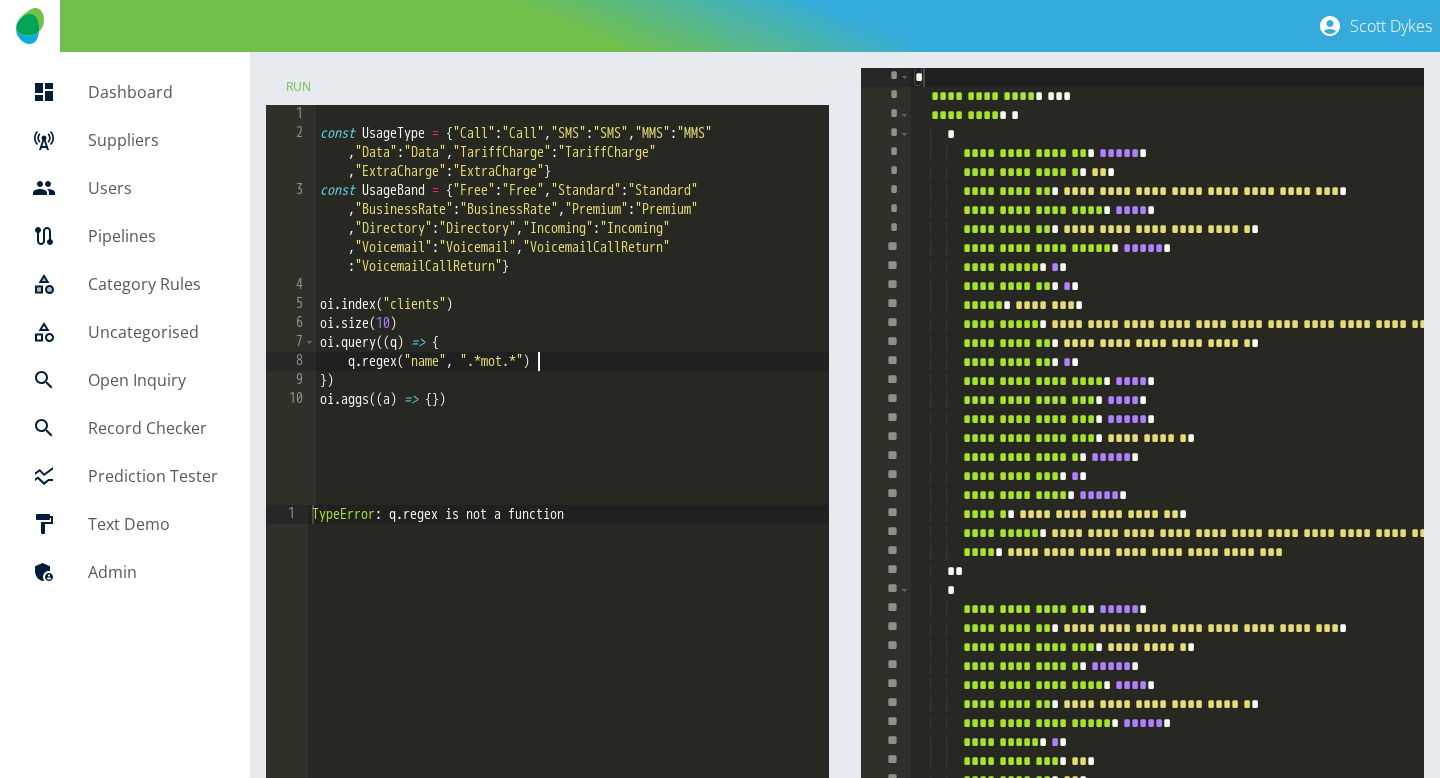 scroll, scrollTop: 0, scrollLeft: 17, axis: horizontal 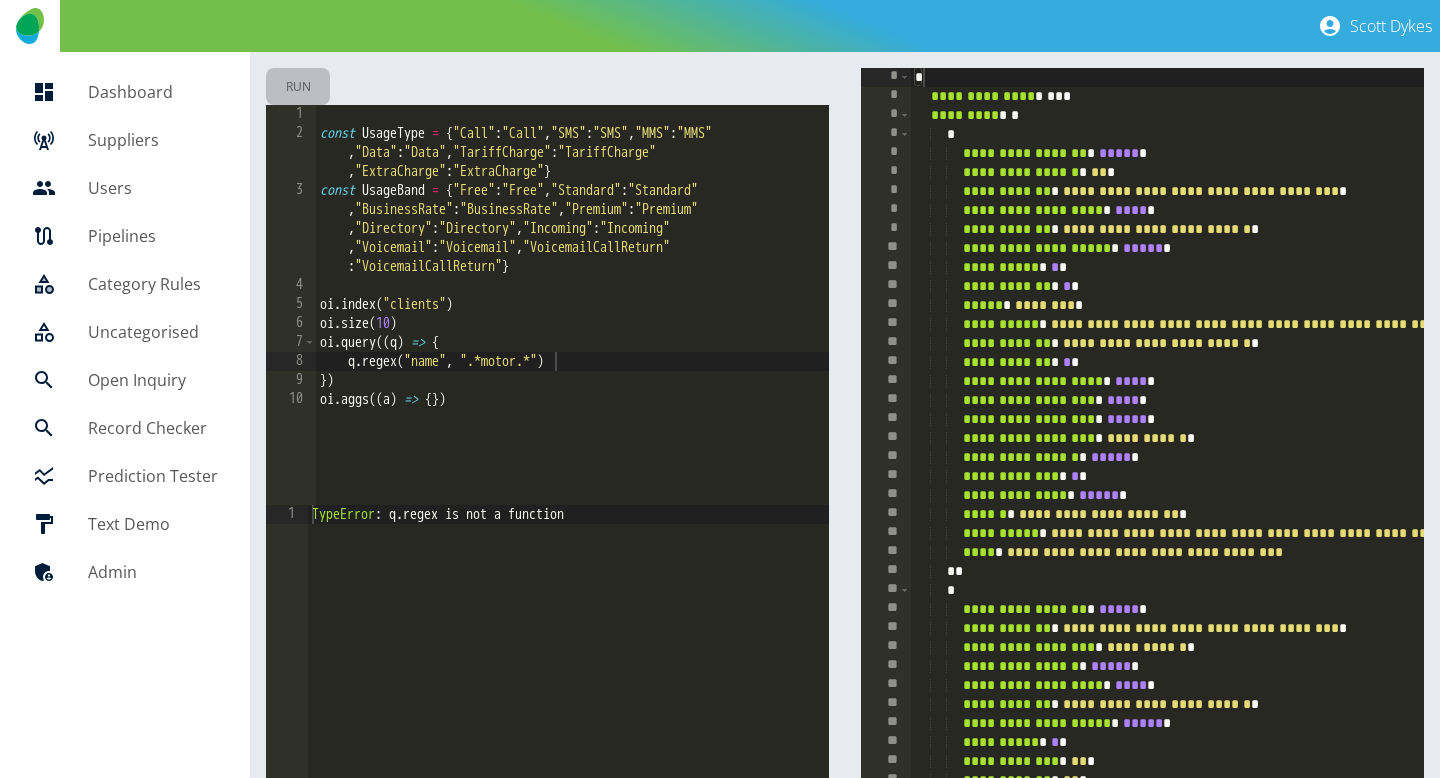 click on "Run" at bounding box center [298, 86] 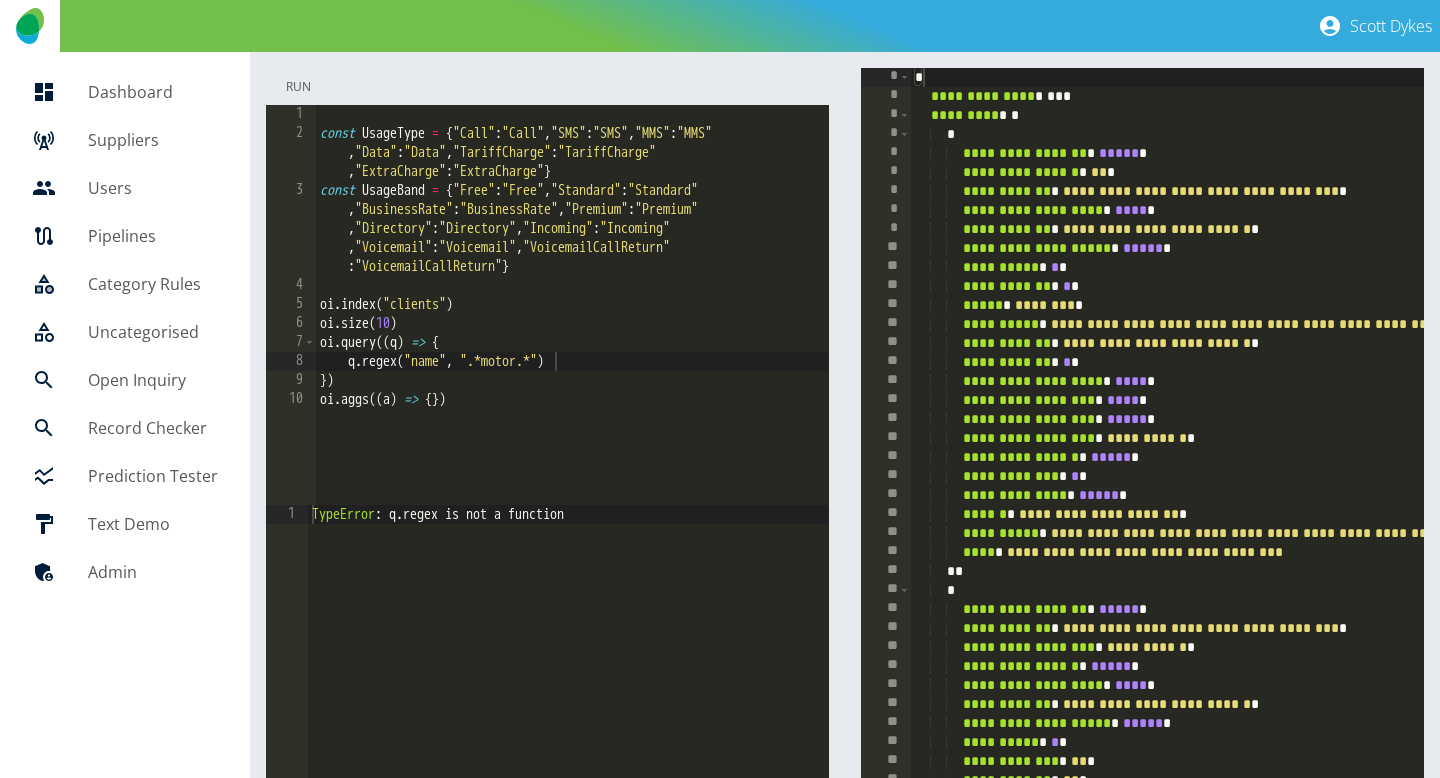click on "Run" at bounding box center [298, 86] 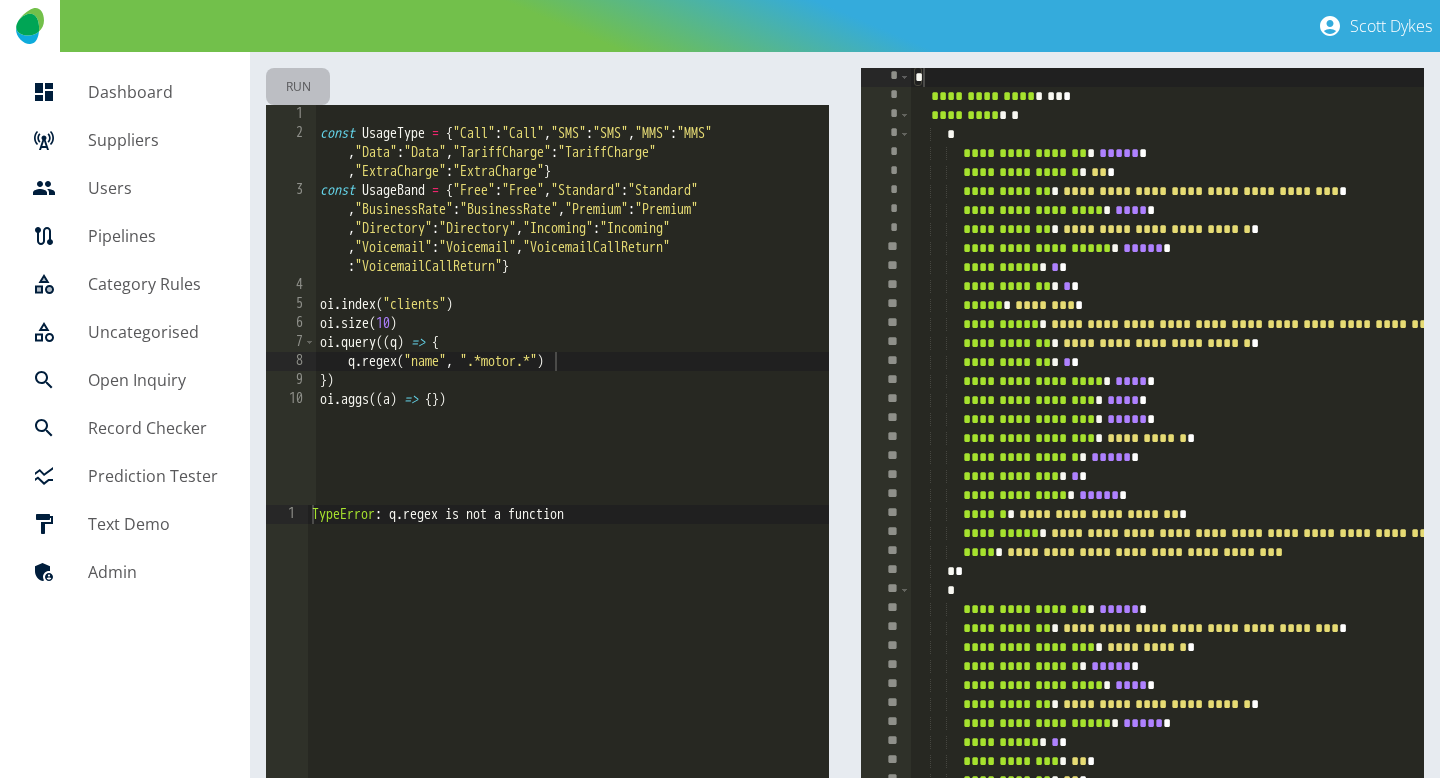 click on "Run" at bounding box center (298, 86) 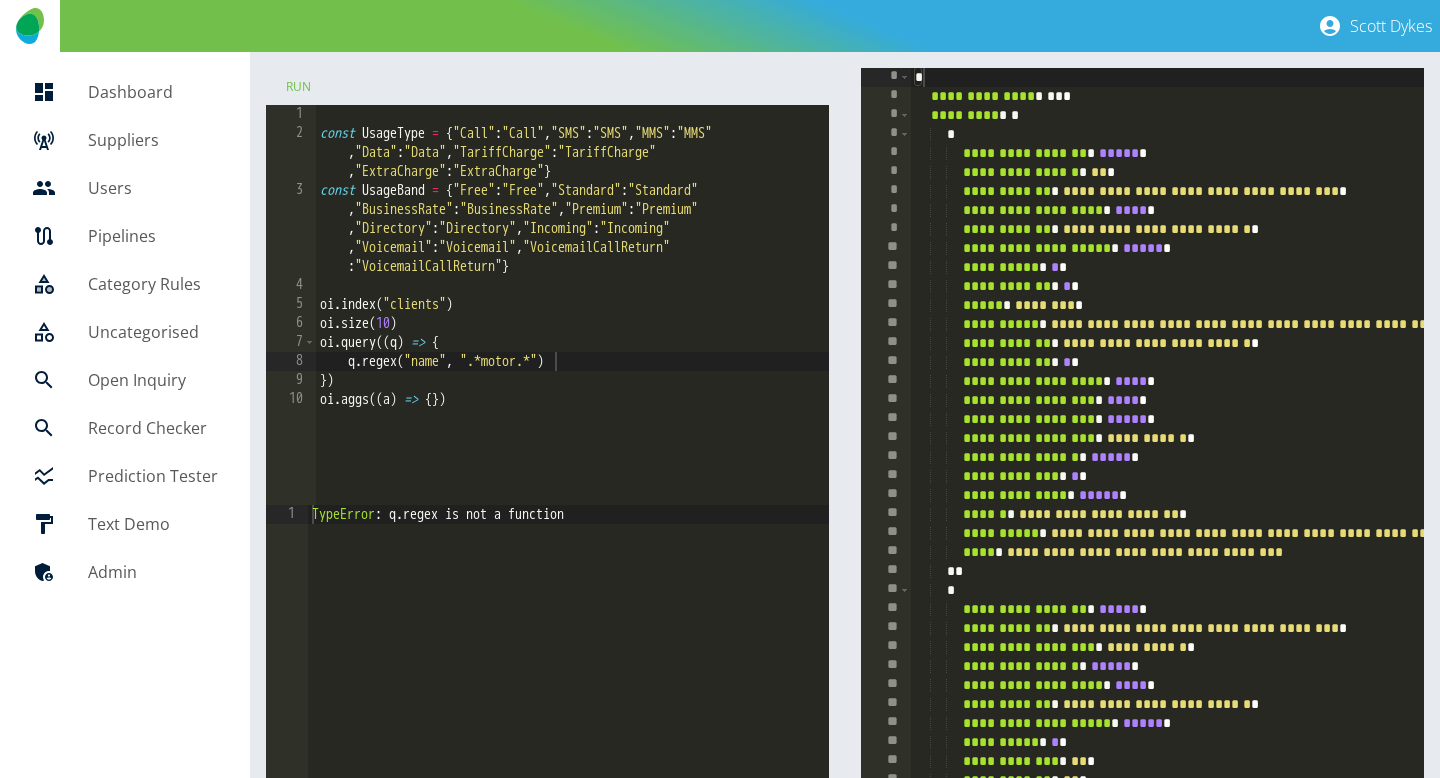 click on "const   UsageType   =   { "Call" : "Call" , "SMS" : "SMS" , "MMS" : "MMS"      , "Data" : "Data" , "TariffCharge" : "TariffCharge"      , "ExtraCharge" : "ExtraCharge" }        const   UsageBand   =   { "Free" : "Free" , "Standard" : "Standard"      , "BusinessRate" : "BusinessRate" , "Premium" : "Premium"      , "Directory" : "Directory" , "Incoming" : "Incoming"      , "Voicemail" : "Voicemail" , "VoicemailCallReturn"      : "VoicemailCallReturn" }      oi . index ( "clients" ) oi . size ( 10 ) oi . query (( q )   =>   {      q . regex ( "name" ,   ".*motor.*" ) }) oi . aggs (( a )   =>   { })" at bounding box center [573, 324] 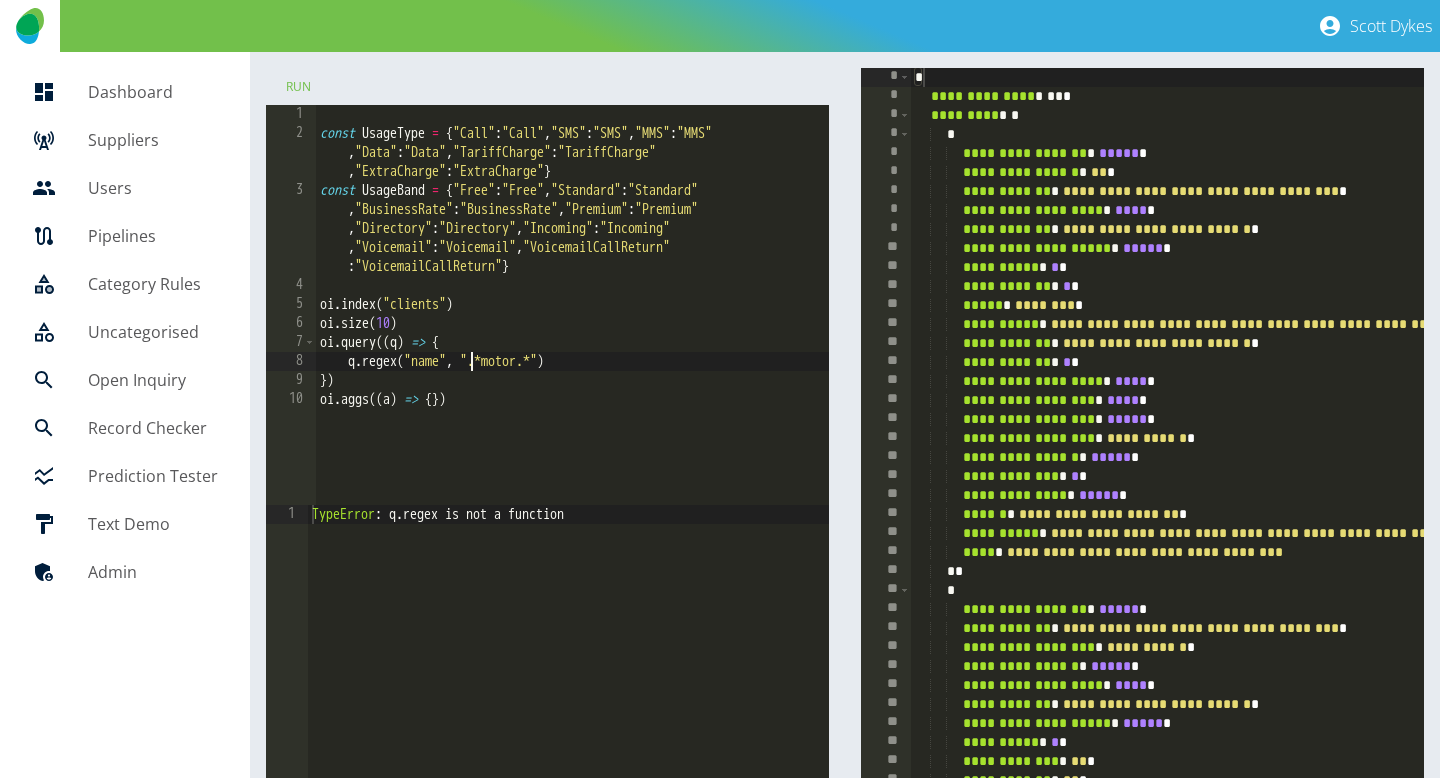 click on "const   UsageType   =   { "Call" : "Call" , "SMS" : "SMS" , "MMS" : "MMS"      , "Data" : "Data" , "TariffCharge" : "TariffCharge"      , "ExtraCharge" : "ExtraCharge" }        const   UsageBand   =   { "Free" : "Free" , "Standard" : "Standard"      , "BusinessRate" : "BusinessRate" , "Premium" : "Premium"      , "Directory" : "Directory" , "Incoming" : "Incoming"      , "Voicemail" : "Voicemail" , "VoicemailCallReturn"      : "VoicemailCallReturn" }      oi . index ( "clients" ) oi . size ( 10 ) oi . query (( q )   =>   {      q . regex ( "name" ,   ".*motor.*" ) }) oi . aggs (( a )   =>   { })" at bounding box center (573, 324) 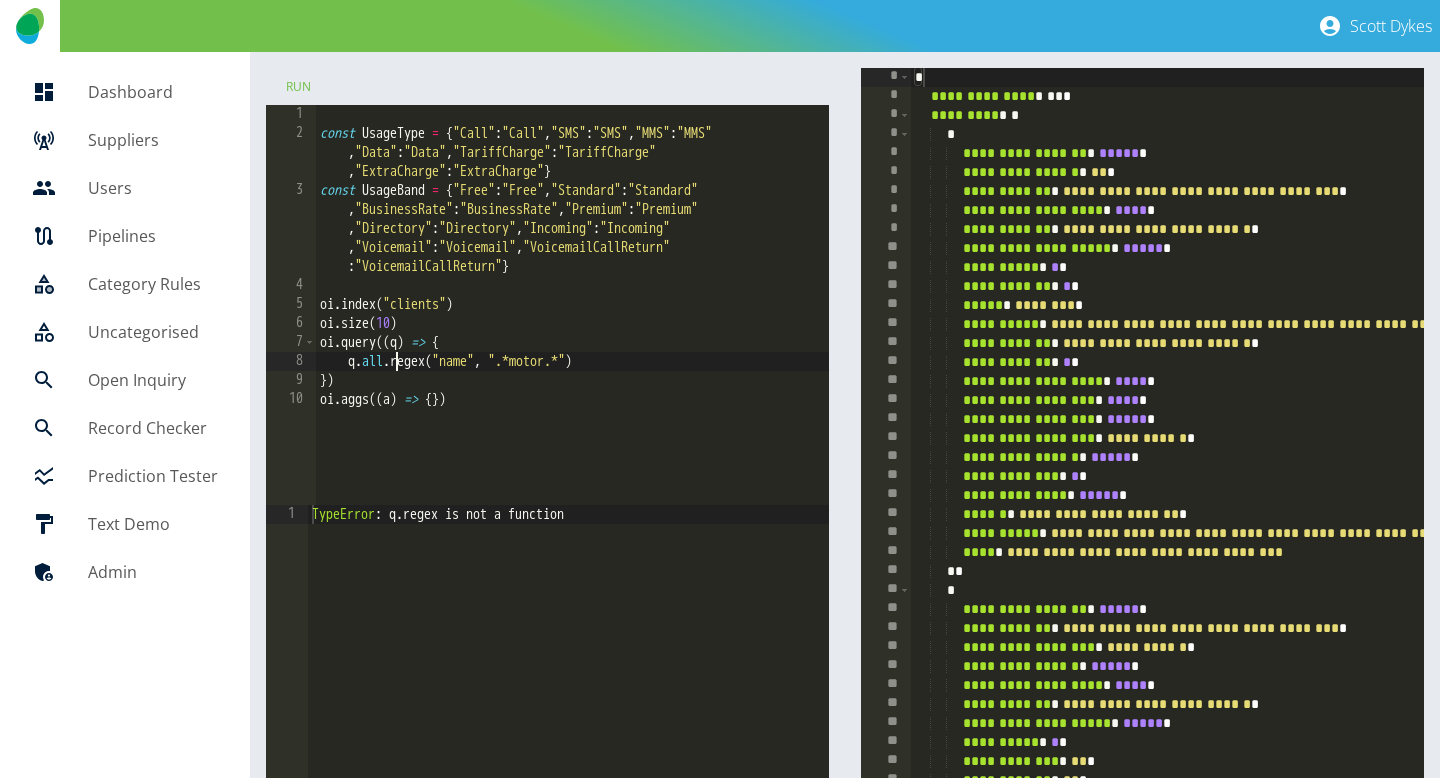 scroll, scrollTop: 0, scrollLeft: 6, axis: horizontal 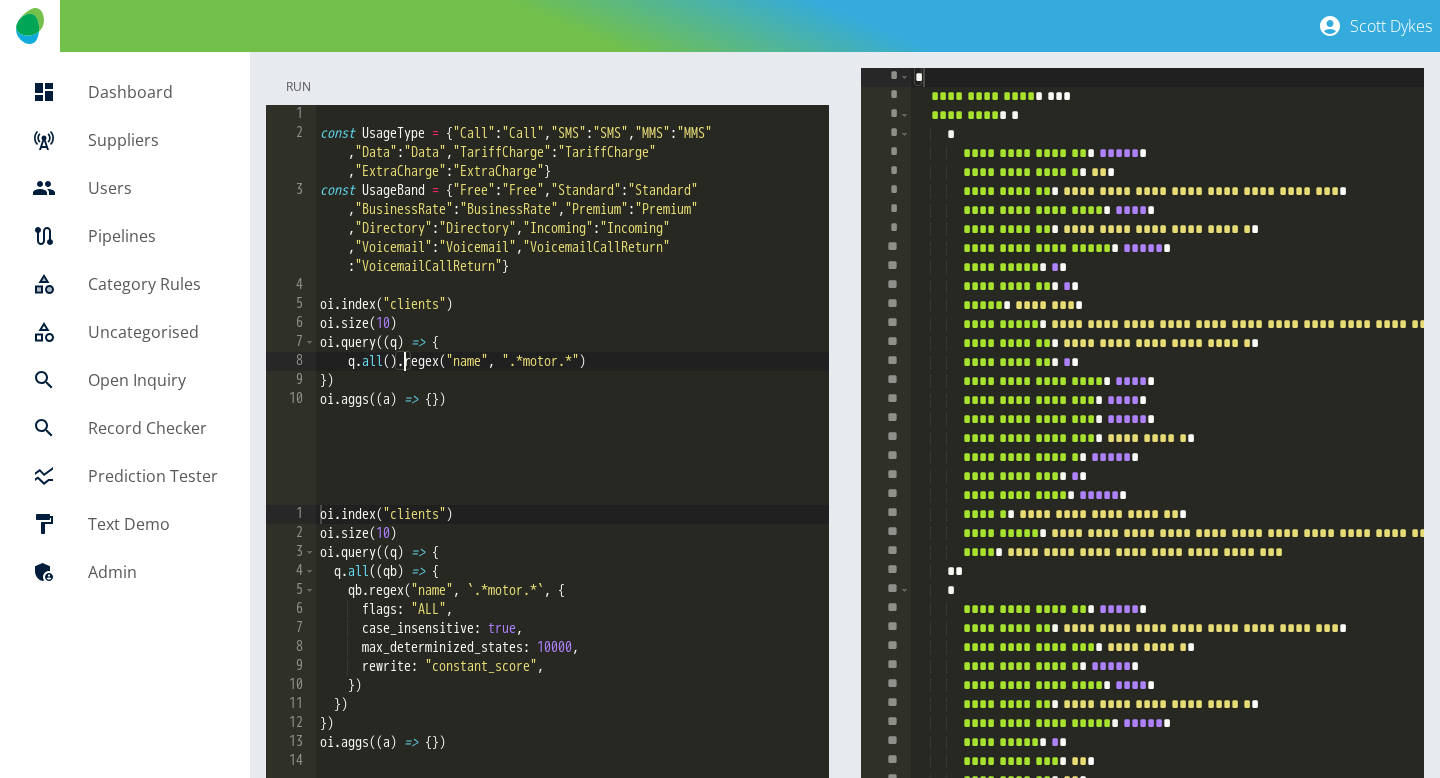 type on "**********" 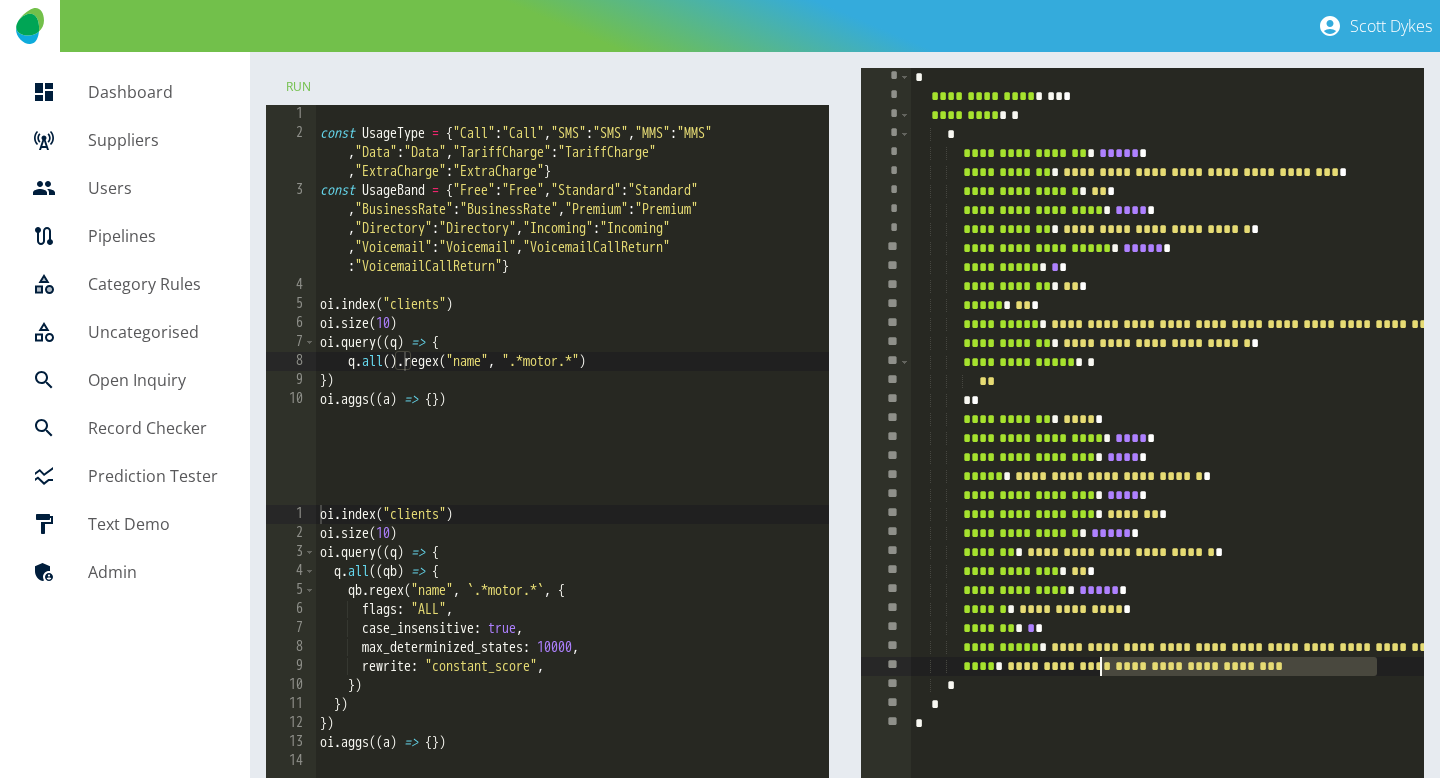drag, startPoint x: 1374, startPoint y: 666, endPoint x: 1096, endPoint y: 673, distance: 278.0881 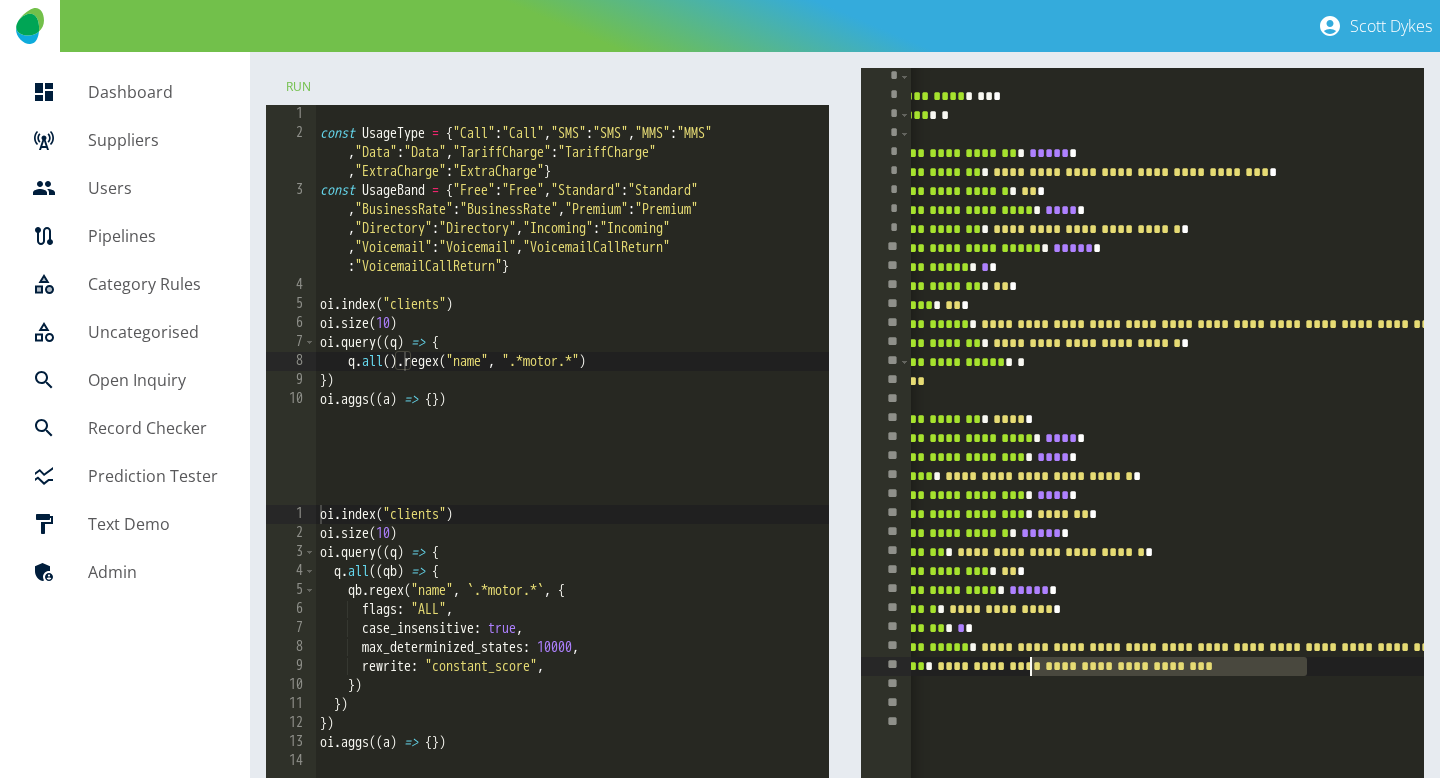 scroll, scrollTop: 0, scrollLeft: 70, axis: horizontal 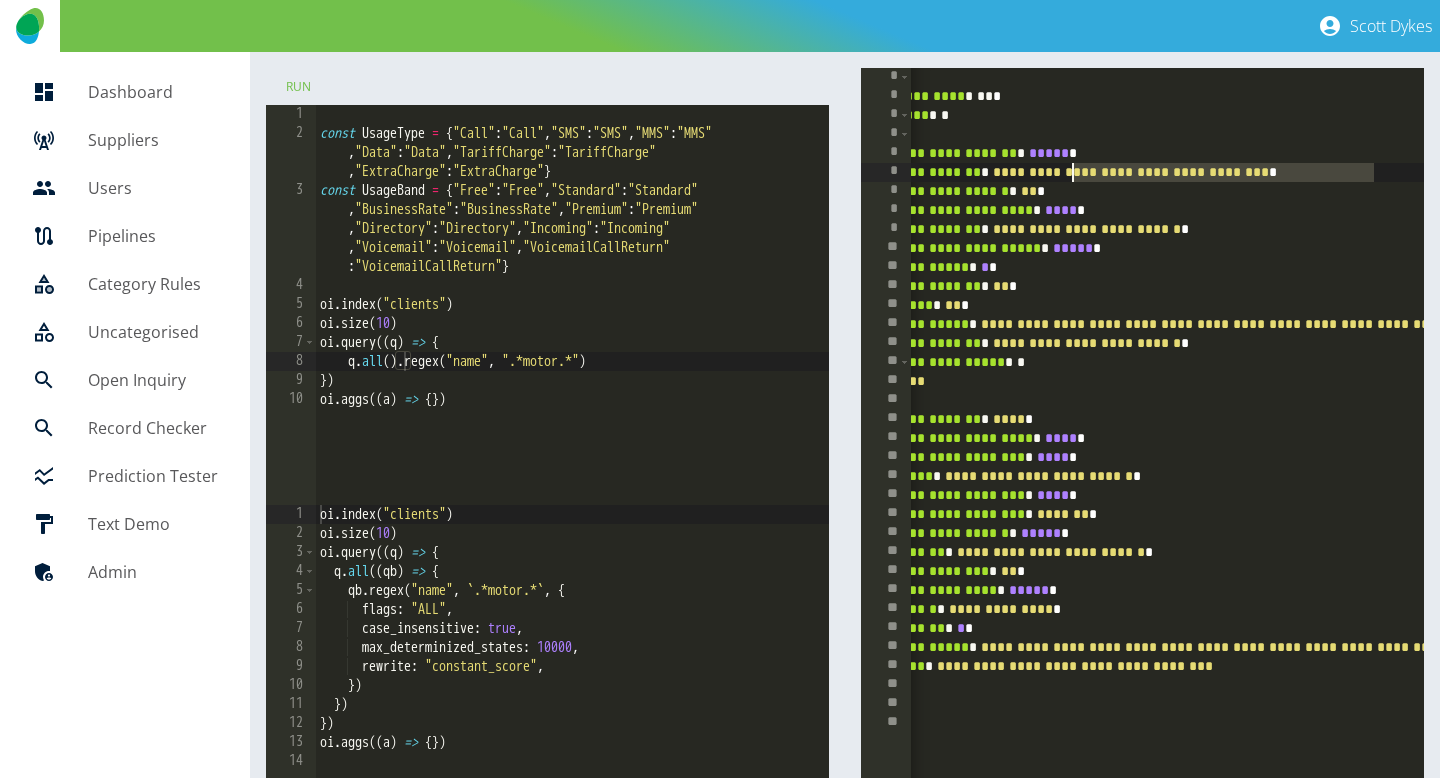 drag, startPoint x: 1370, startPoint y: 172, endPoint x: 1073, endPoint y: 177, distance: 297.04208 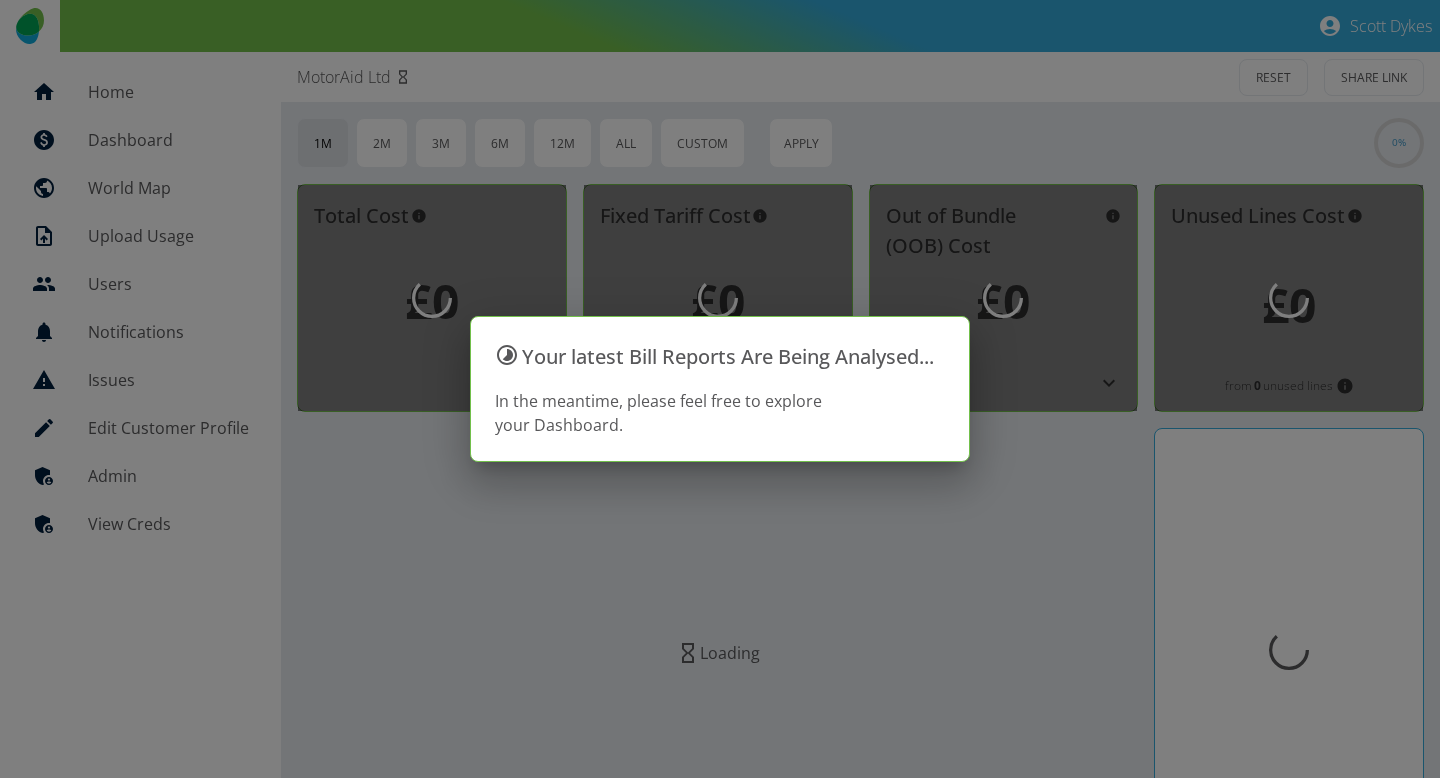 scroll, scrollTop: 0, scrollLeft: 0, axis: both 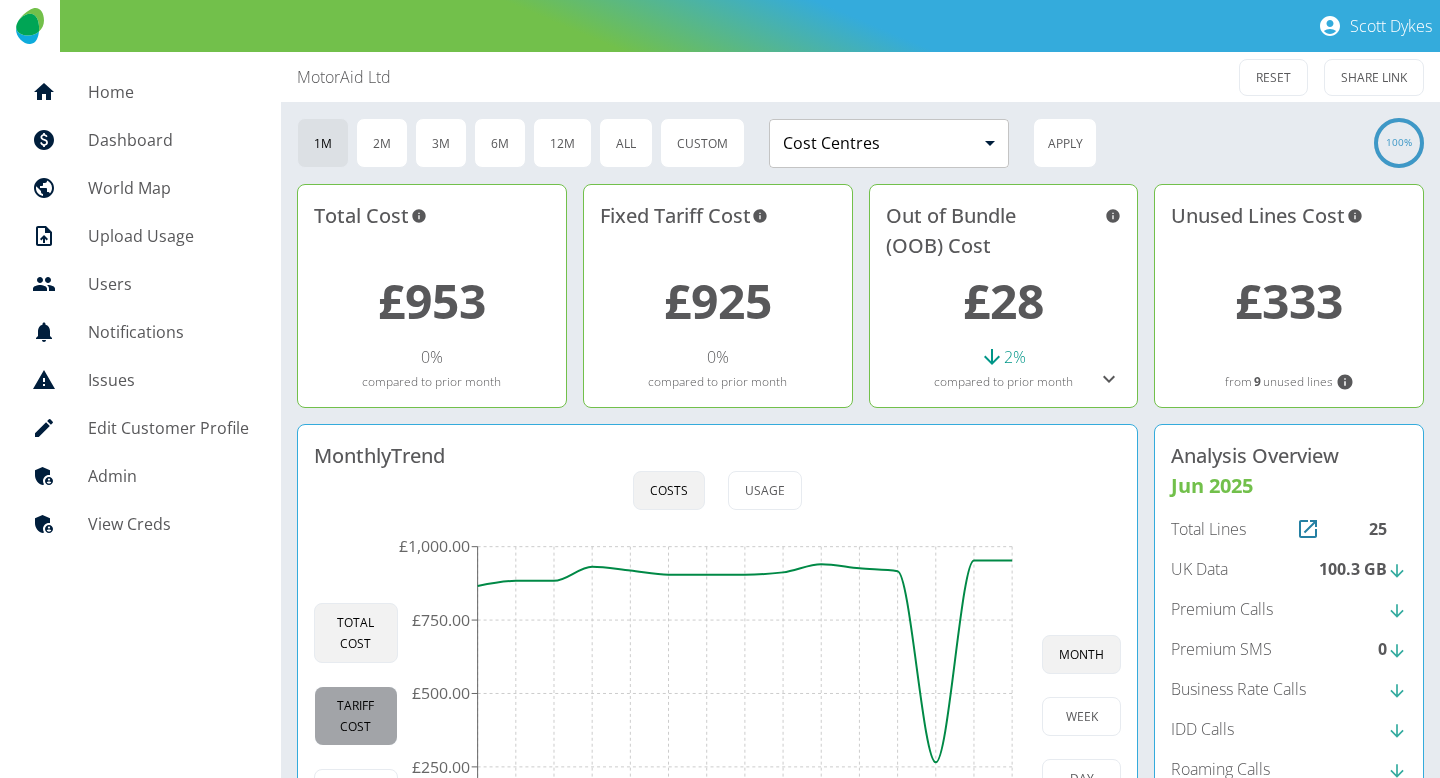 click on "Tariff Cost" at bounding box center [356, 716] 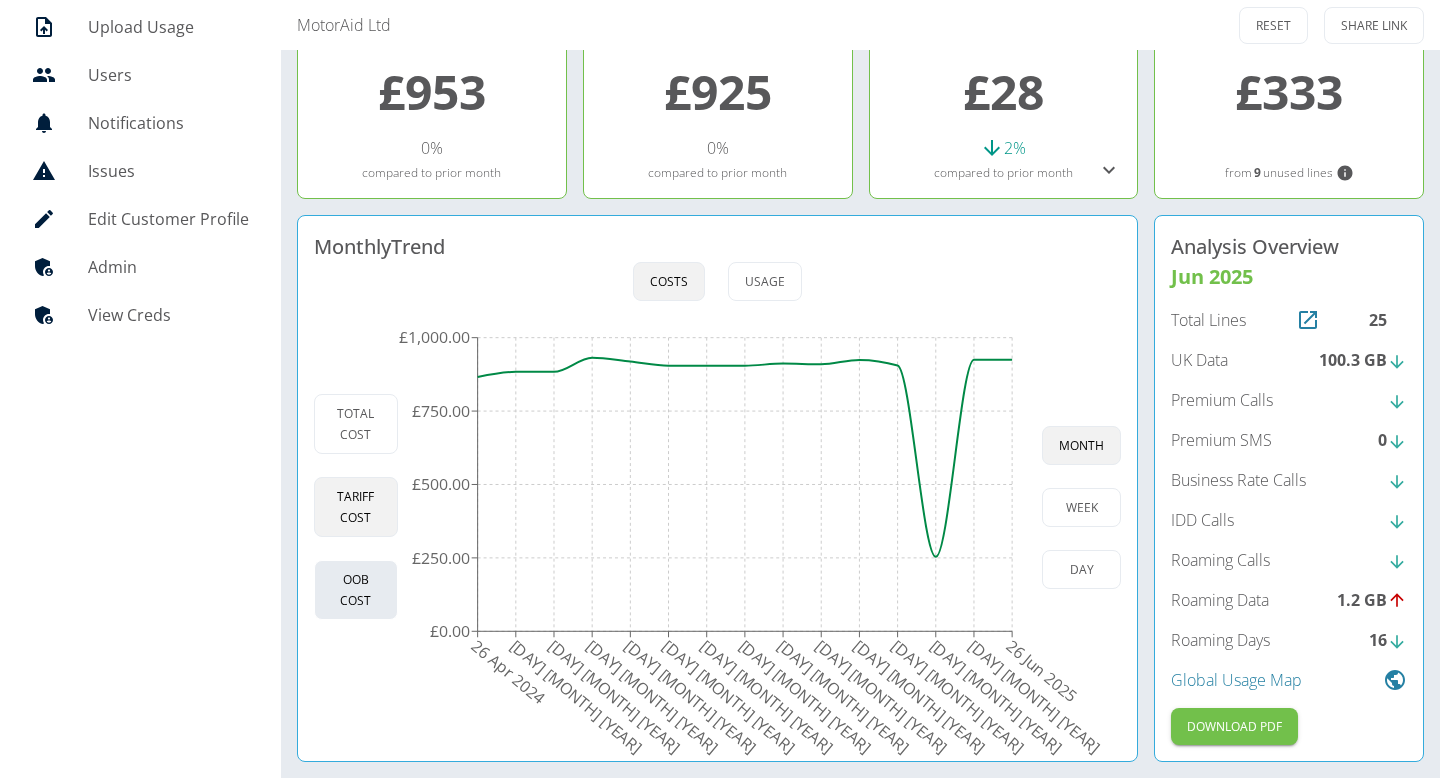 scroll, scrollTop: 205, scrollLeft: 0, axis: vertical 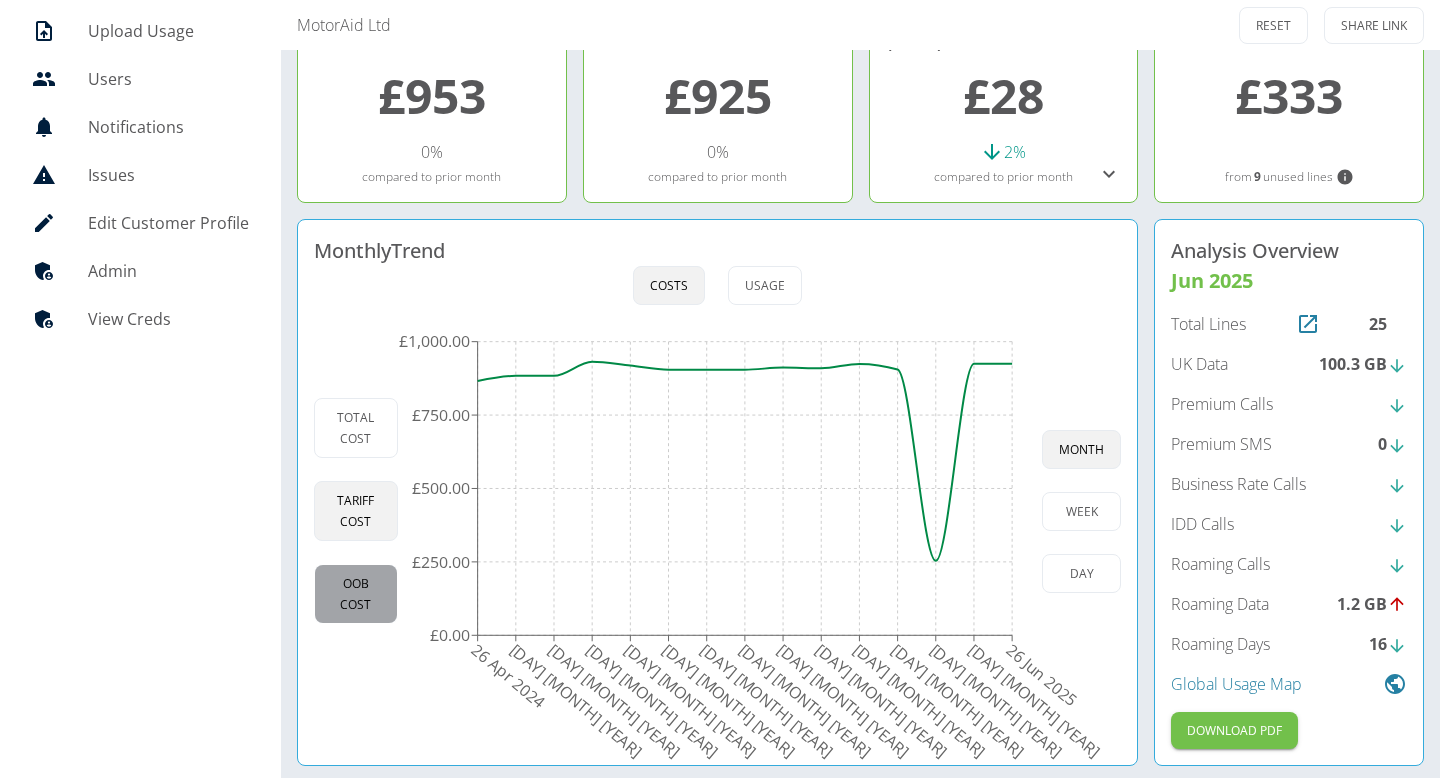 click on "OOB Cost" at bounding box center (356, 594) 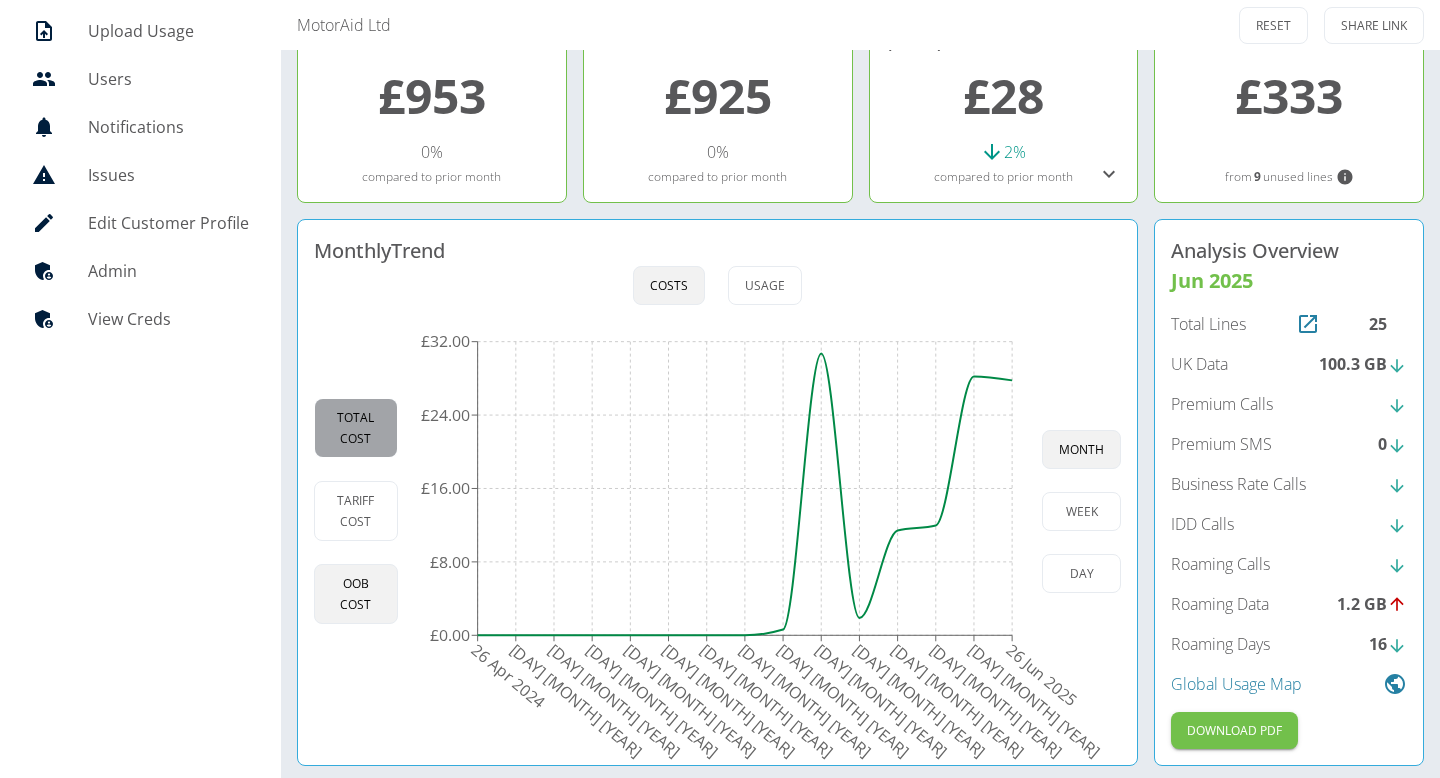 click on "Total Cost" at bounding box center [356, 428] 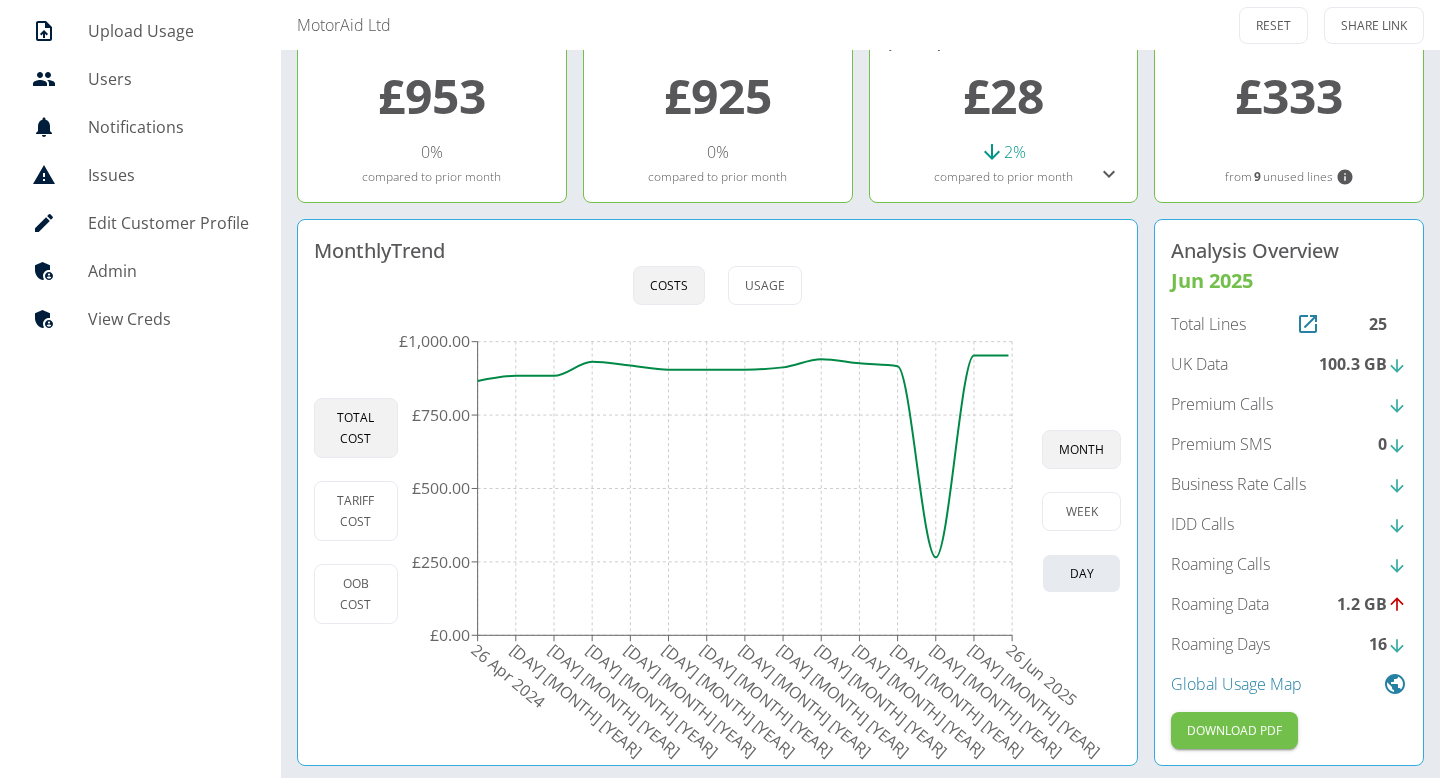 click on "day" at bounding box center (1081, 573) 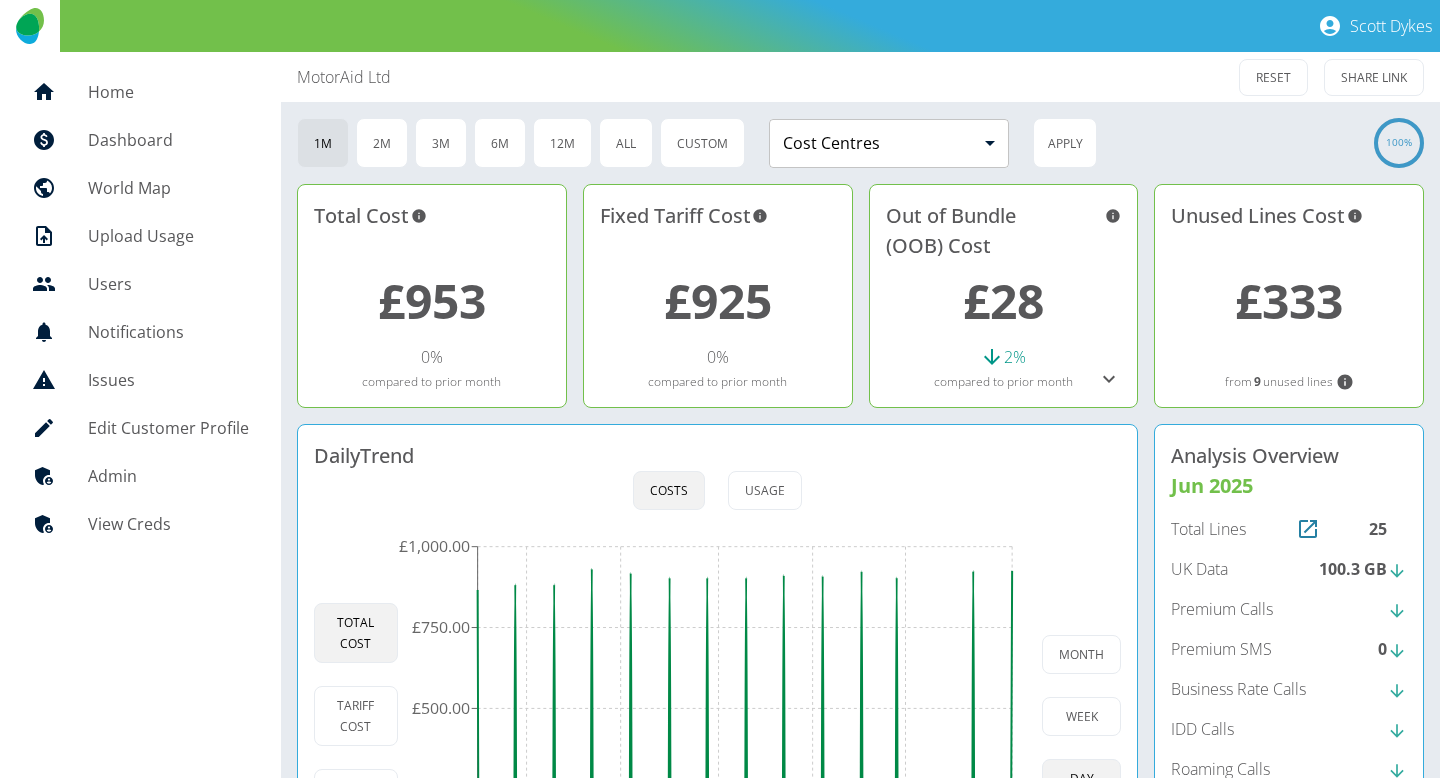 scroll, scrollTop: 209, scrollLeft: 0, axis: vertical 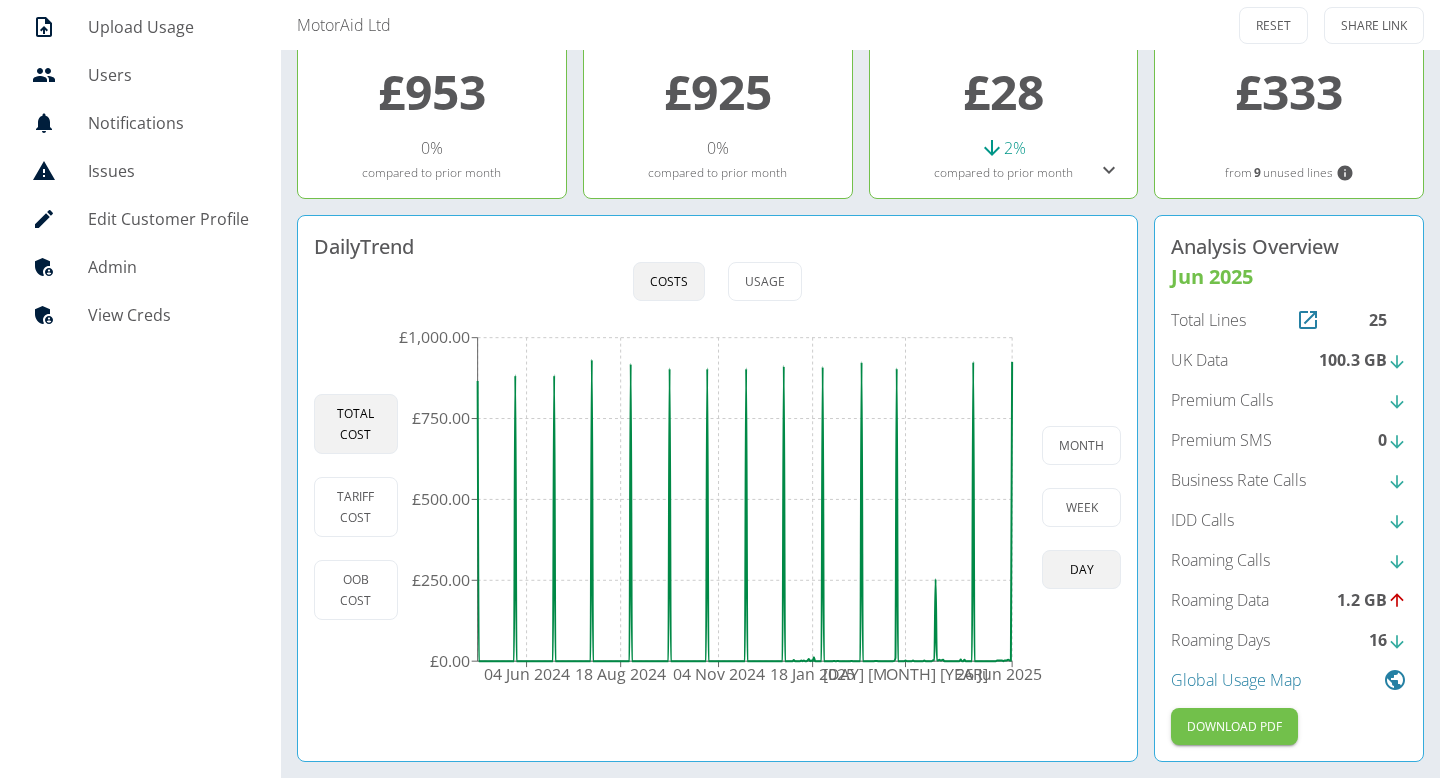click on "Admin" at bounding box center (168, 267) 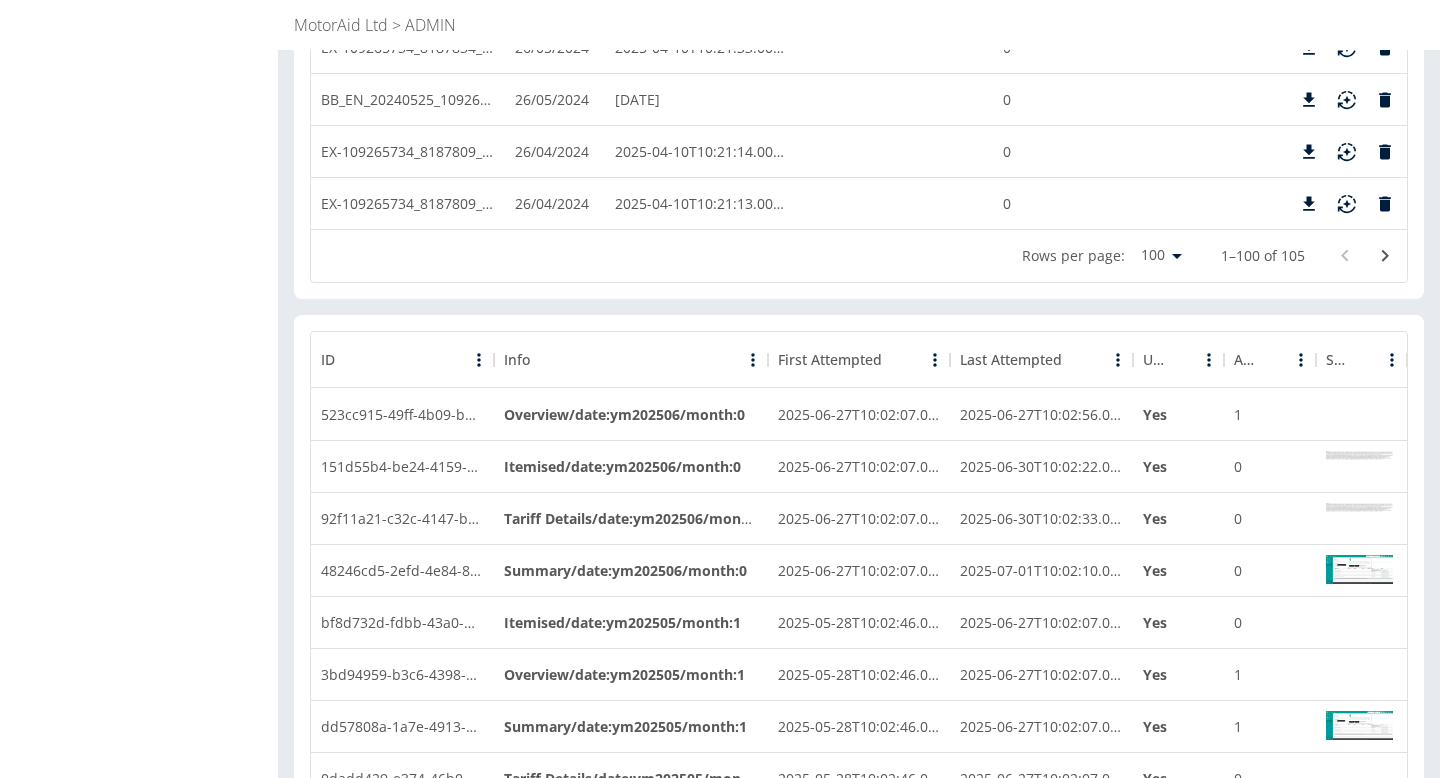 scroll, scrollTop: 5448, scrollLeft: 0, axis: vertical 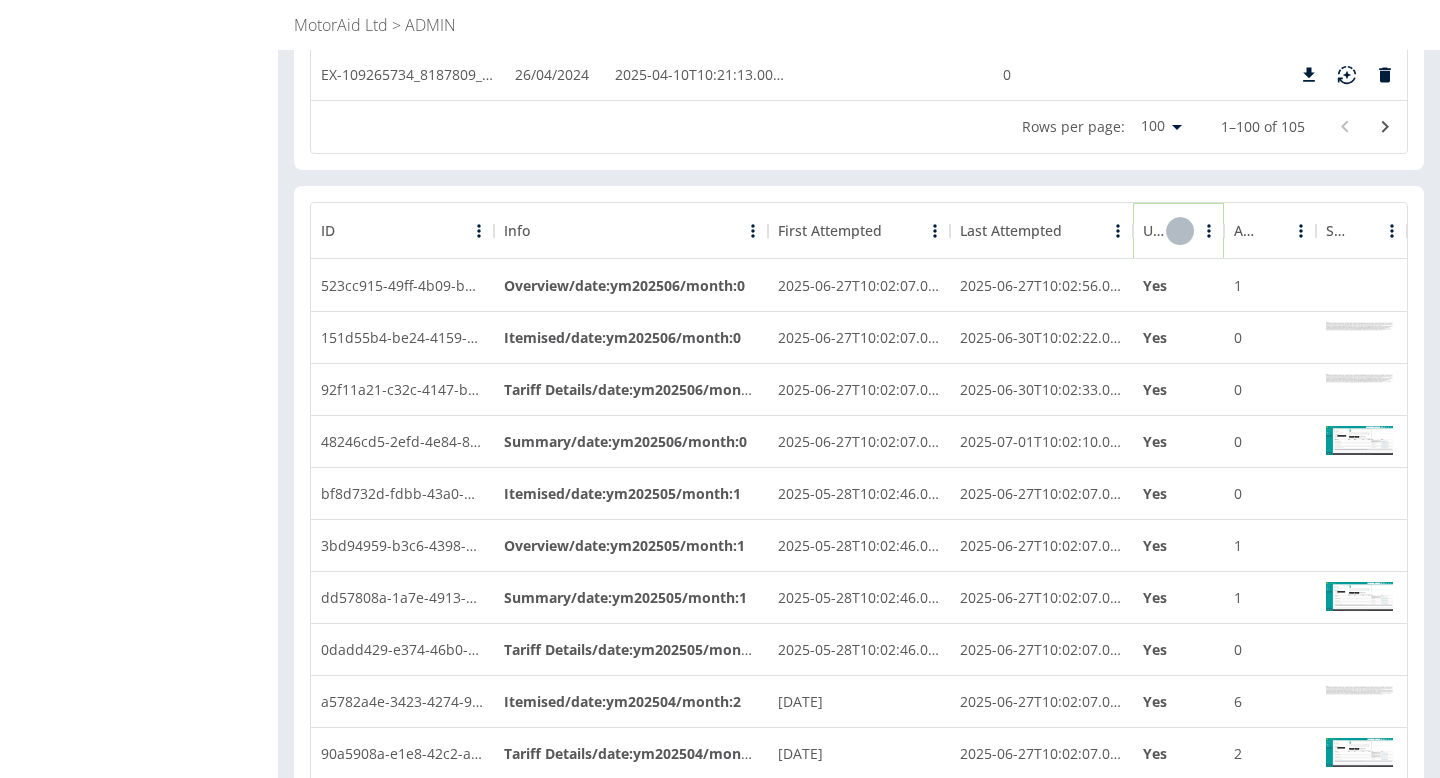 click 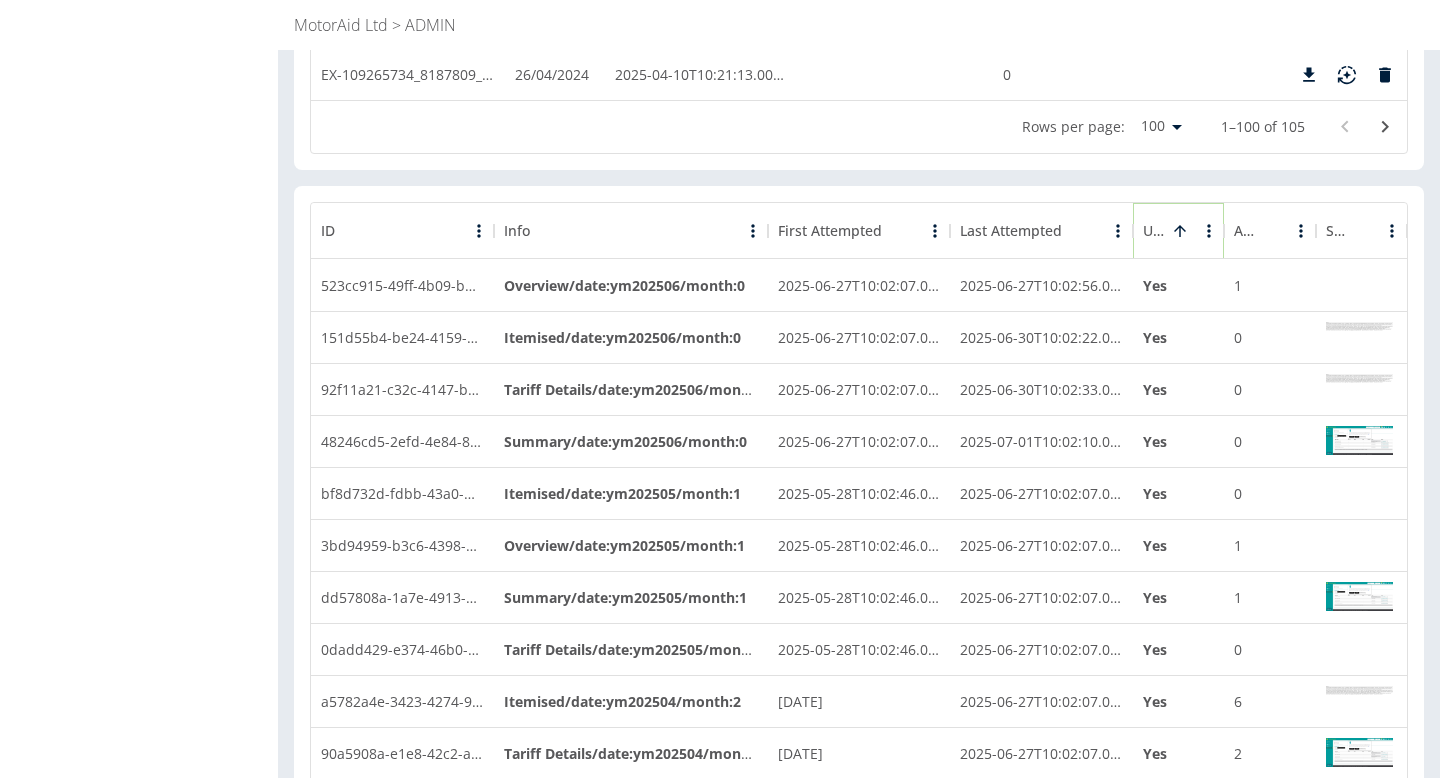 click 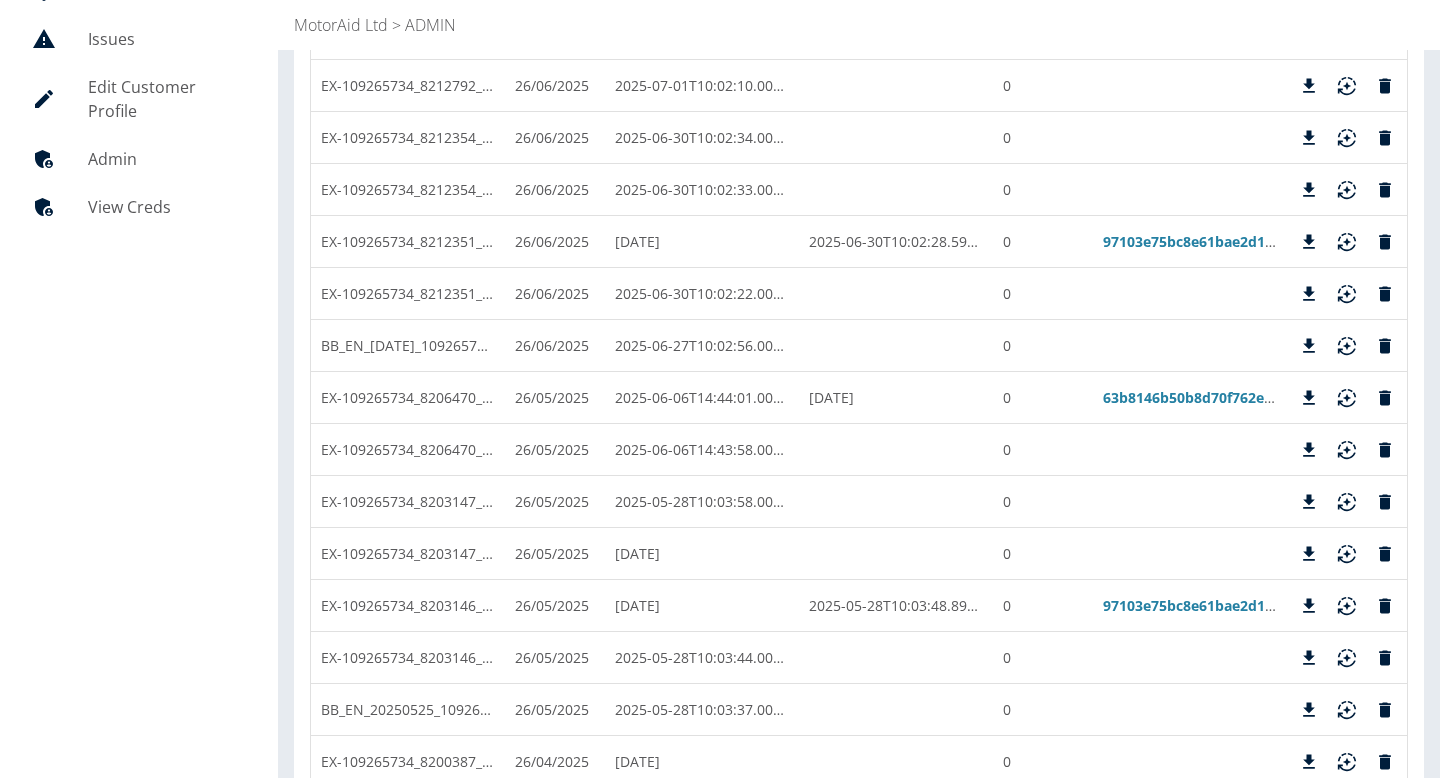 scroll, scrollTop: 0, scrollLeft: 0, axis: both 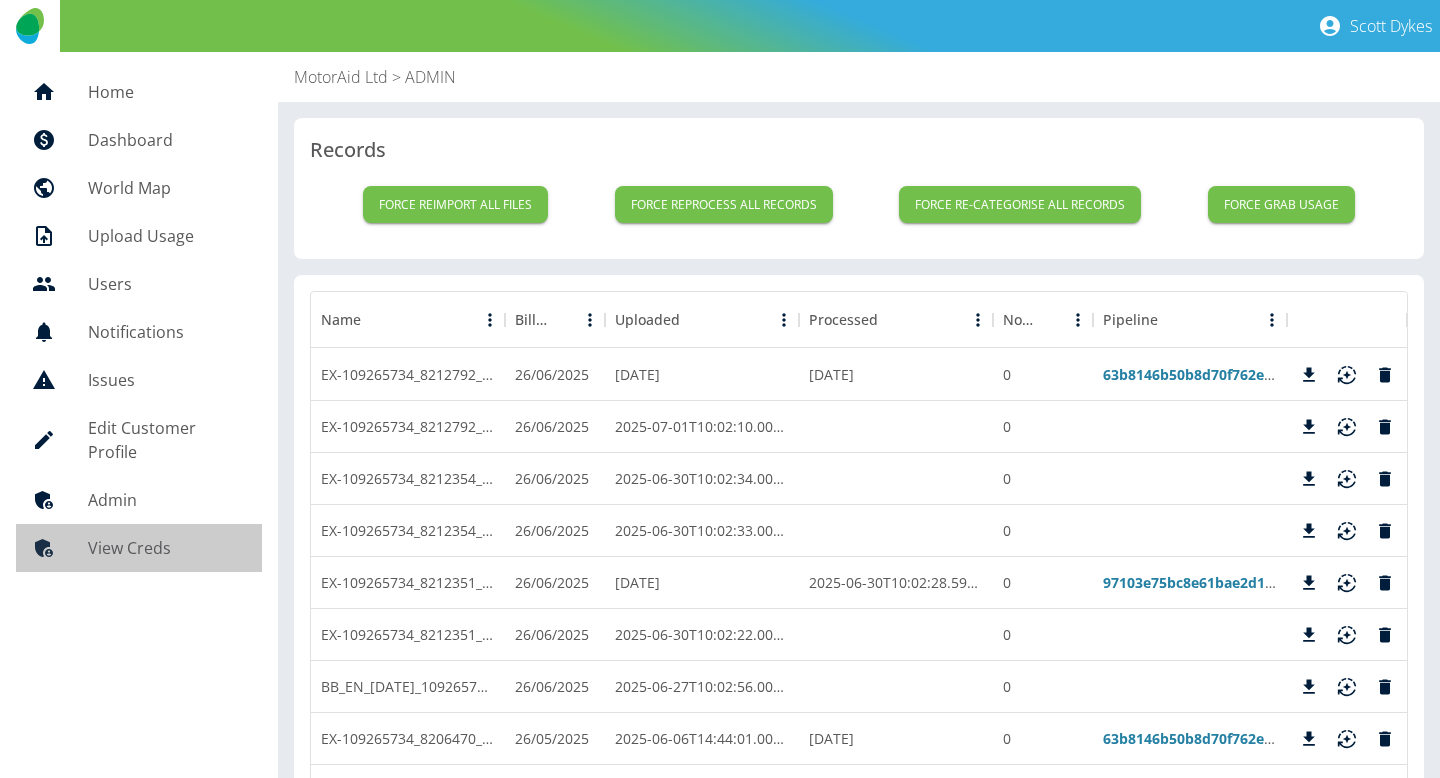 click on "View Creds" at bounding box center [139, 548] 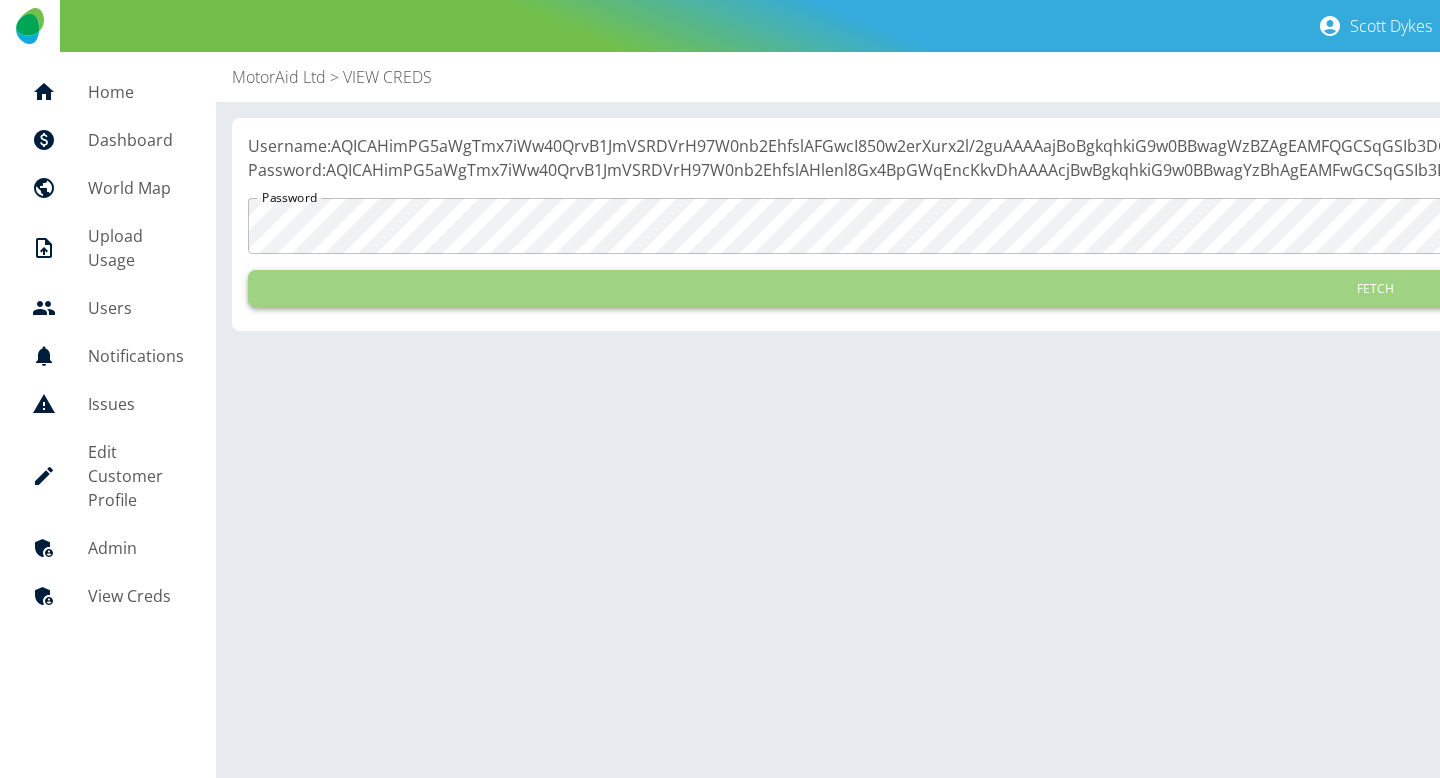 click on "Fetch" at bounding box center (1375, 288) 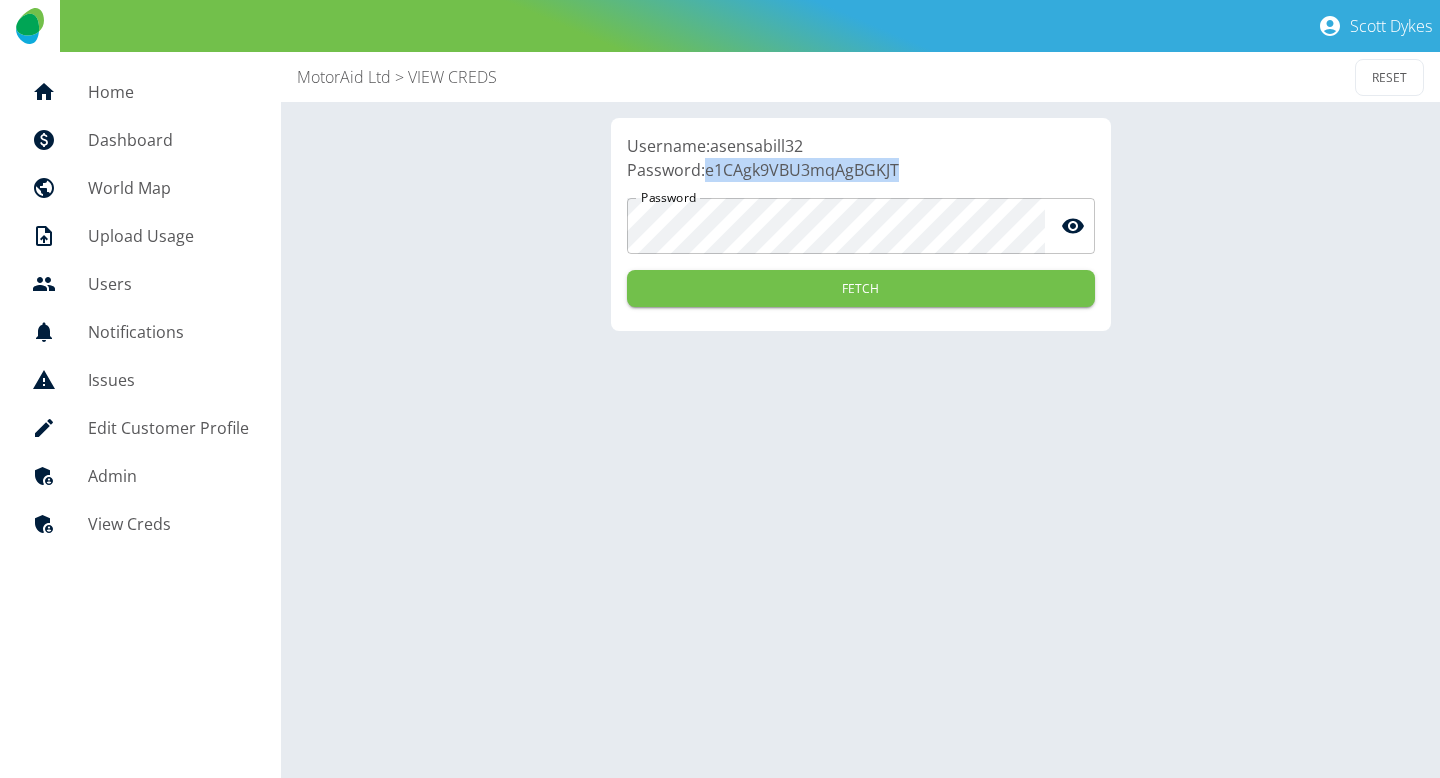 drag, startPoint x: 912, startPoint y: 170, endPoint x: 707, endPoint y: 169, distance: 205.00244 